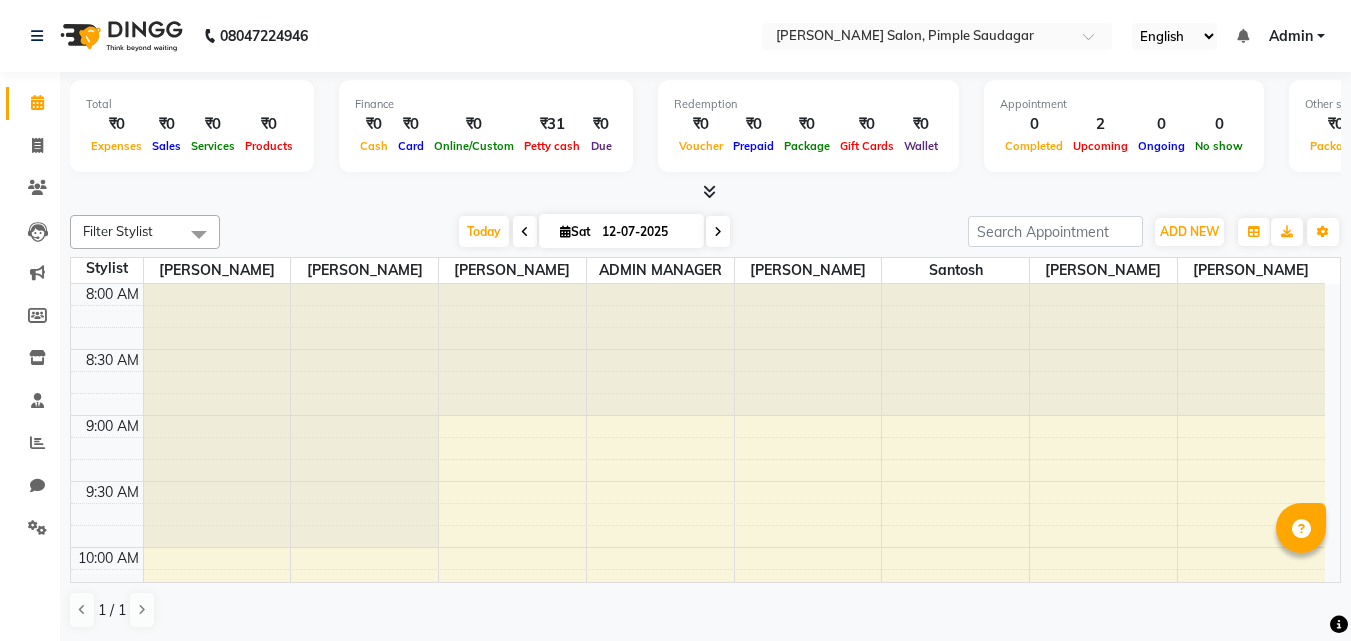 scroll, scrollTop: 0, scrollLeft: 0, axis: both 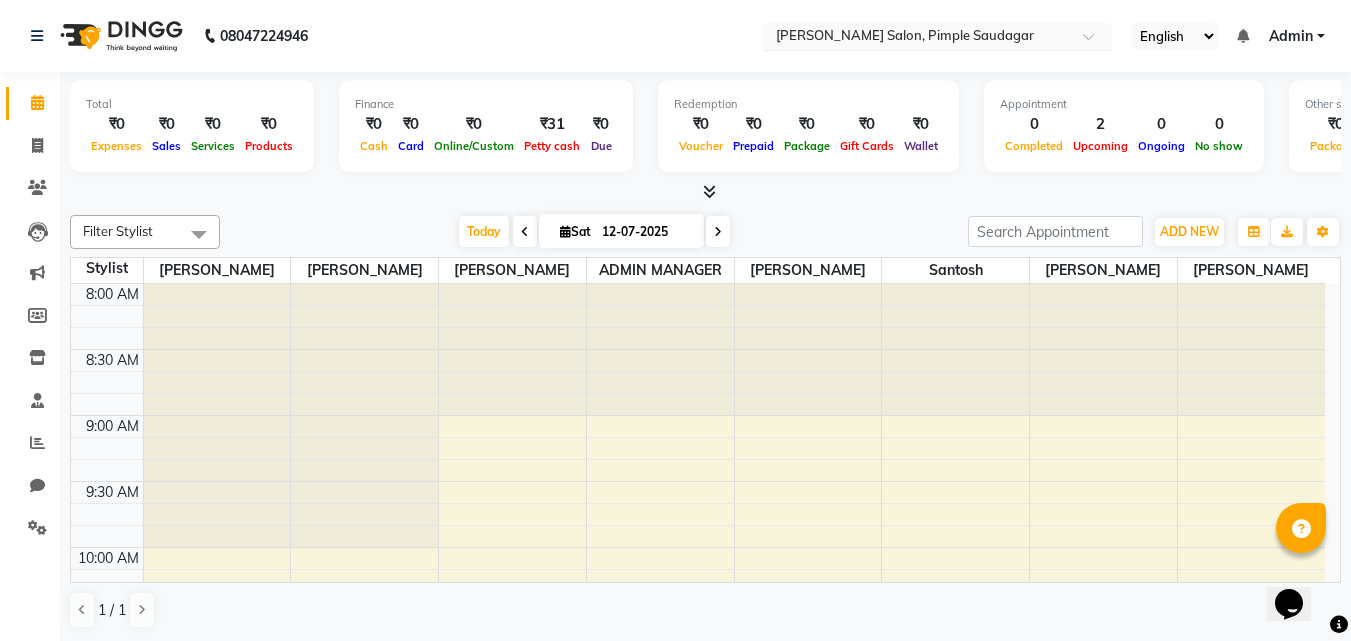 click at bounding box center [917, 38] 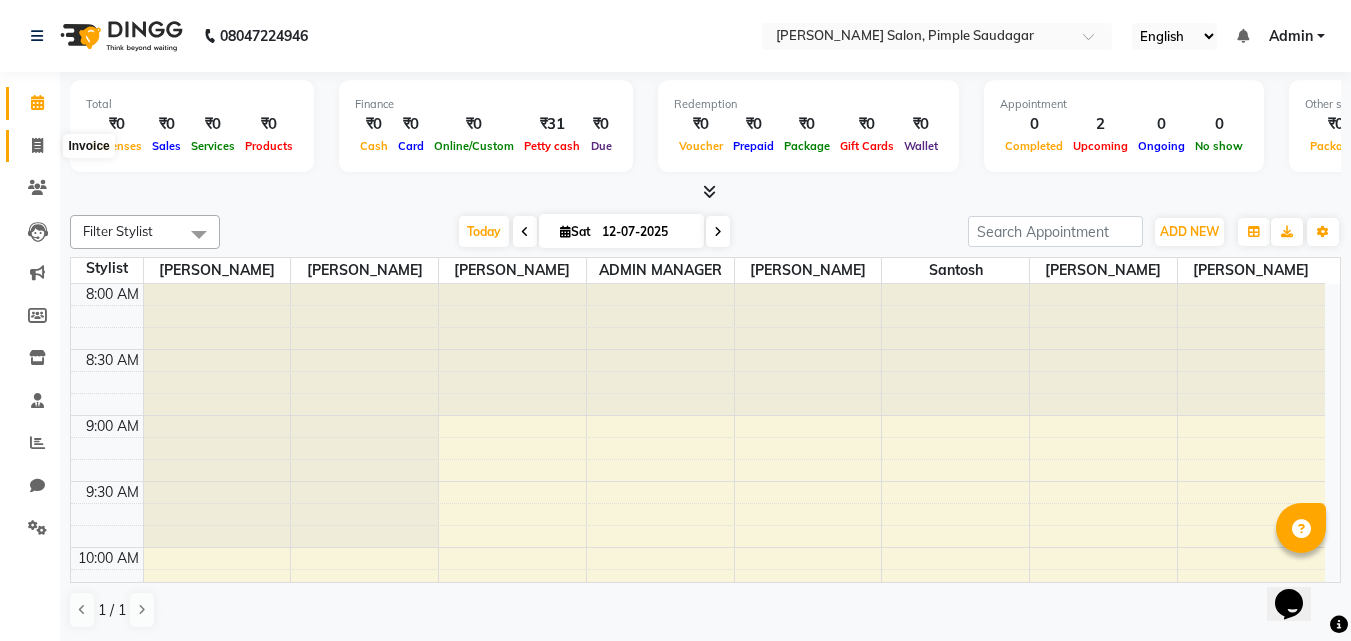 click 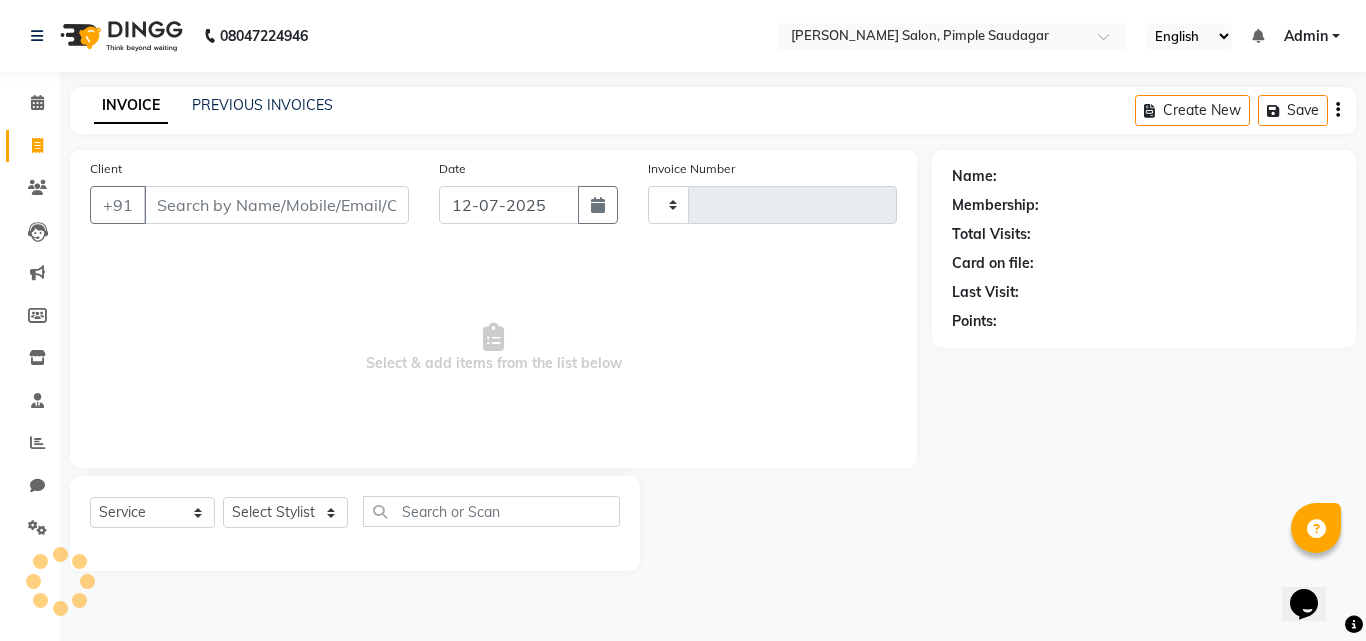 type on "0389" 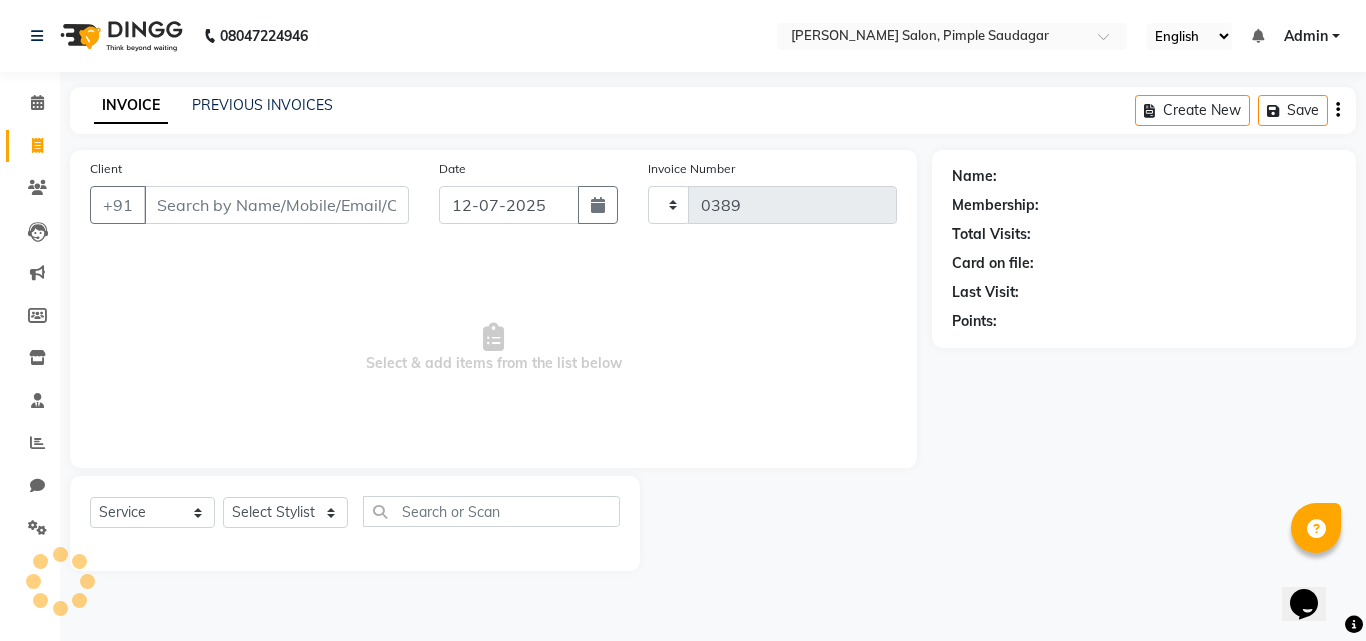 select on "7816" 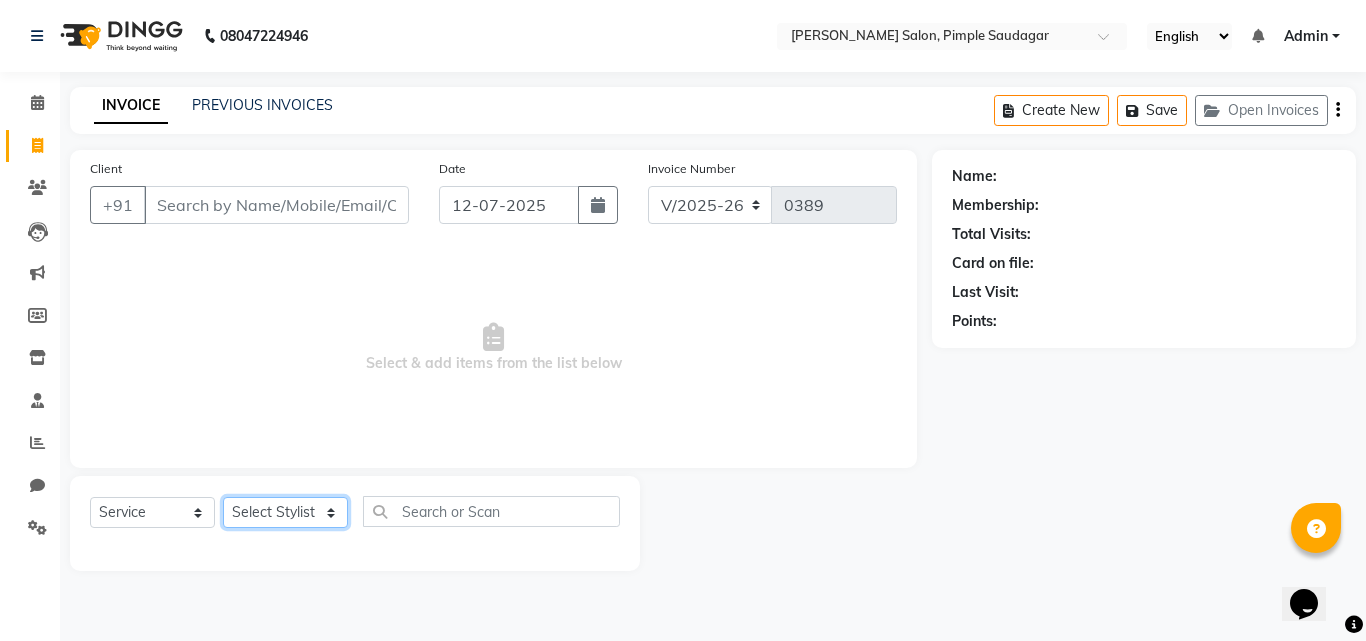 click on "Select Stylist ADMIN MANAGER Ankita Chavan Govind Kamble NEHA SINGH Rajesh Raut Ruksana shikh Santosh tejas bhul" 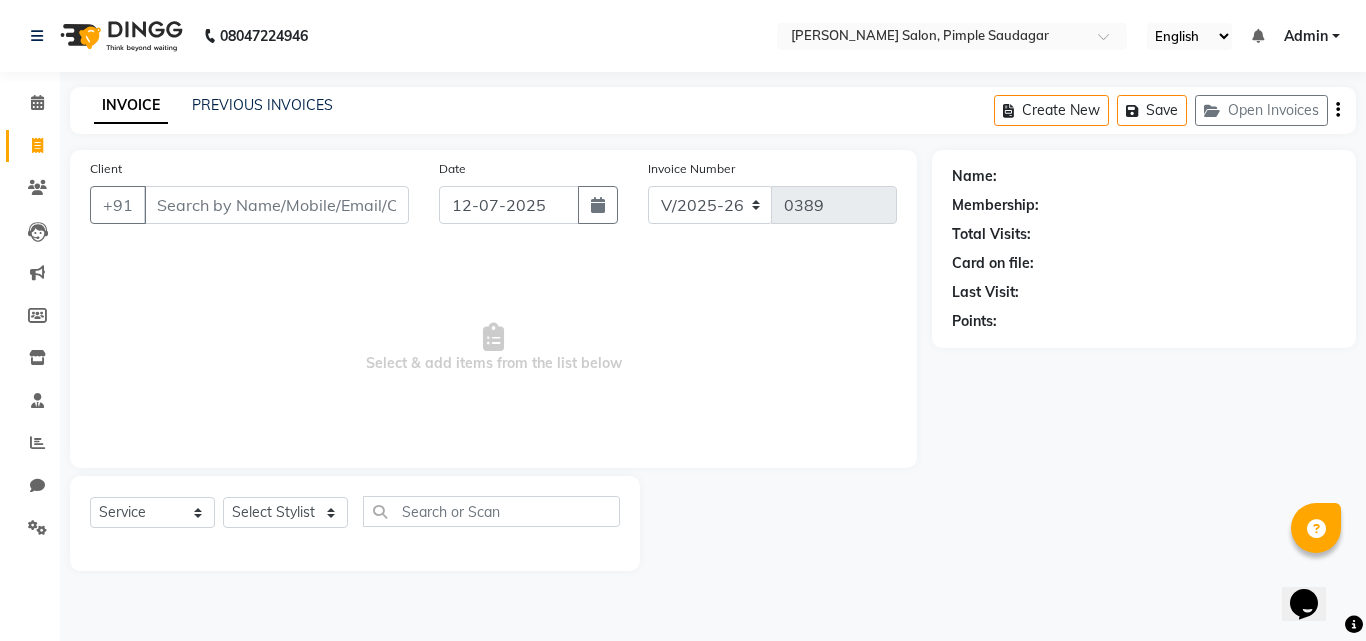 click on "Select & add items from the list below" at bounding box center (493, 348) 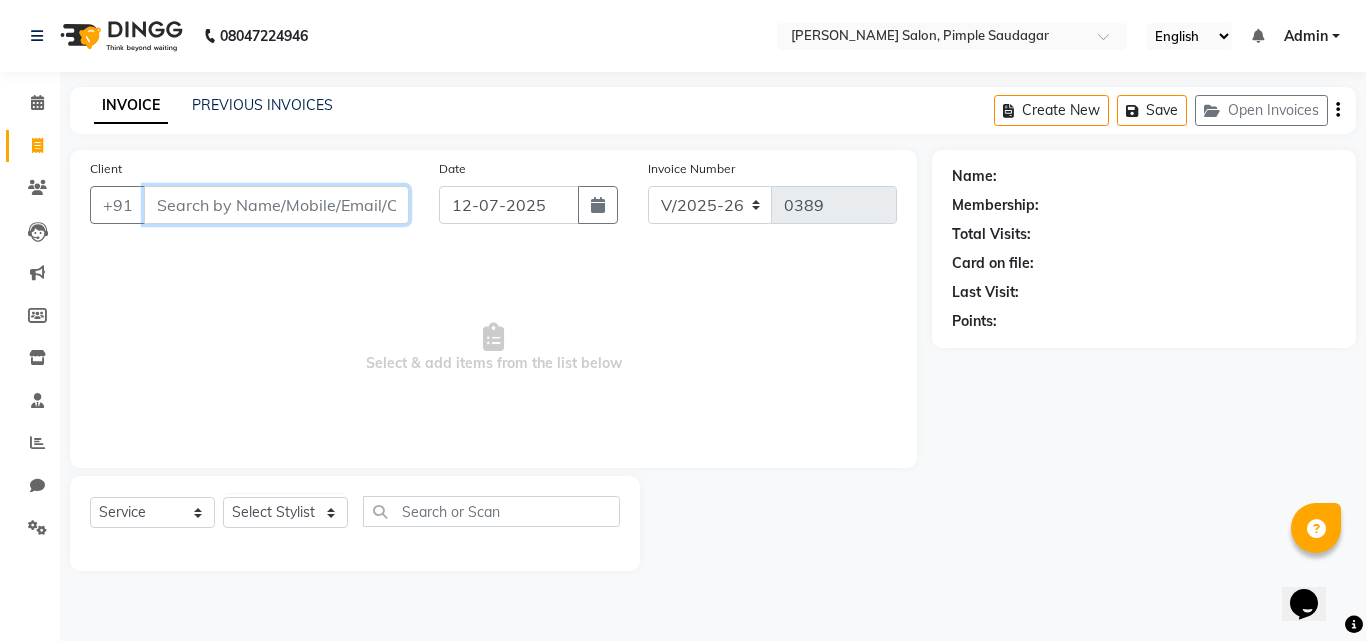 click on "Client" at bounding box center [276, 205] 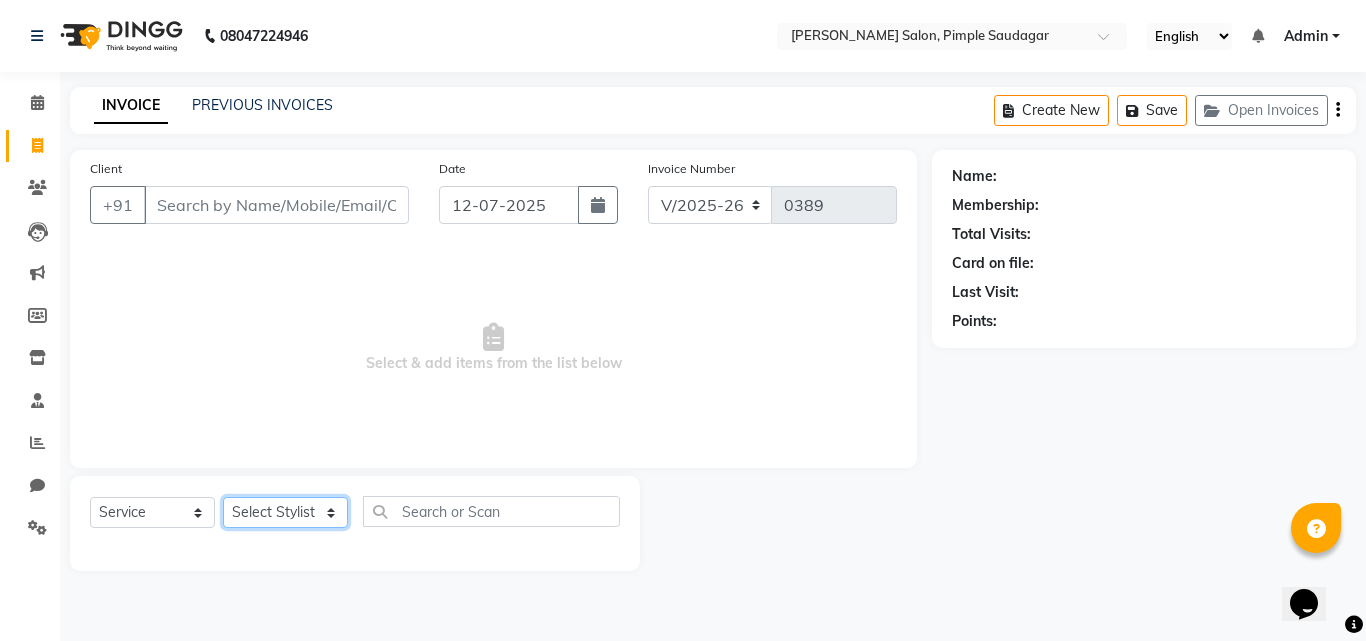 click on "Select Stylist ADMIN MANAGER Ankita Chavan Govind Kamble NEHA SINGH Rajesh Raut Ruksana shikh Santosh tejas bhul" 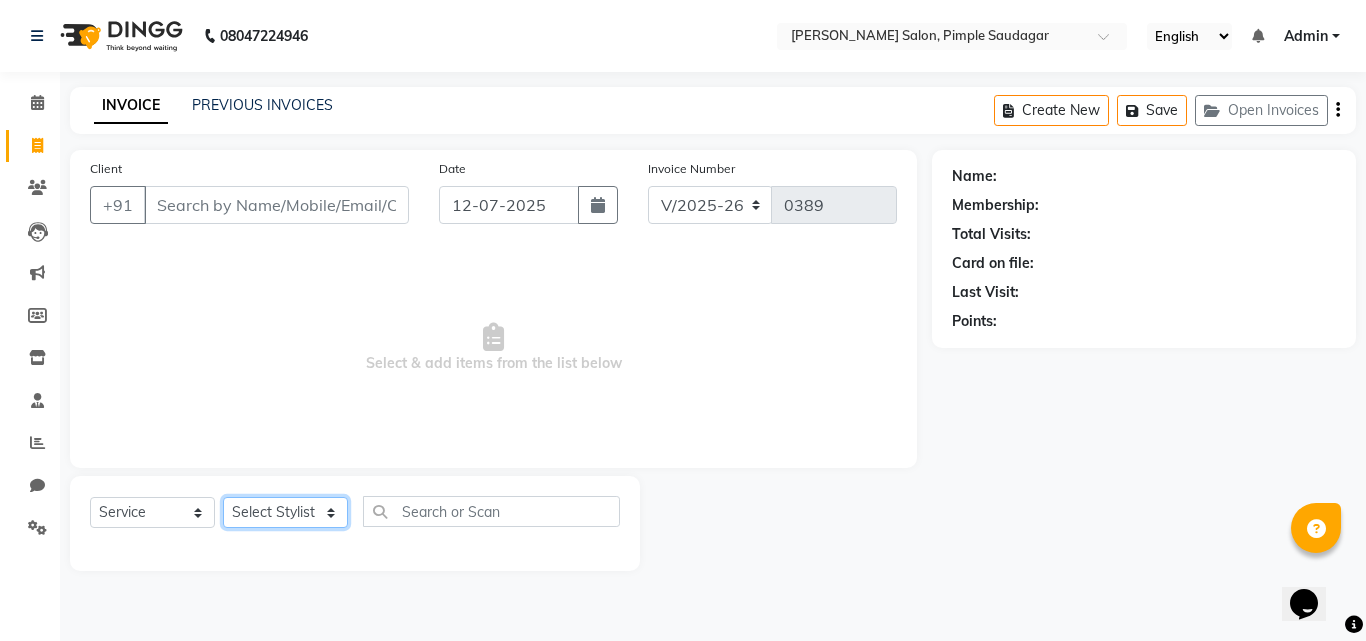 select on "69969" 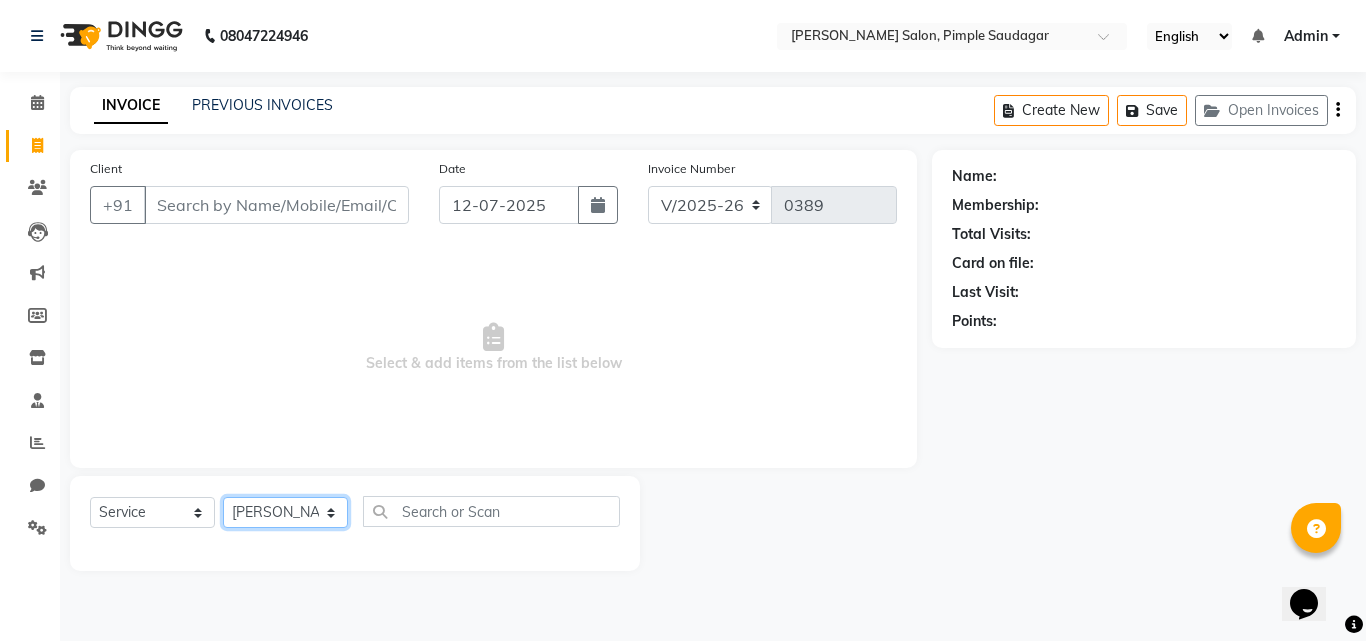 click on "Select Stylist ADMIN MANAGER Ankita Chavan Govind Kamble NEHA SINGH Rajesh Raut Ruksana shikh Santosh tejas bhul" 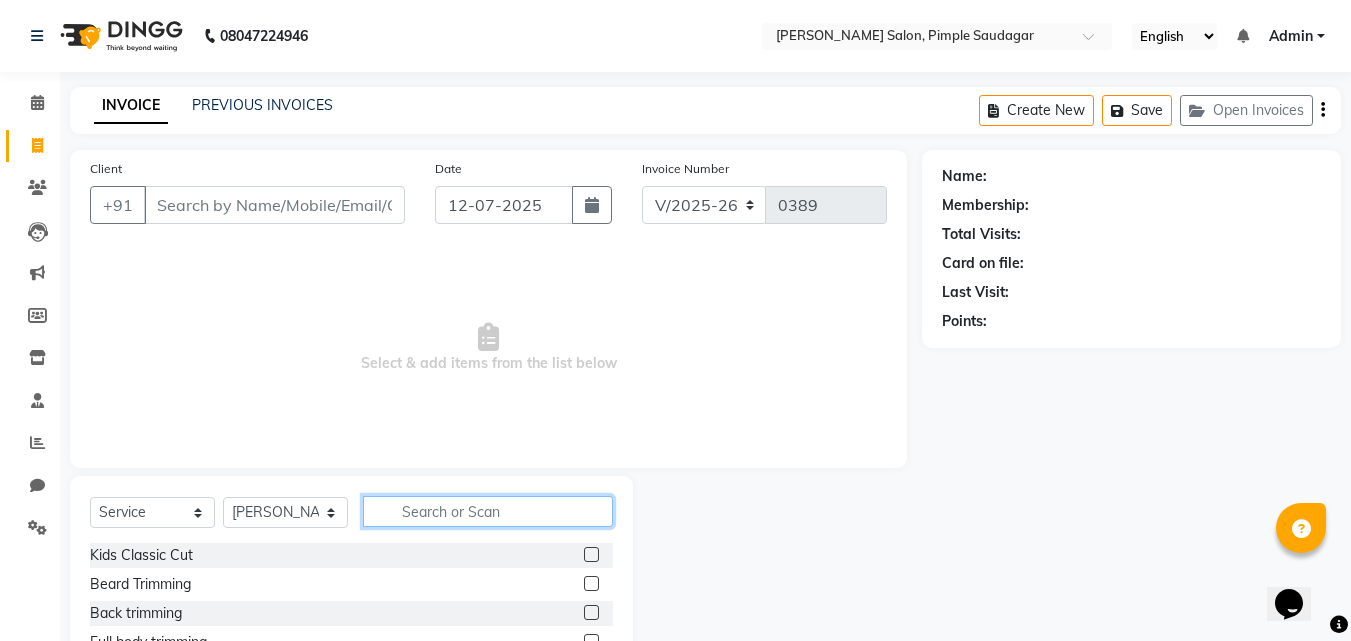 click 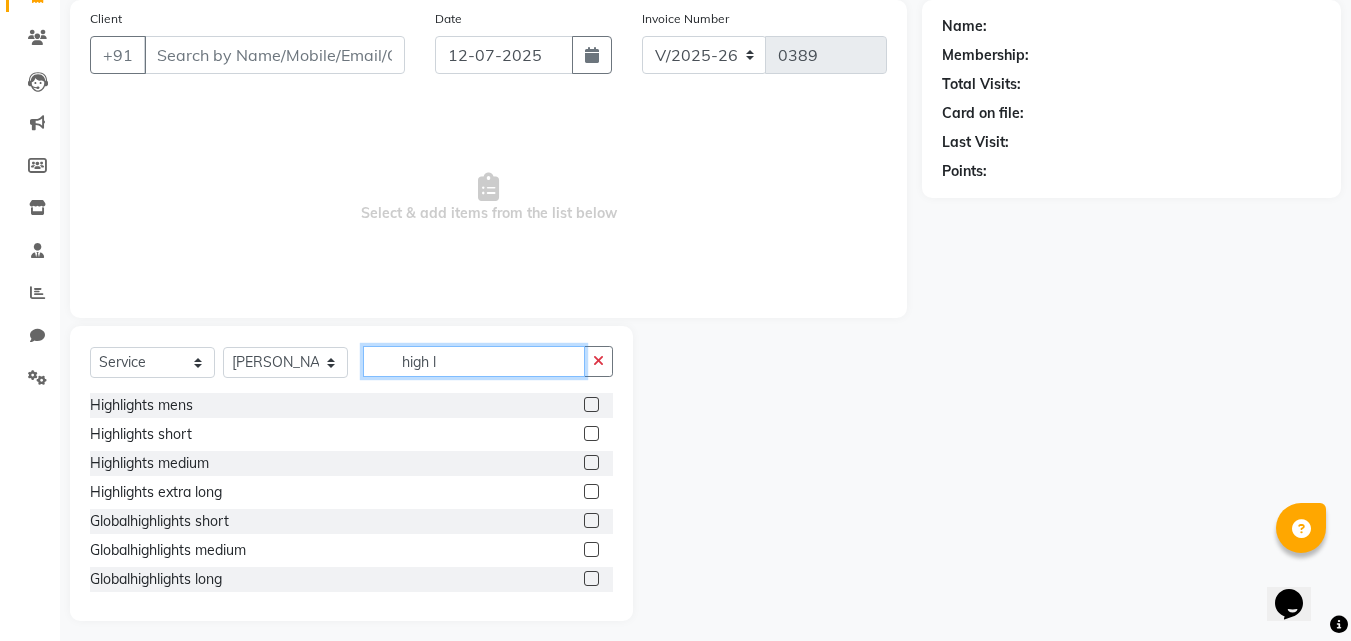 scroll, scrollTop: 160, scrollLeft: 0, axis: vertical 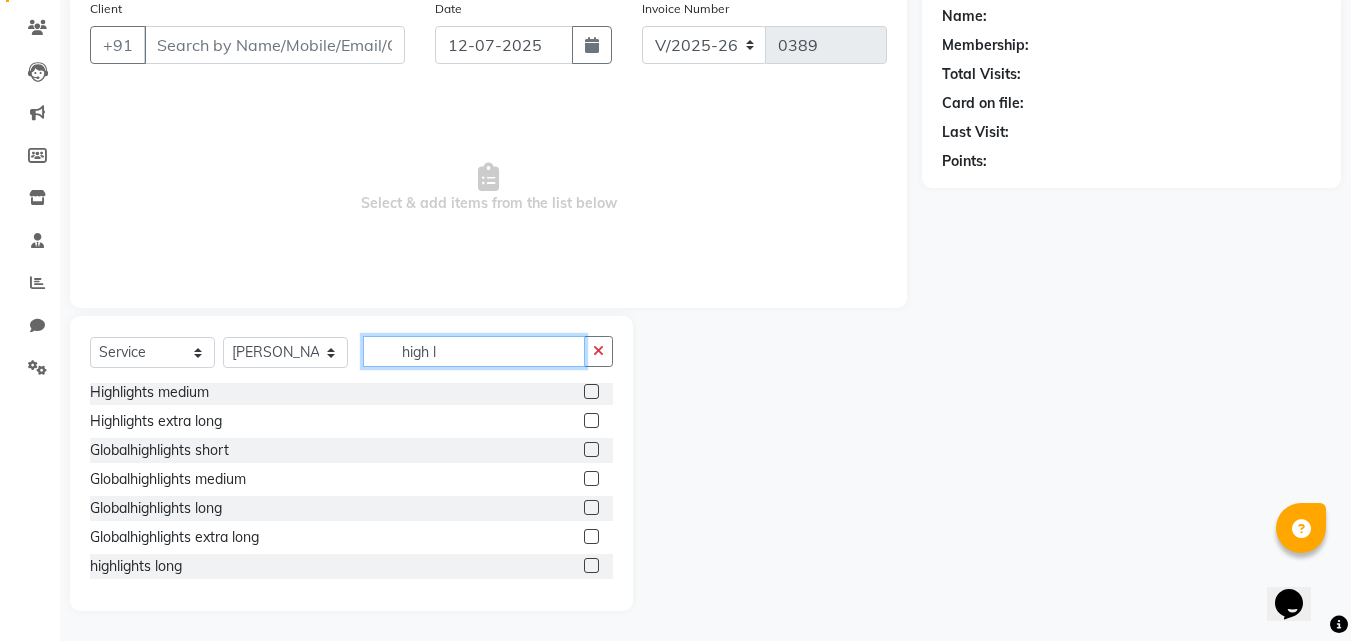 click on "high l" 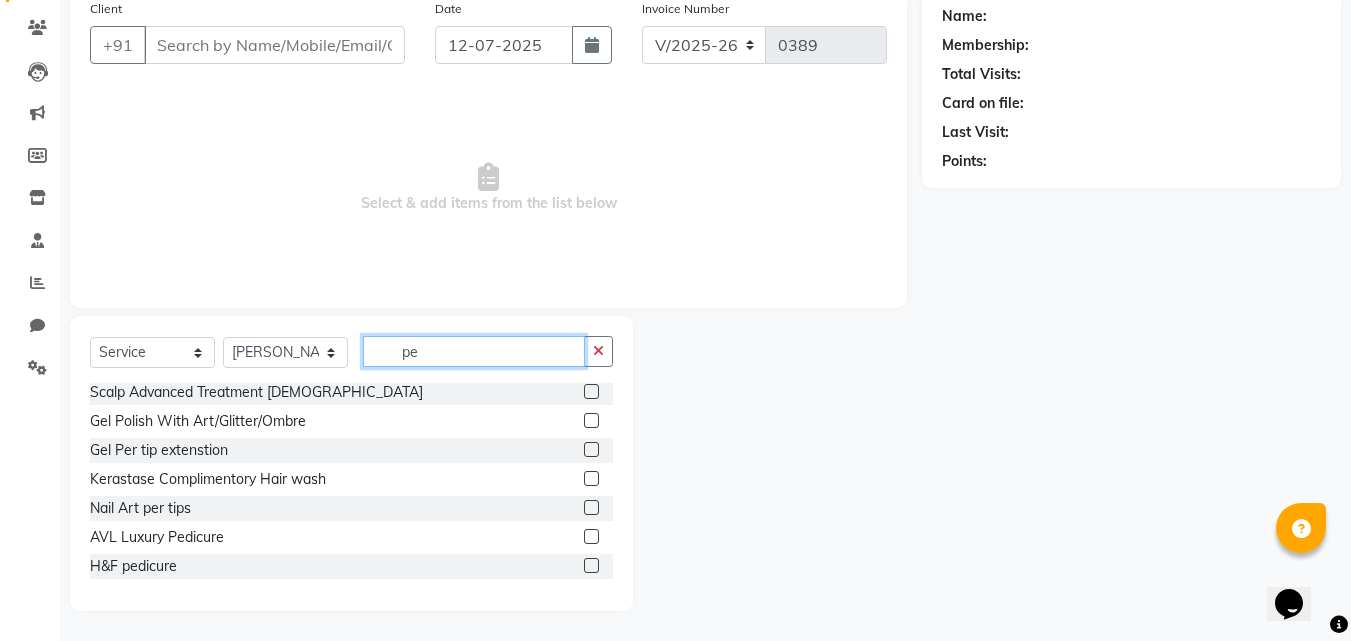 scroll, scrollTop: 0, scrollLeft: 0, axis: both 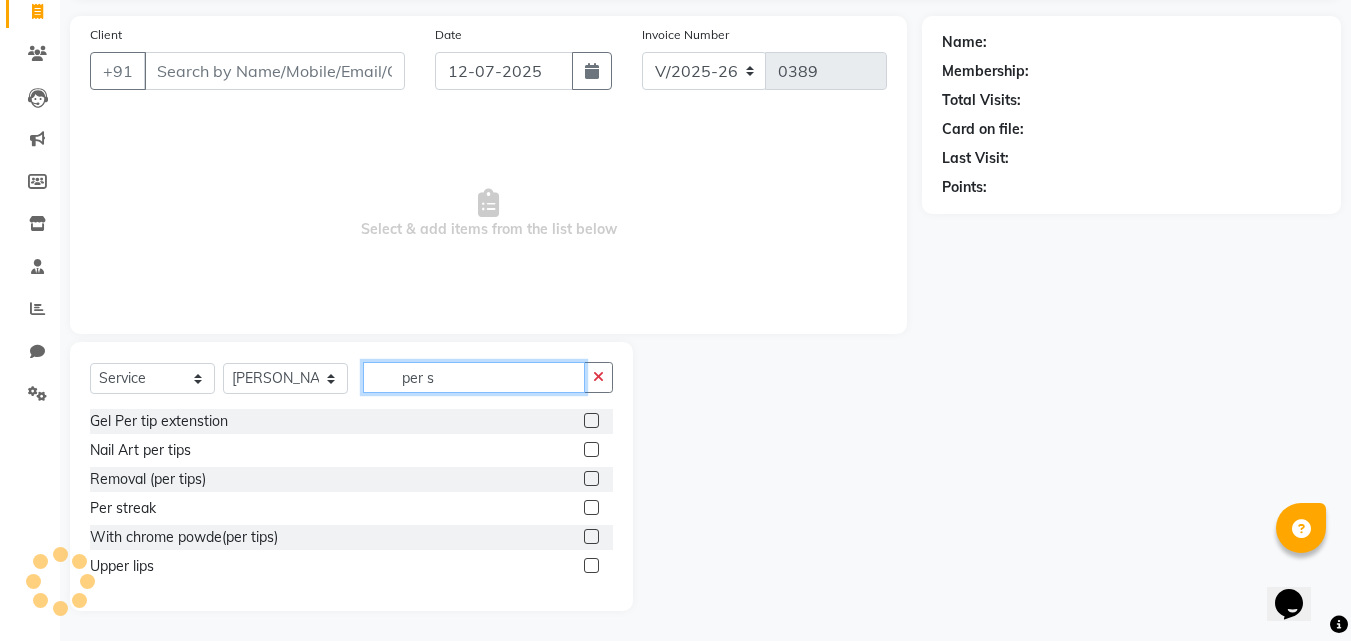 type on "per s" 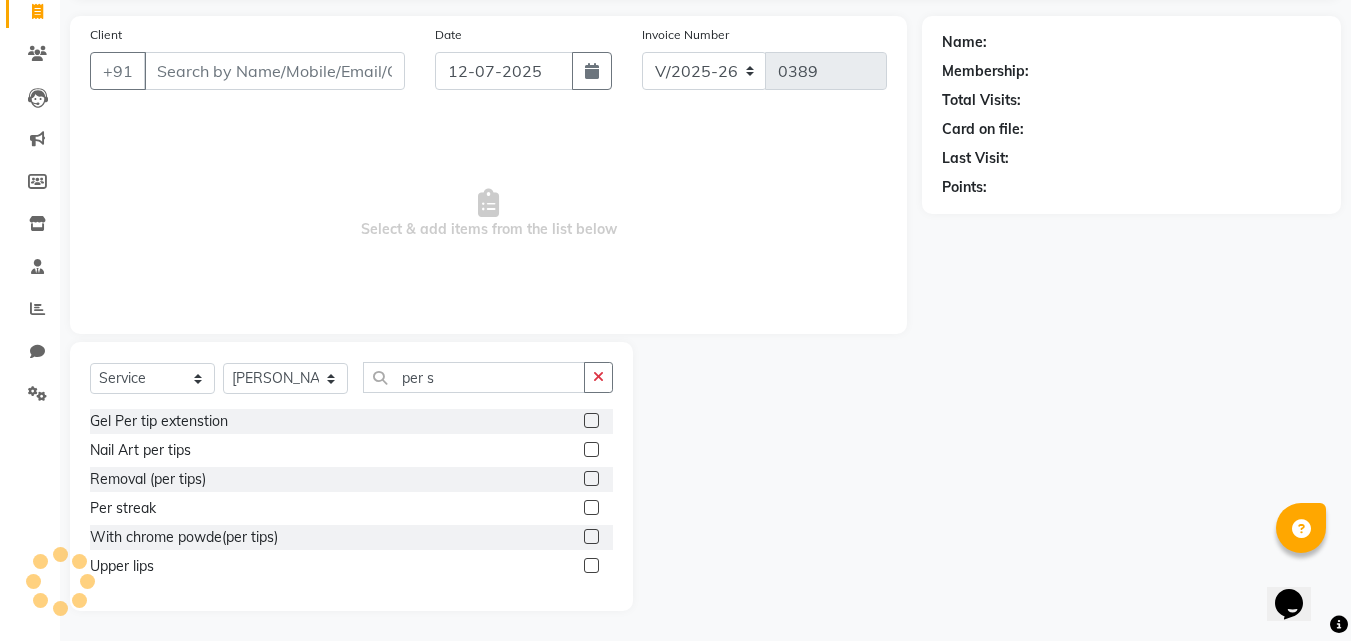 click 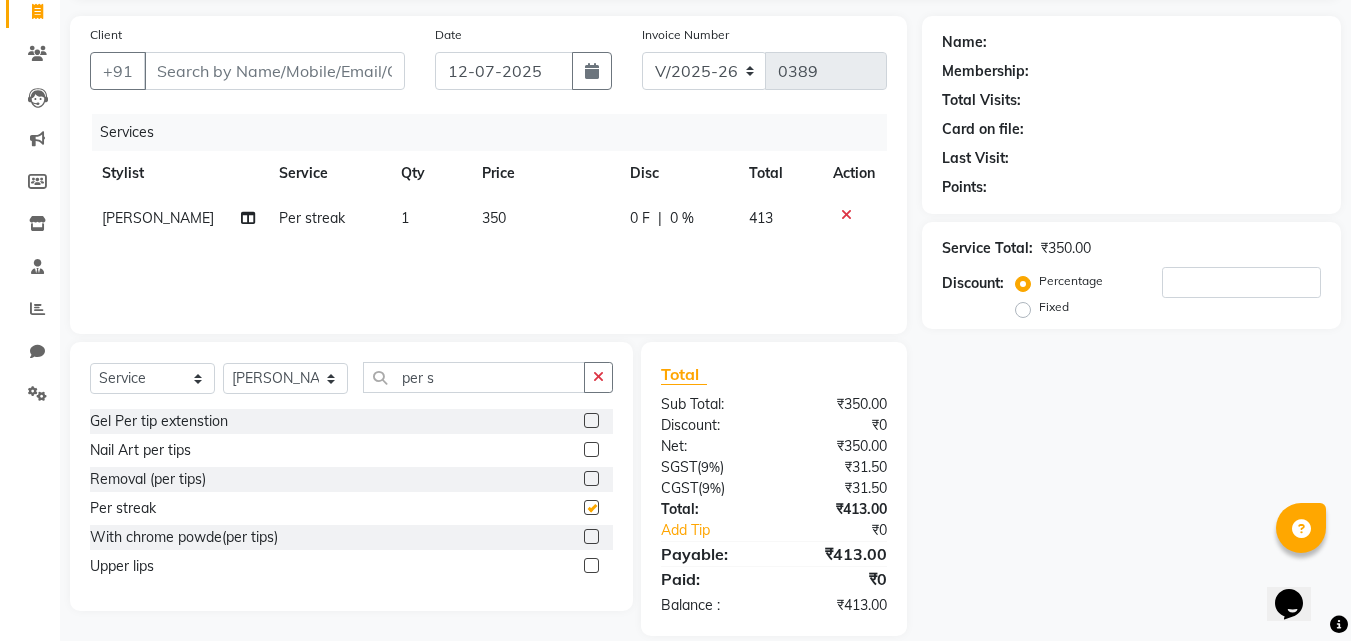 checkbox on "false" 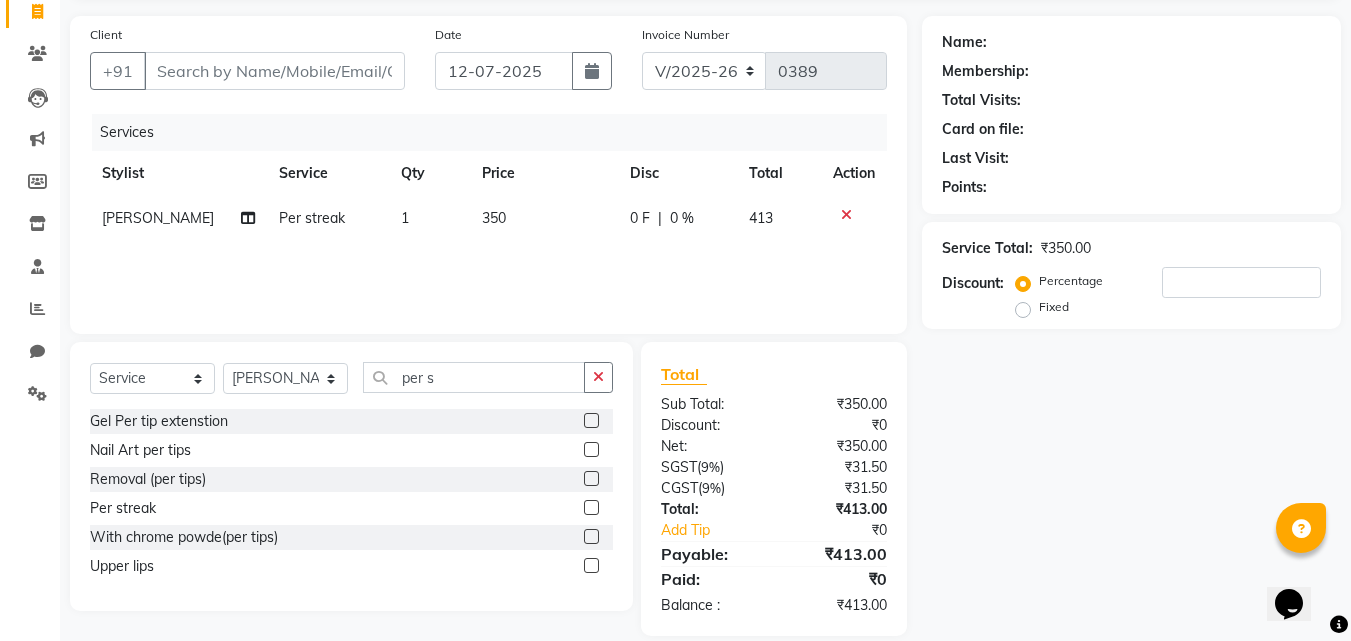 click on "1" 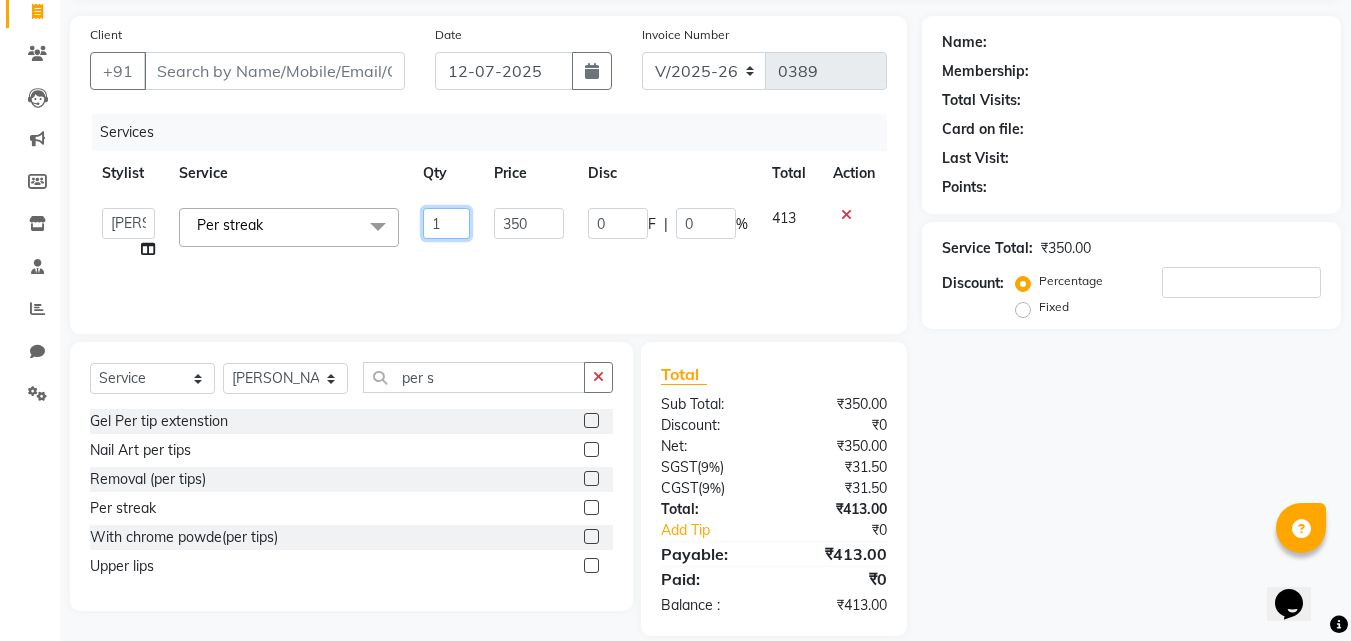 click on "1" 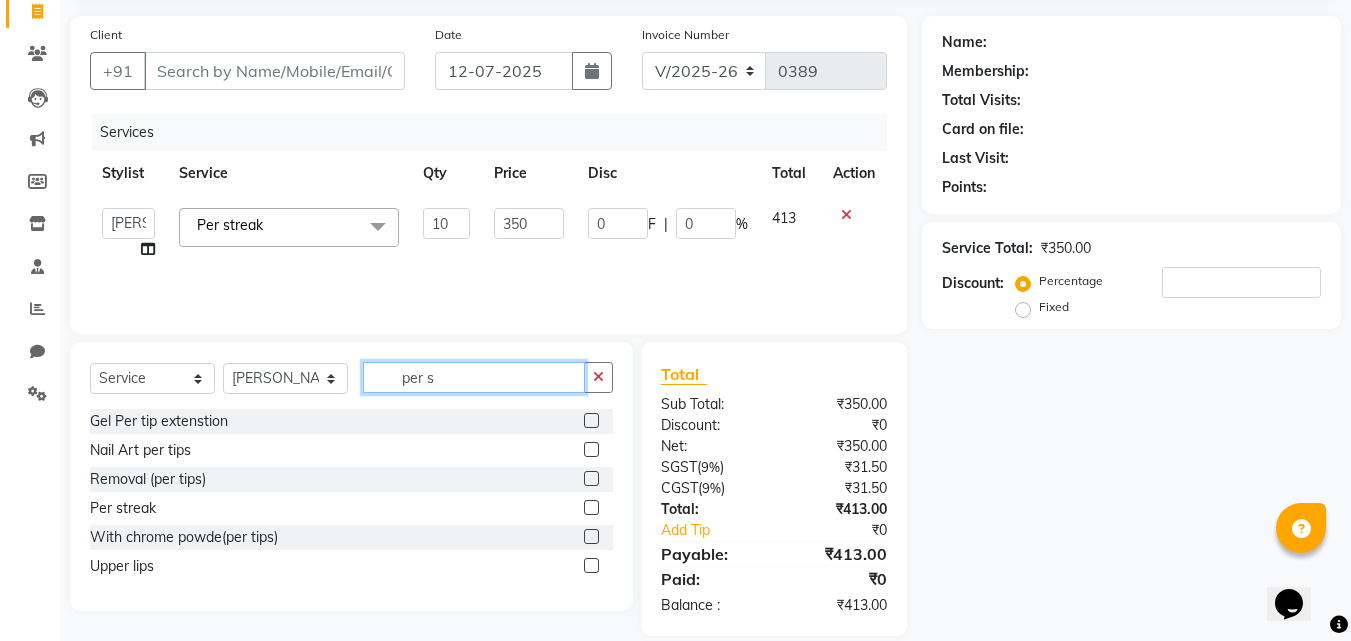 click on "per s" 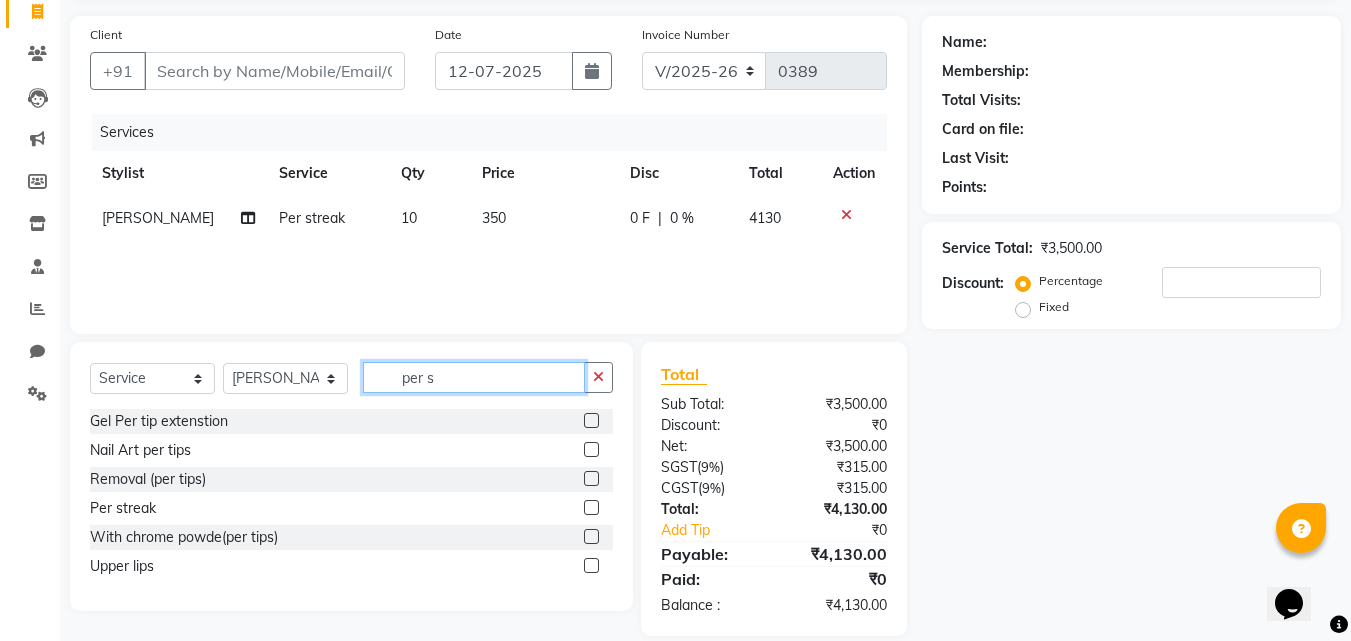 click on "per s" 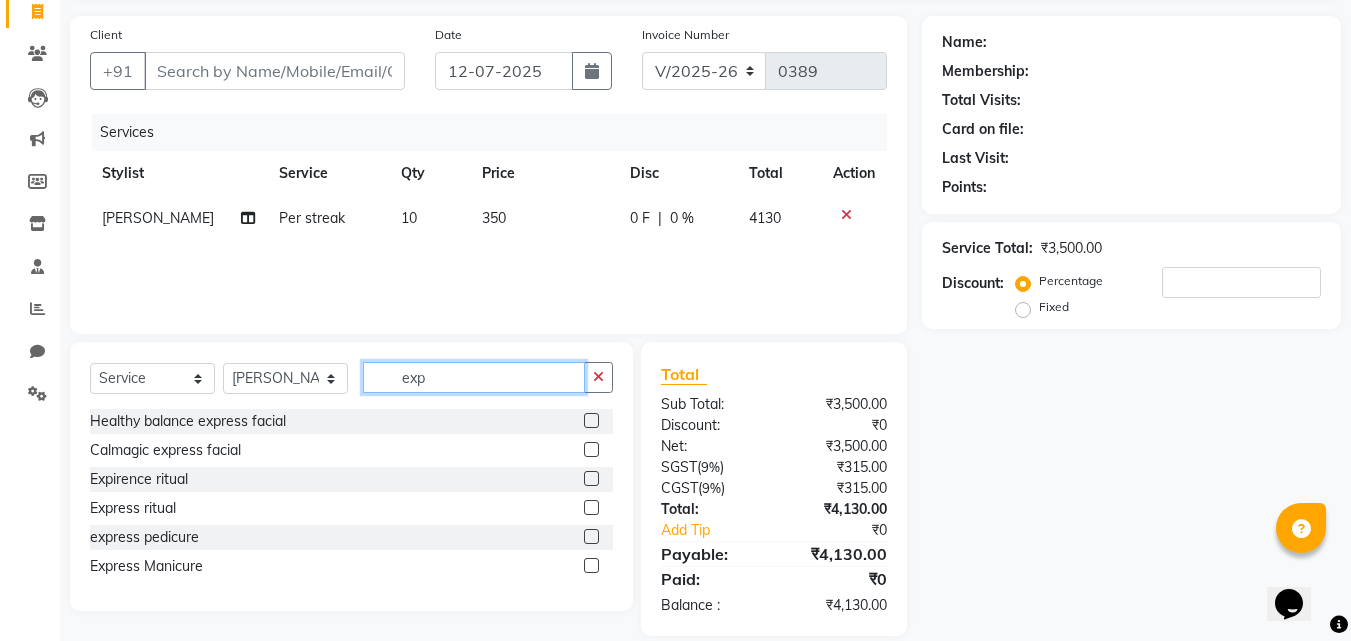 type on "exp" 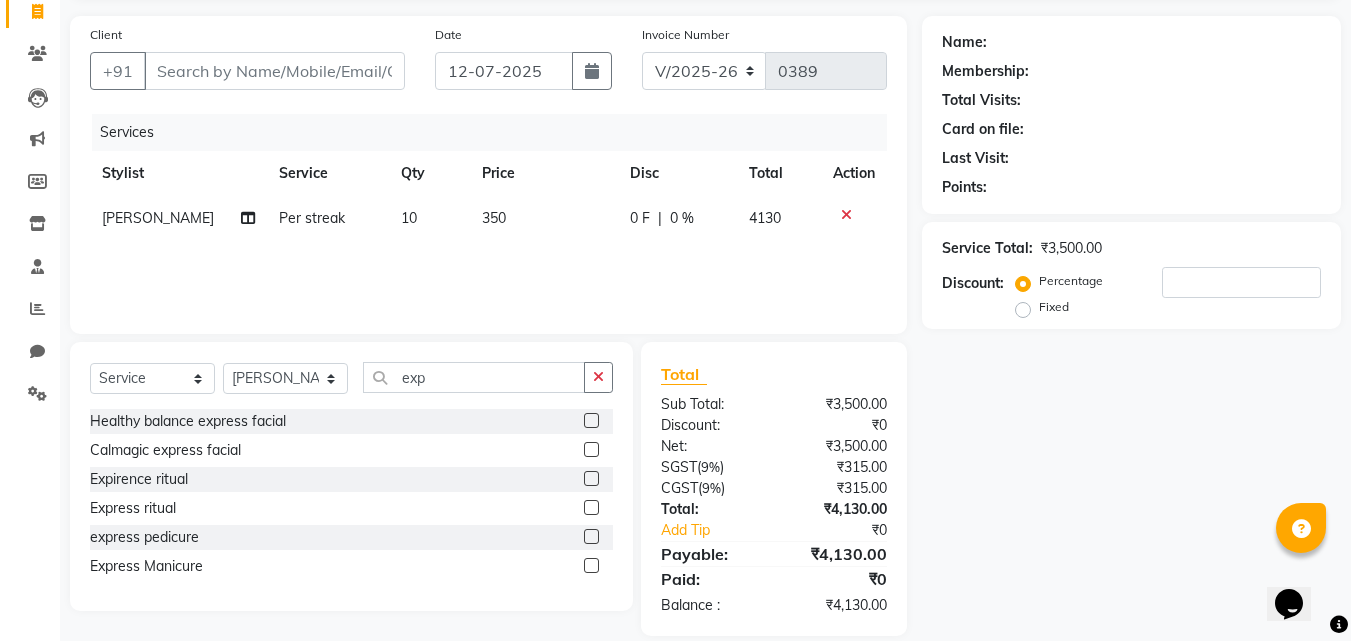click 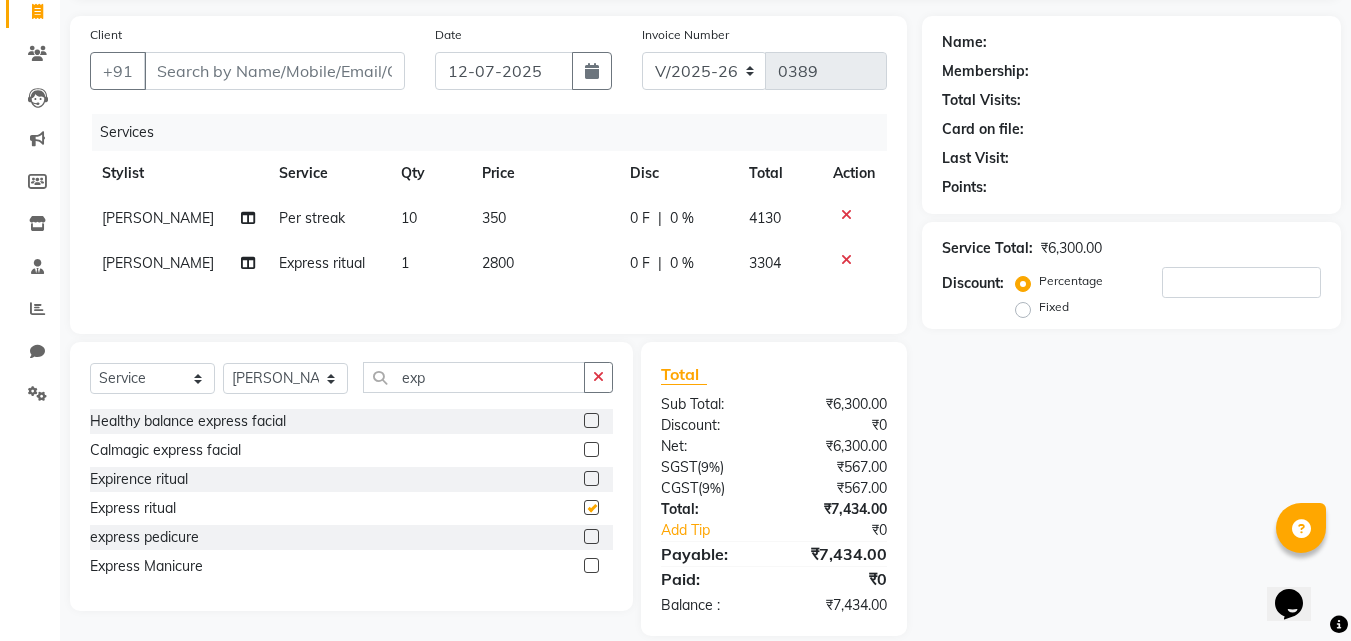 checkbox on "false" 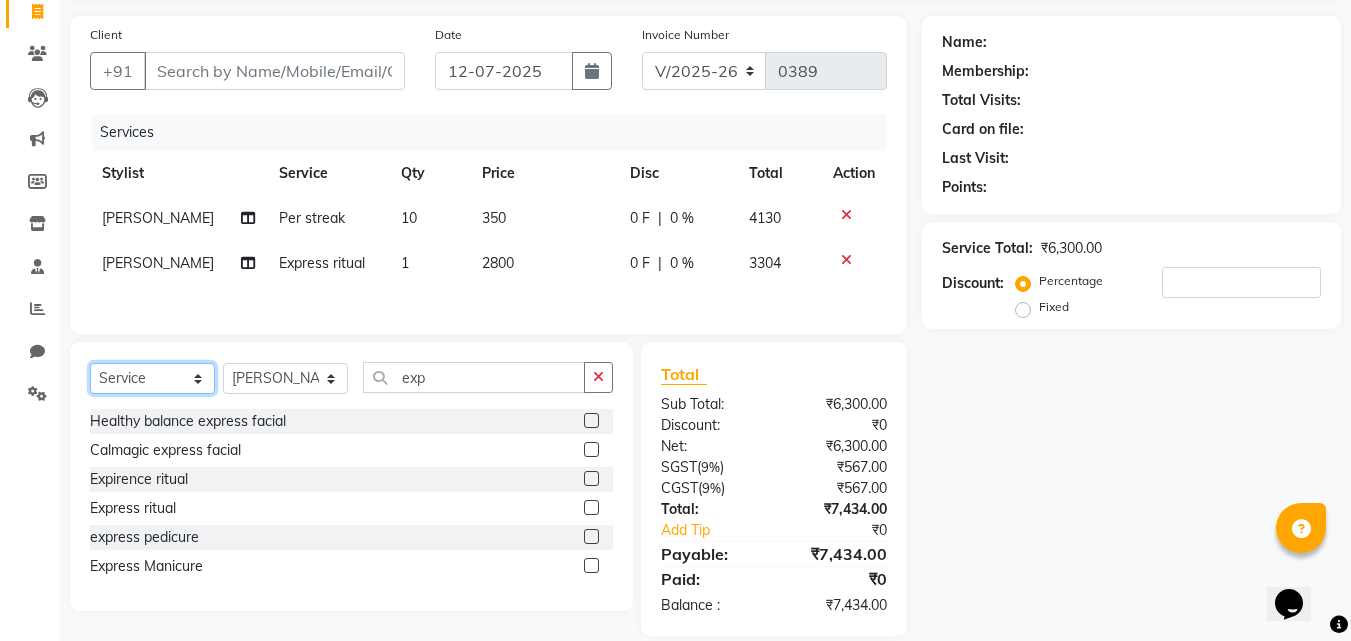 click on "Select  Service  Product  Membership  Package Voucher Prepaid Gift Card" 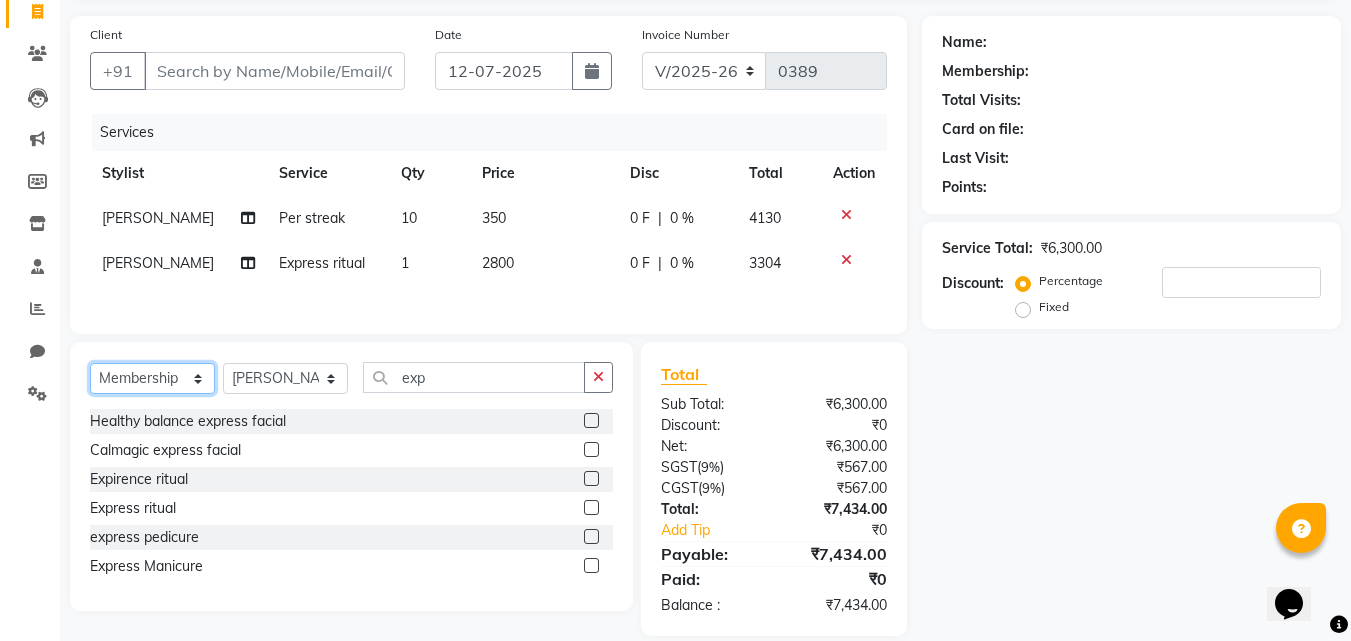 click on "Select  Service  Product  Membership  Package Voucher Prepaid Gift Card" 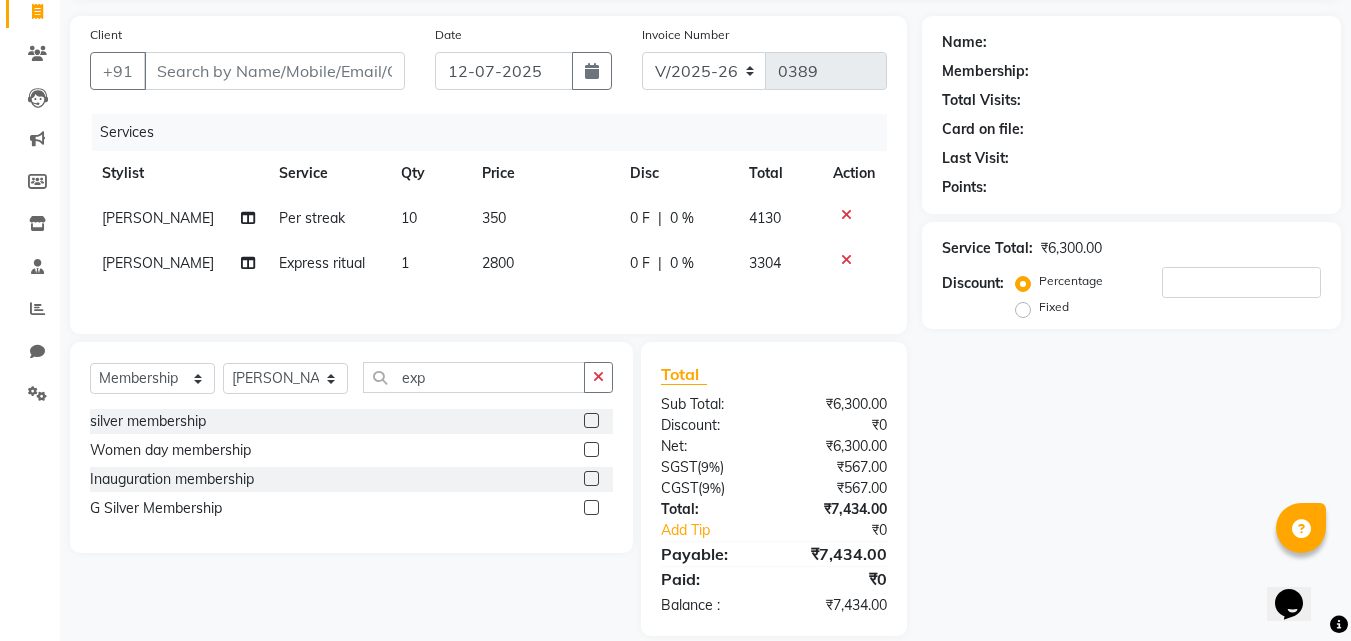 click 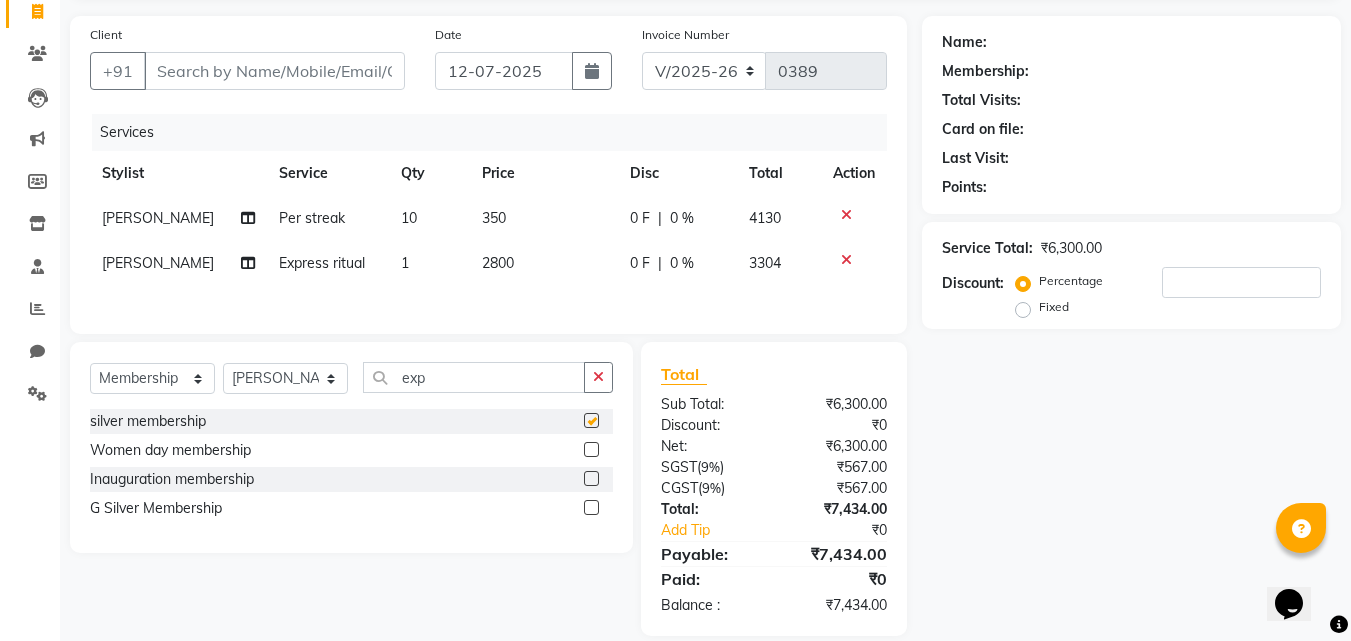 select on "select" 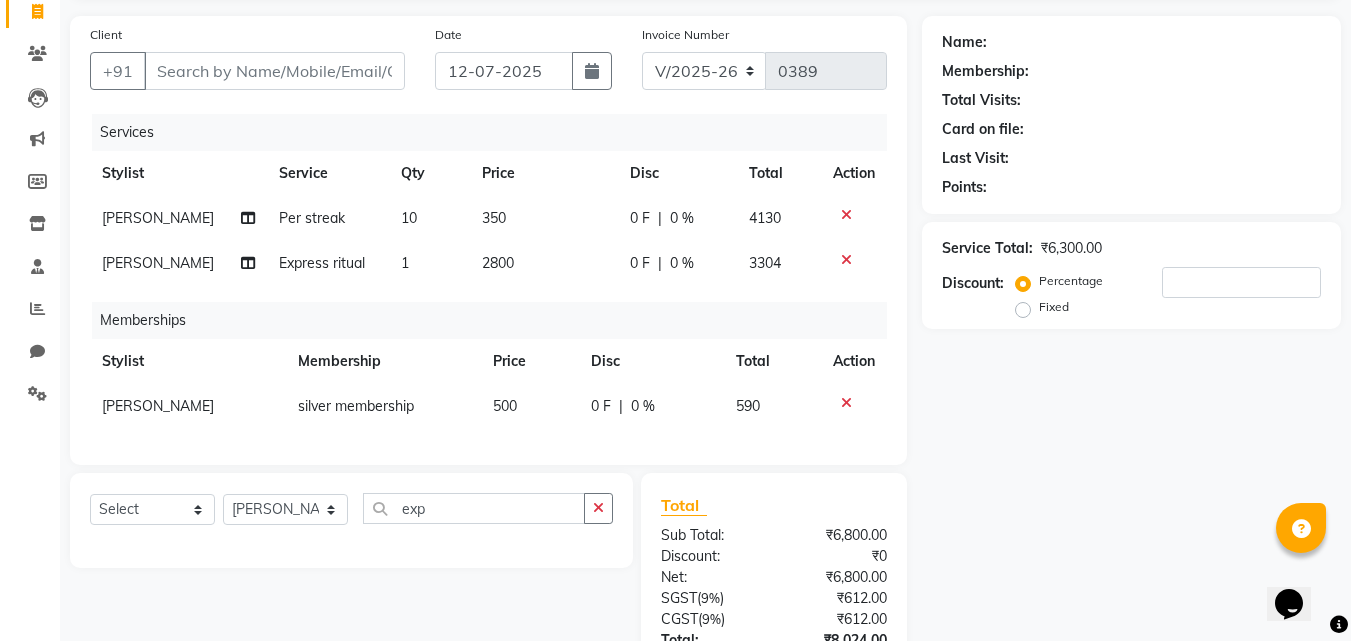 click on "0 %" 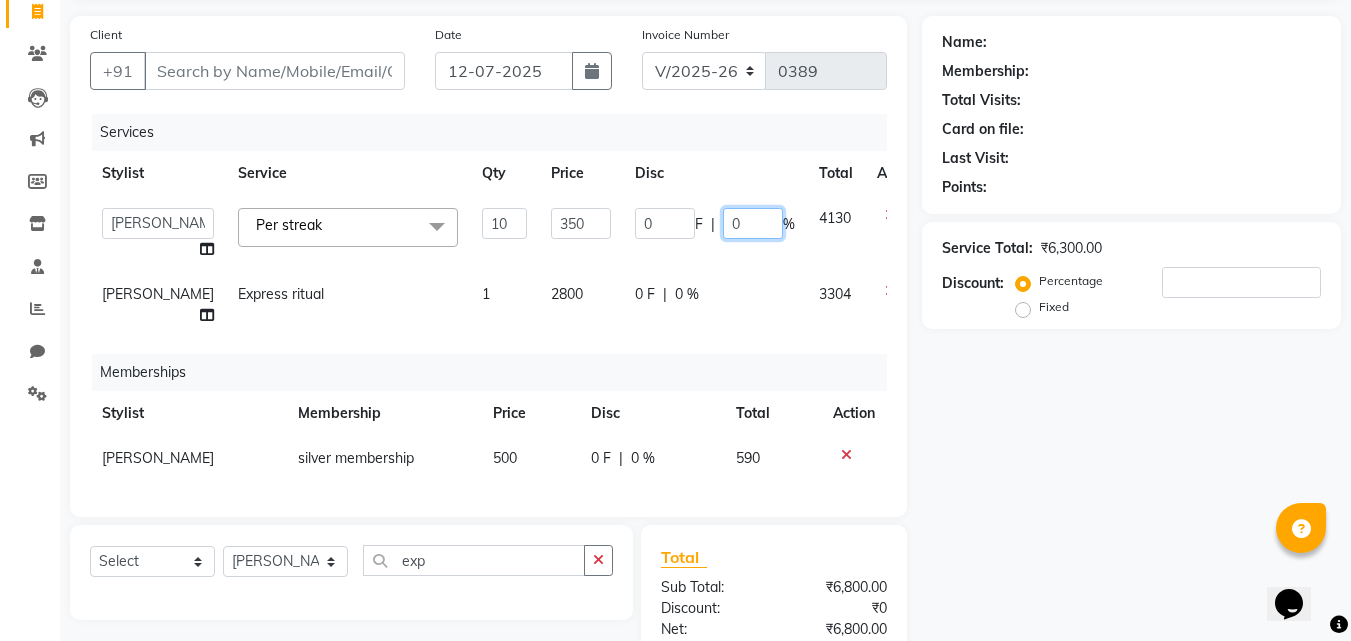 click on "0" 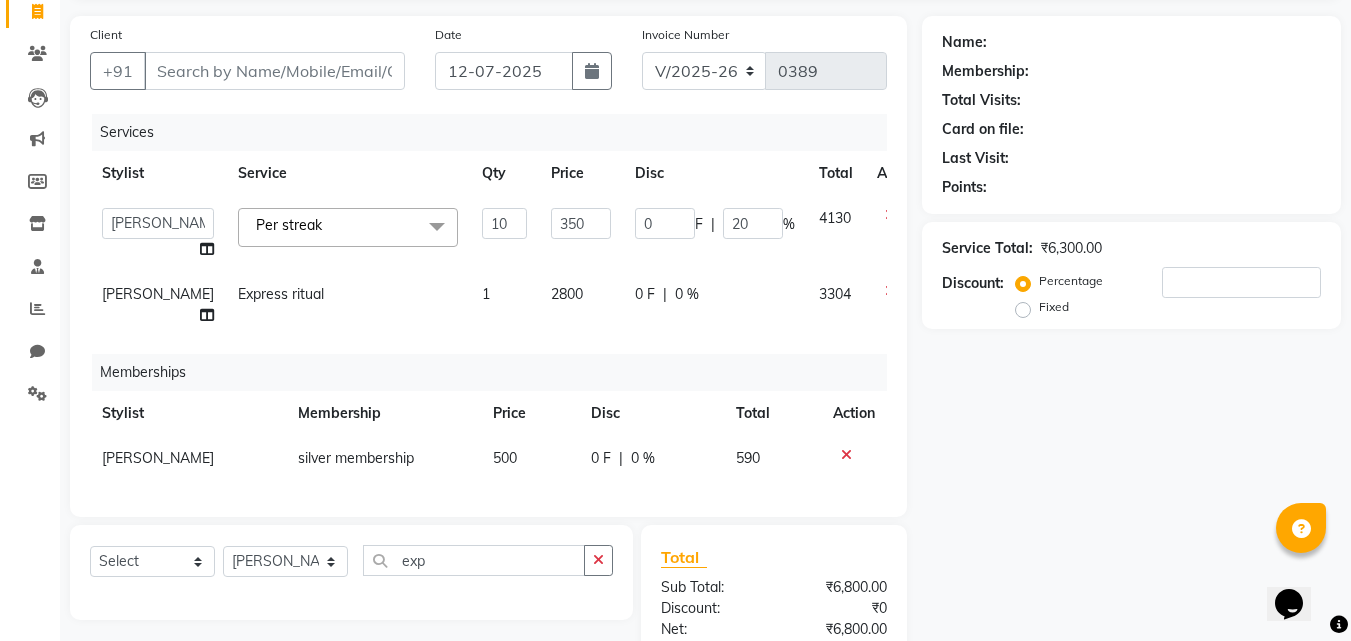 click on "0 F | 0 %" 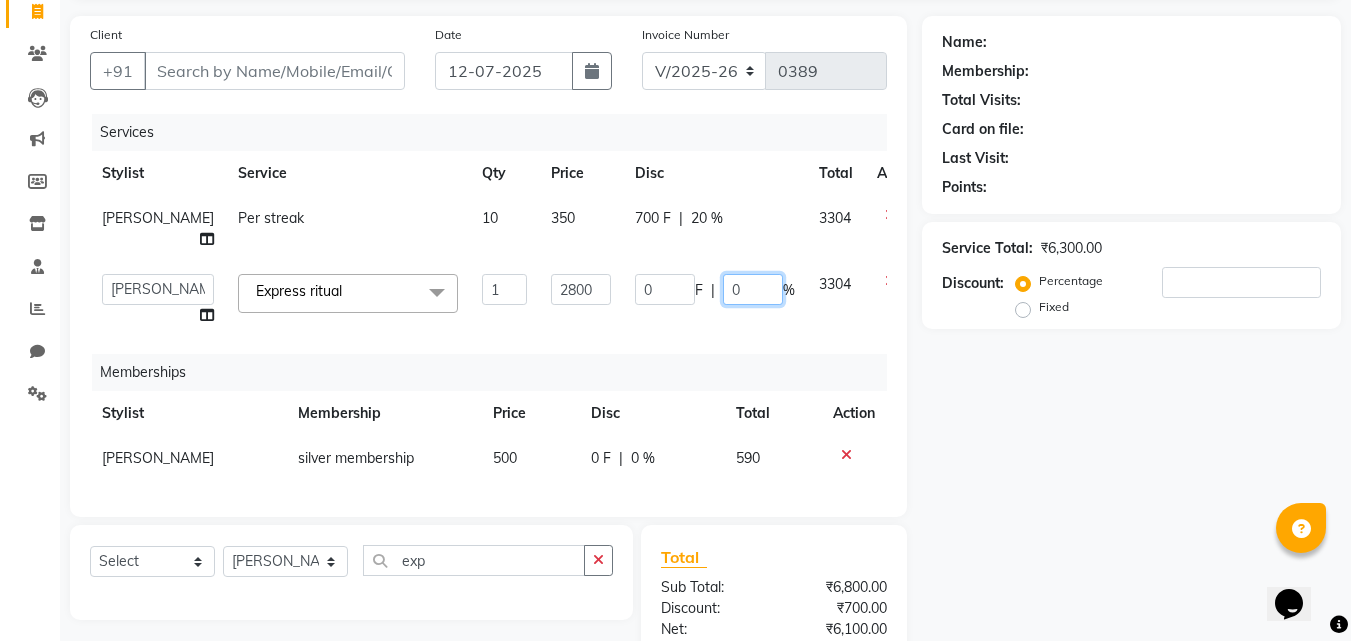 click on "0" 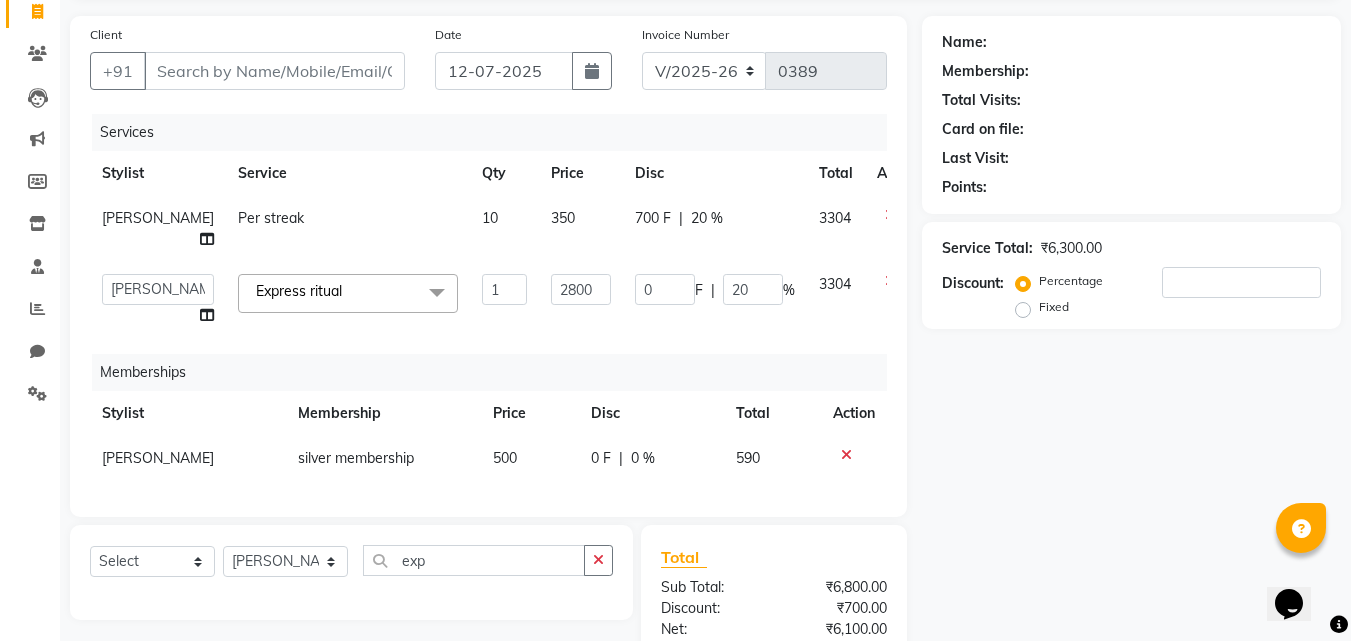 click on "Name: Membership: Total Visits: Card on file: Last Visit:  Points:  Service Total:  ₹6,300.00  Discount:  Percentage   Fixed" 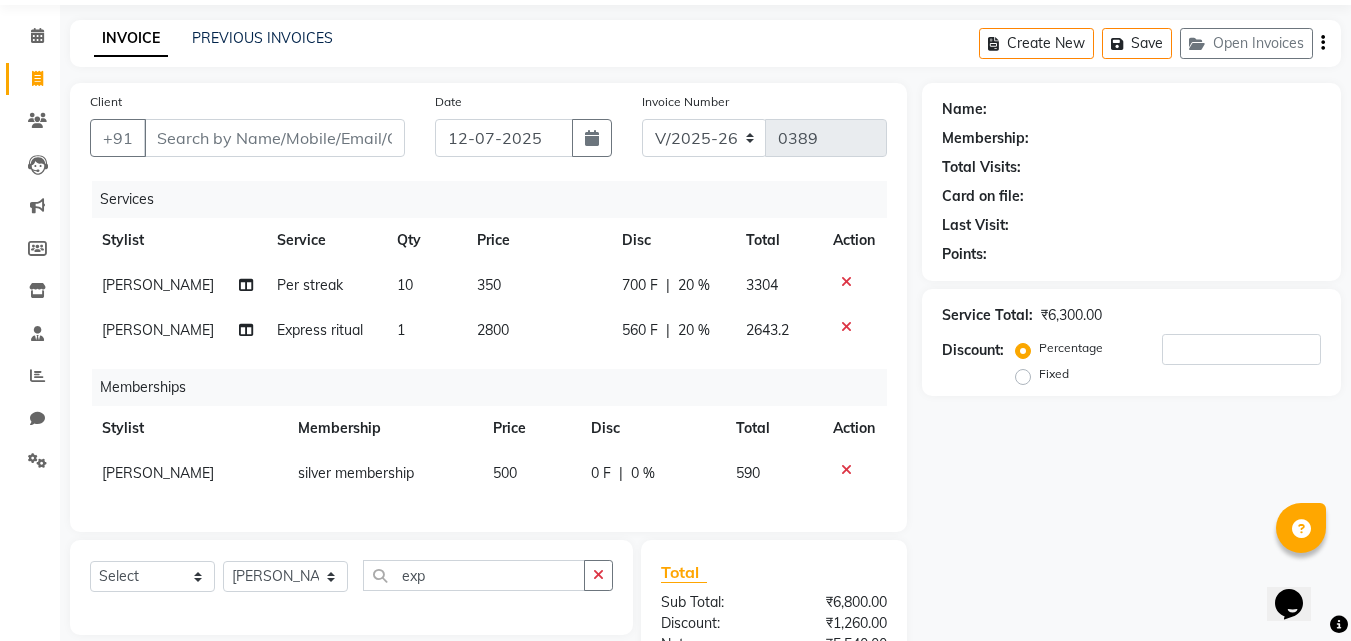 scroll, scrollTop: 0, scrollLeft: 0, axis: both 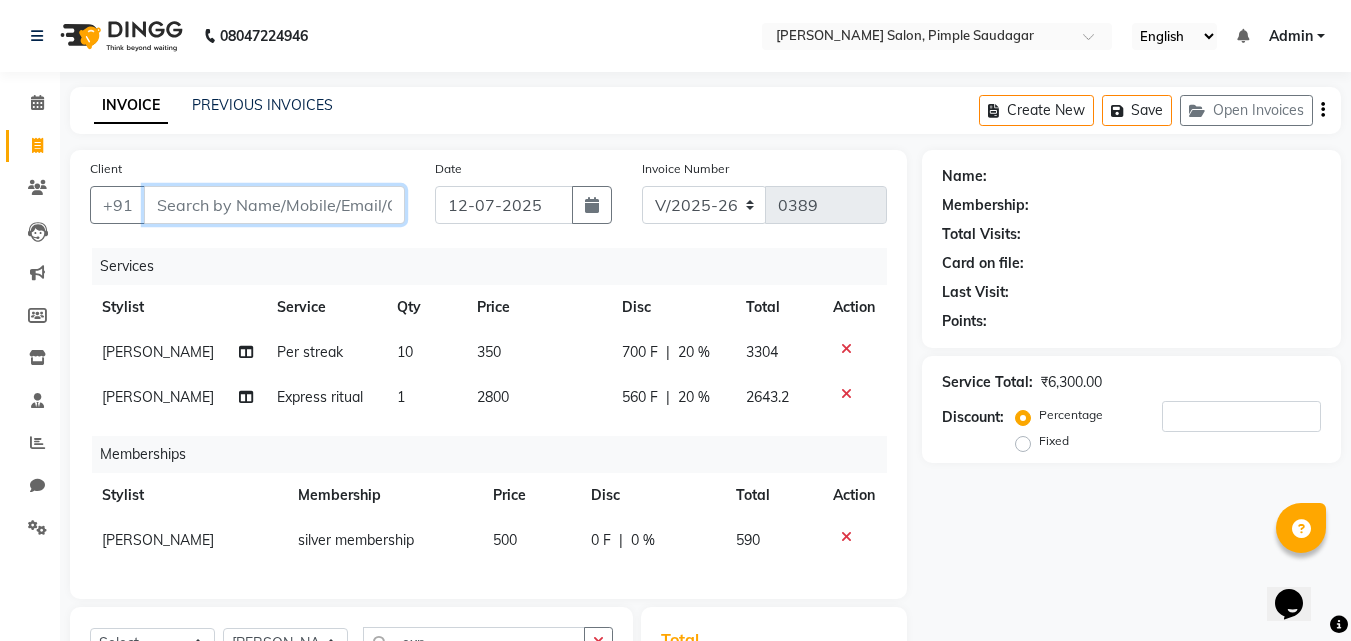 click on "Client" at bounding box center [274, 205] 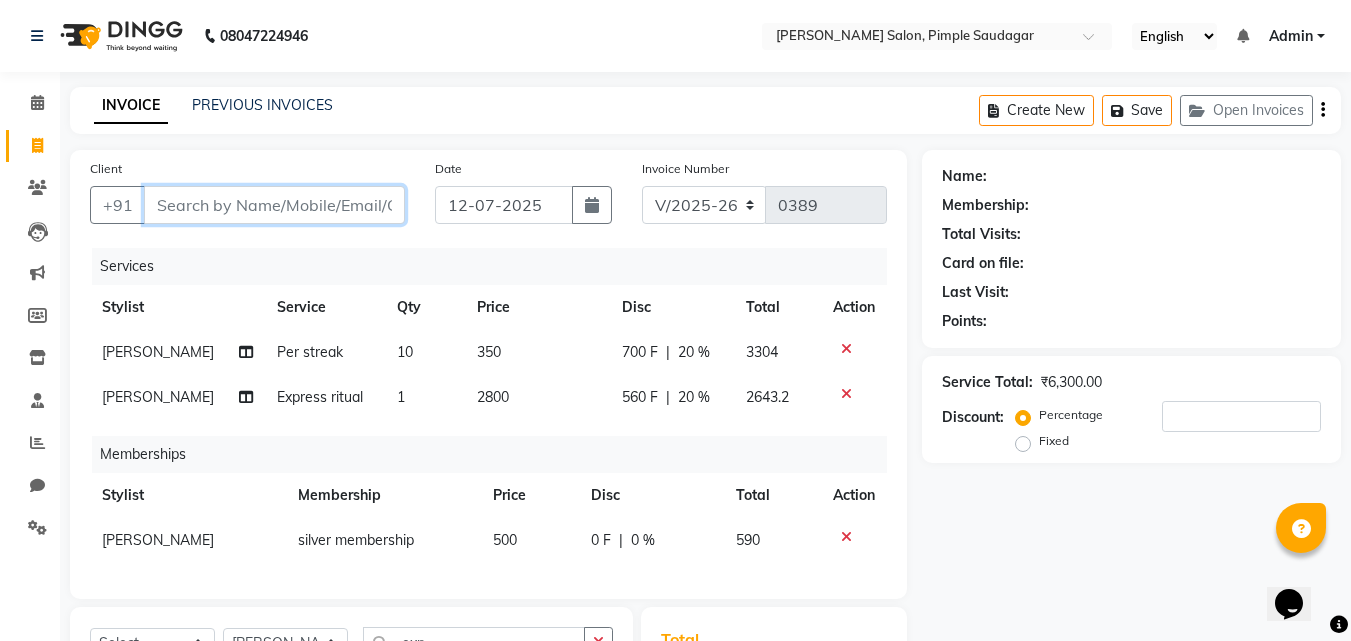 type on "9" 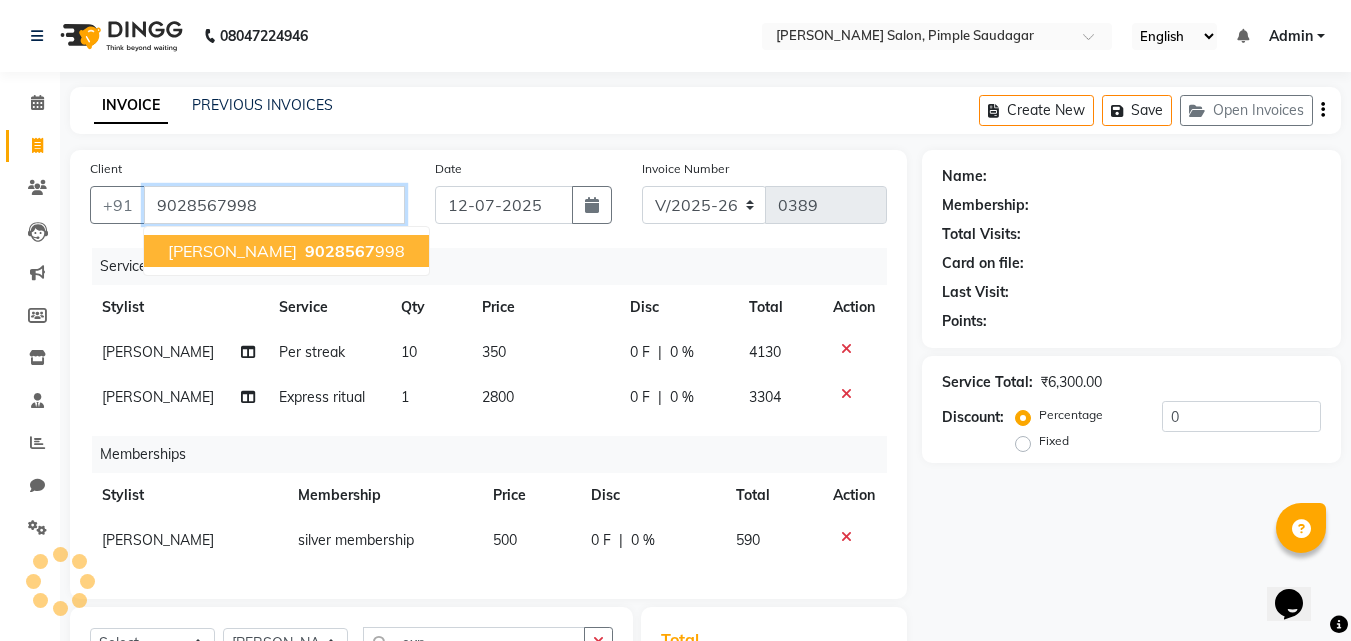type on "9028567998" 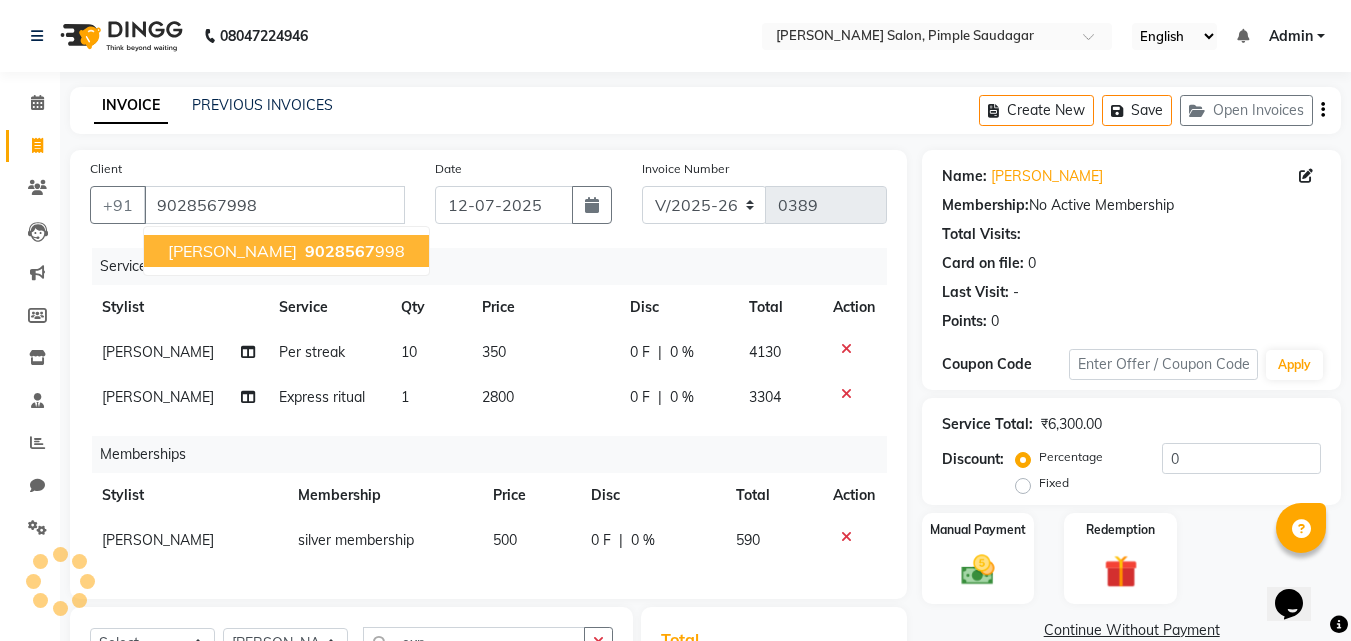 click on "9028567 998" at bounding box center [353, 251] 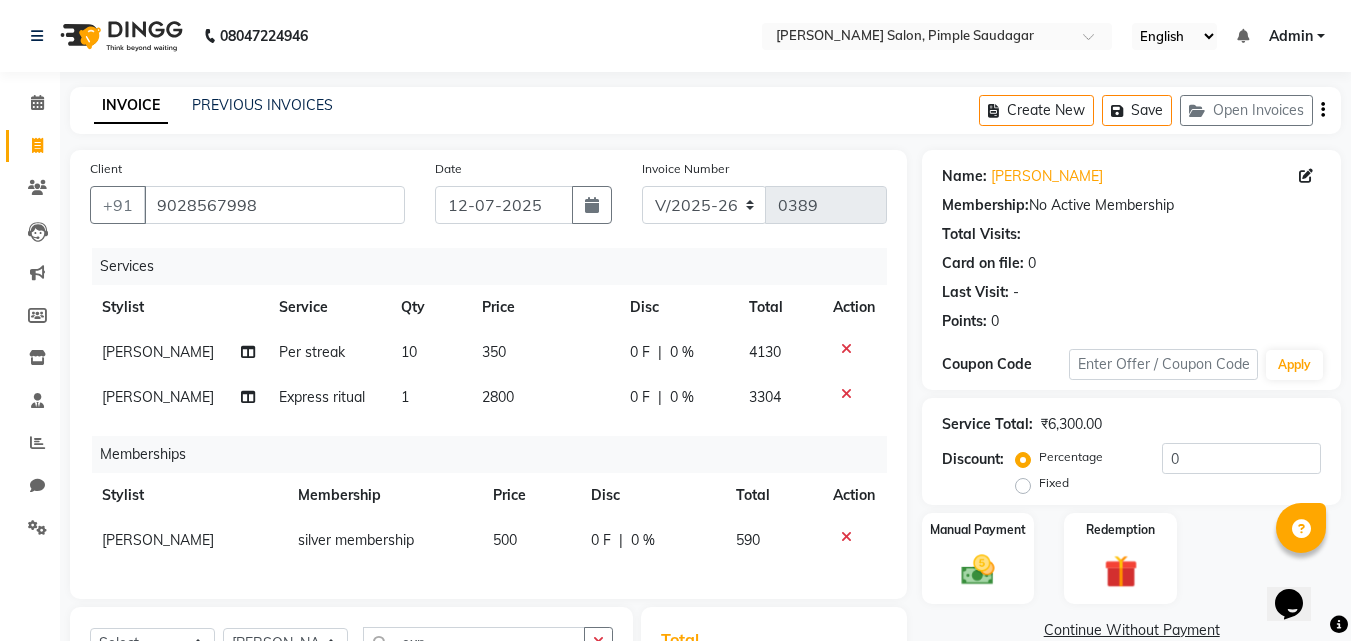 click on "0 %" 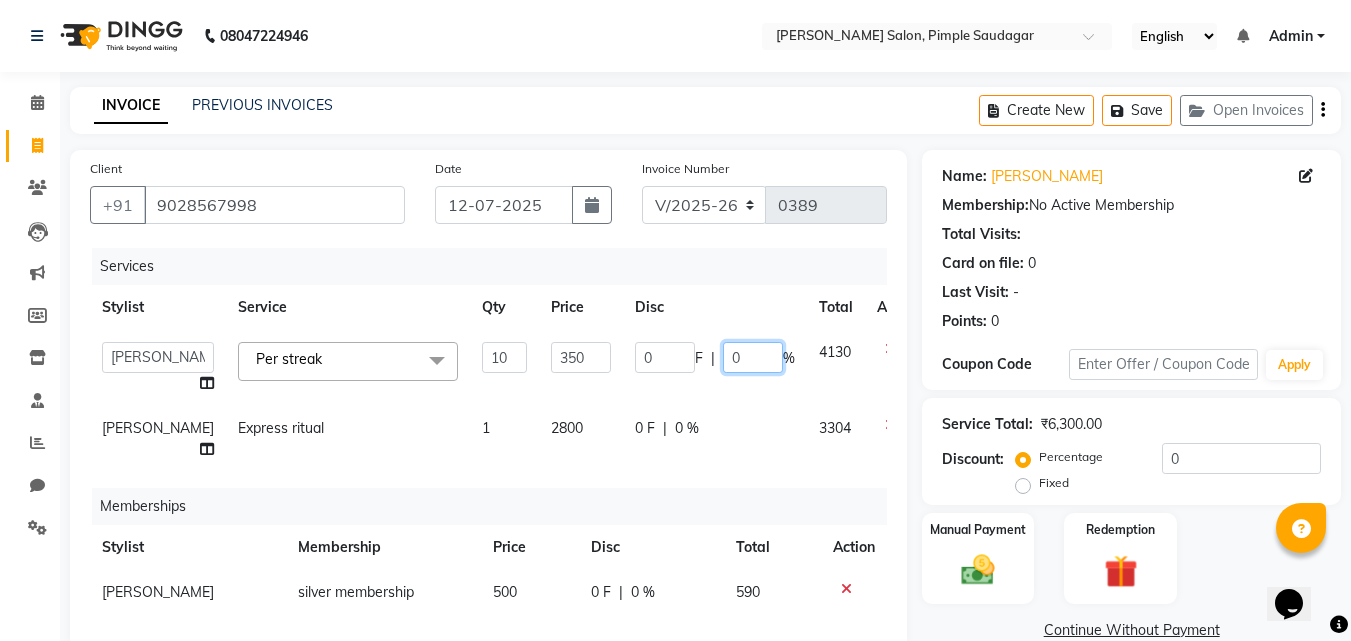 click on "0" 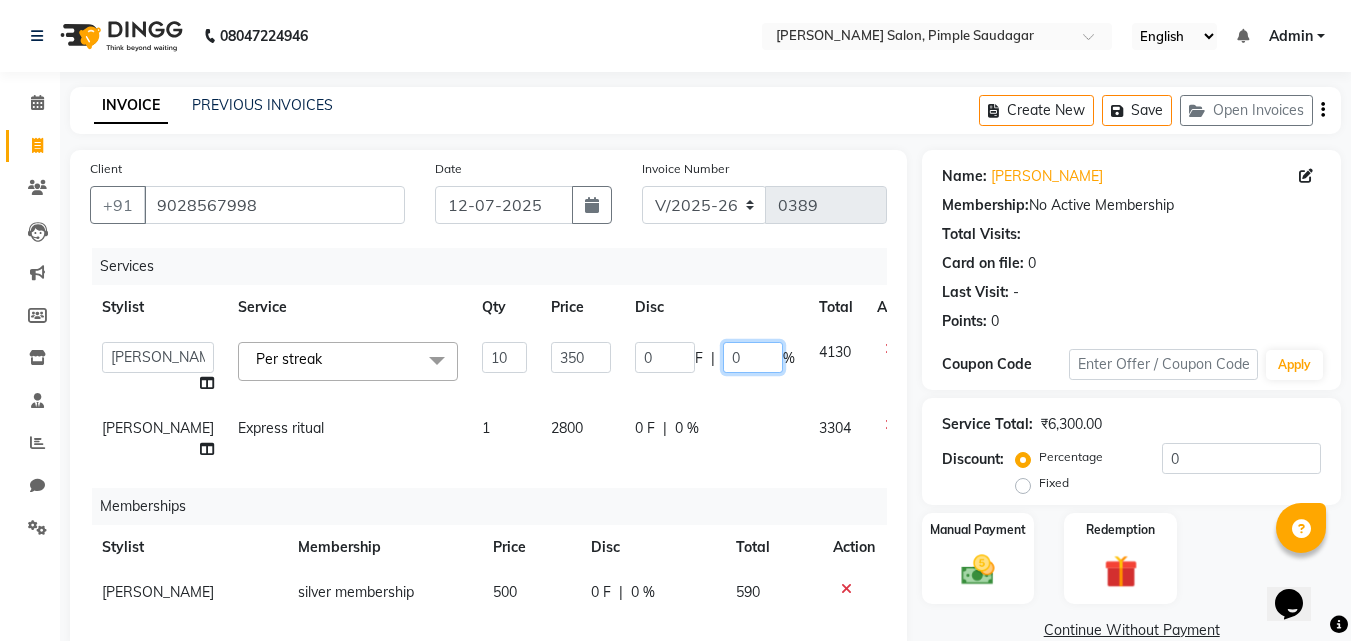 type on "20" 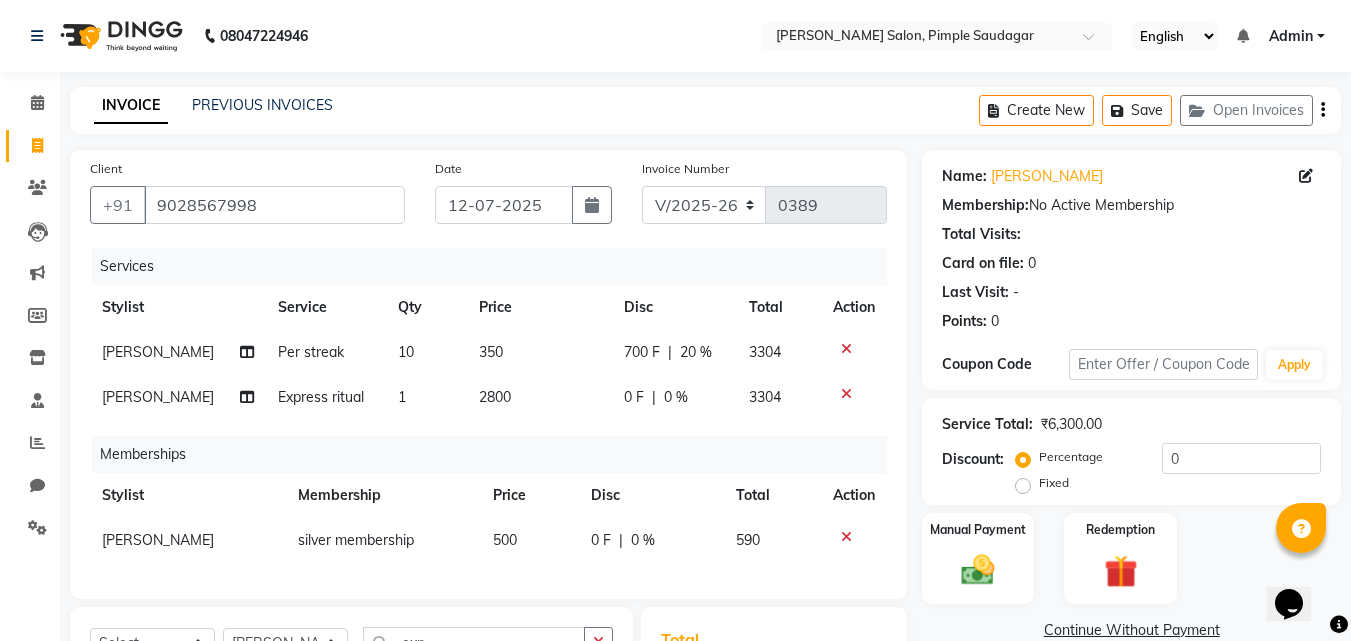 click on "Services Stylist Service Qty Price Disc Total Action tejas bhul Per streak 10 350 700 F | 20 % 3304 tejas bhul Express ritual 1 2800 0 F | 0 % 3304 Memberships Stylist Membership Price Disc Total Action tejas bhul silver membership 500 0 F | 0 % 590" 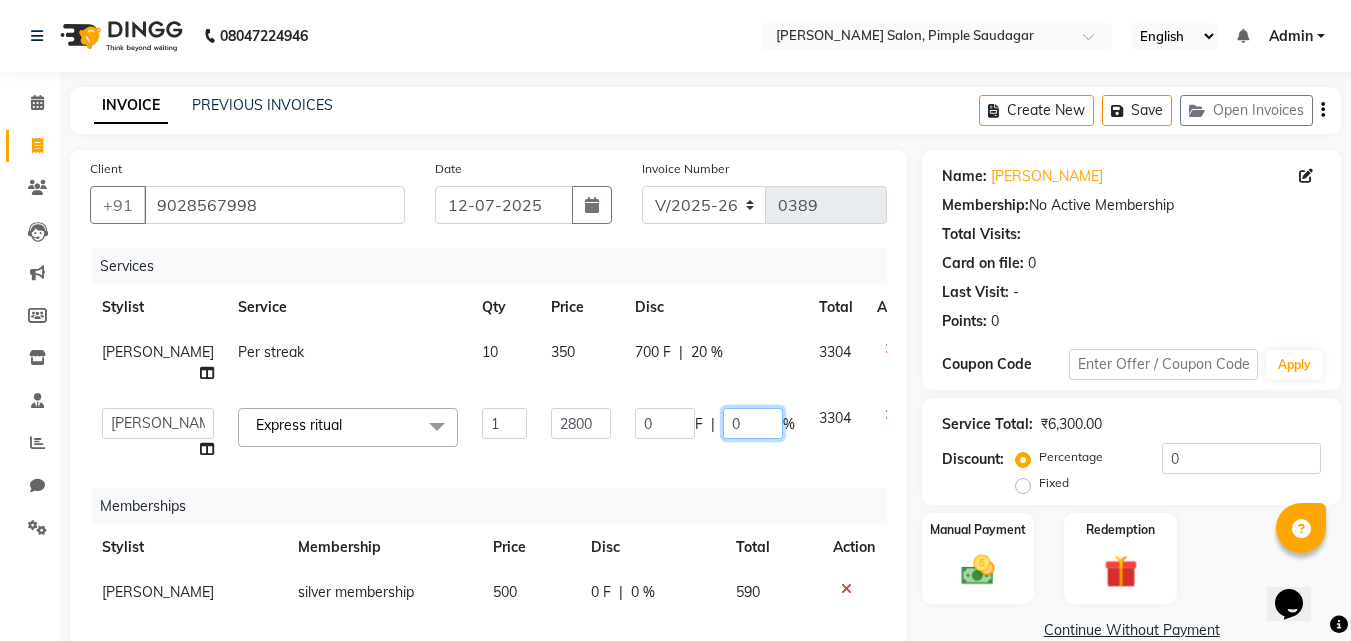 click on "0" 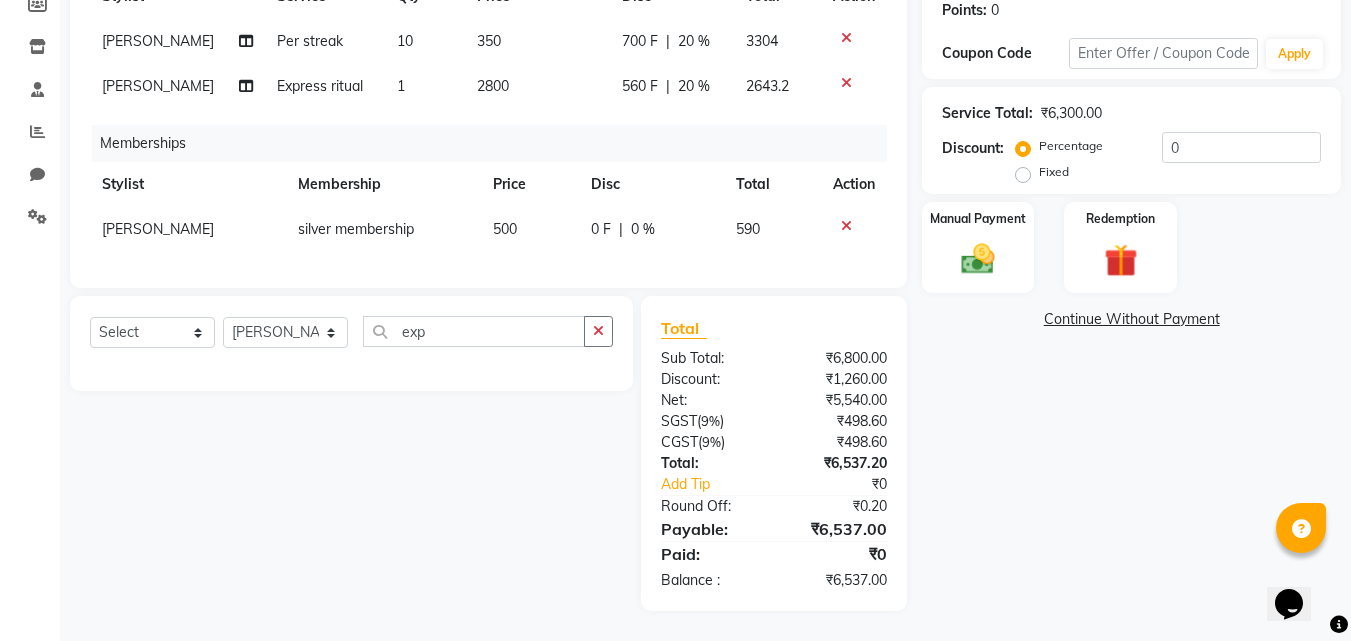 click on "Name: Pratima  Membership:  No Active Membership  Total Visits:   Card on file:  0 Last Visit:   - Points:   0  Coupon Code Apply Service Total:  ₹6,300.00  Discount:  Percentage   Fixed  0 Manual Payment Redemption  Continue Without Payment" 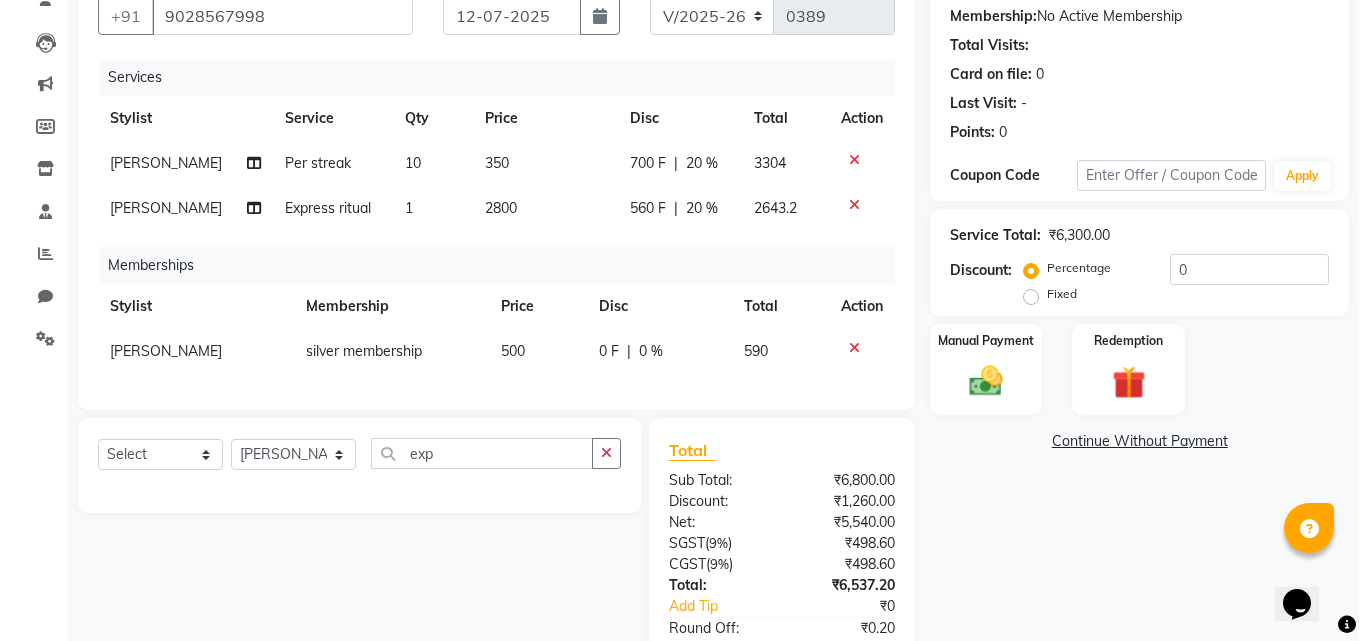 scroll, scrollTop: 0, scrollLeft: 0, axis: both 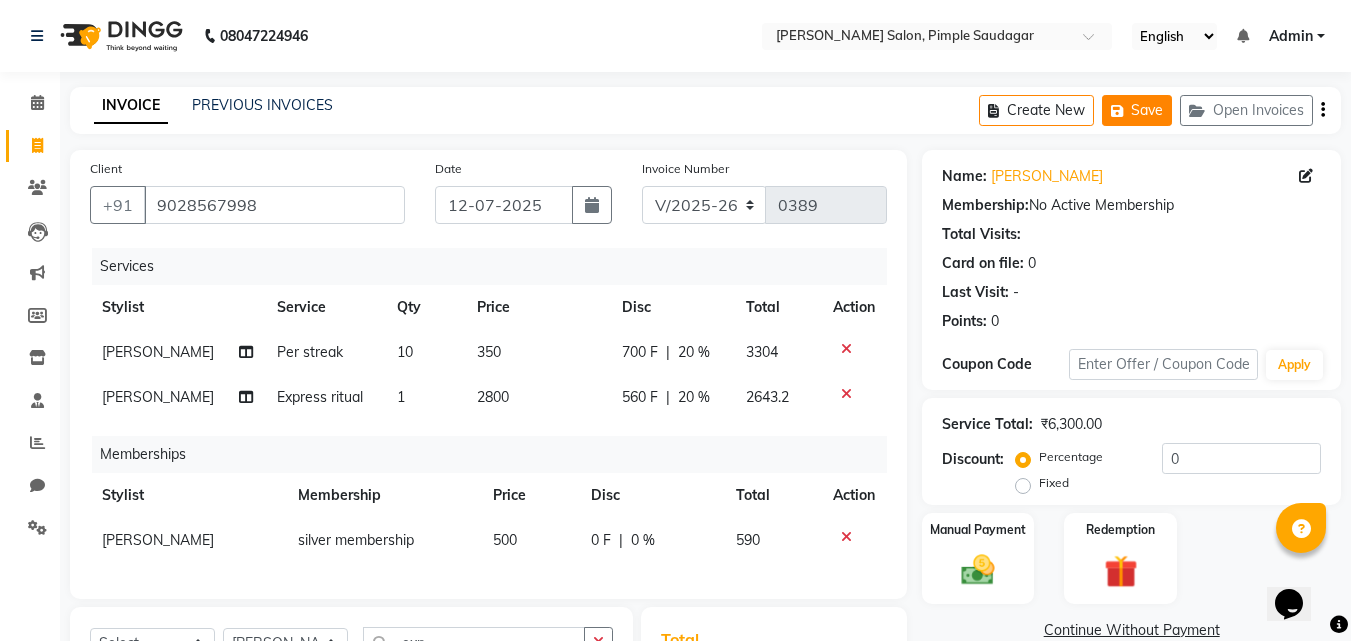 click on "Save" 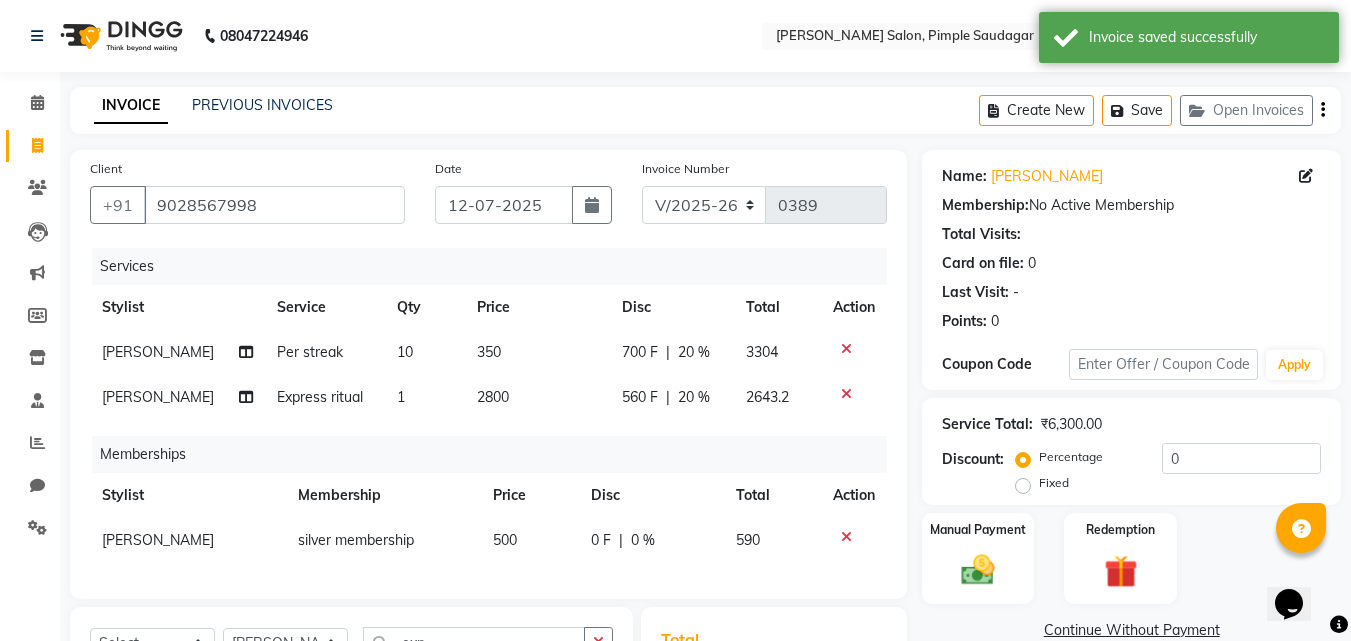 click on "INVOICE" 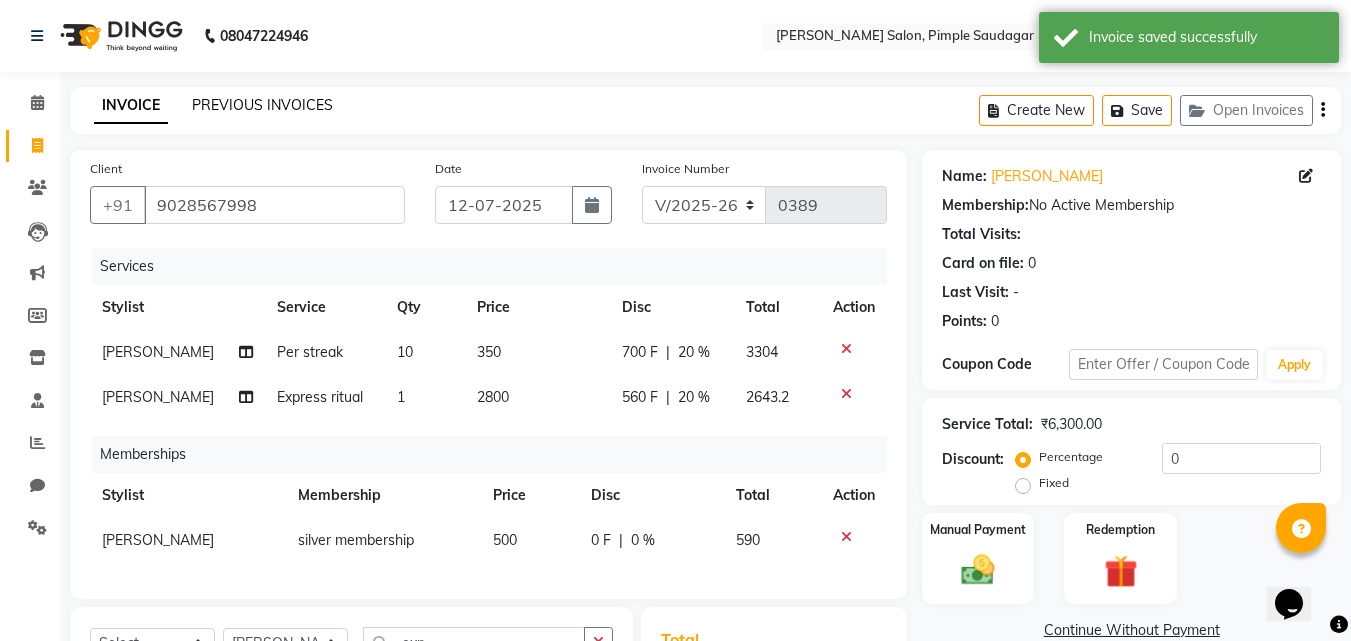 click on "PREVIOUS INVOICES" 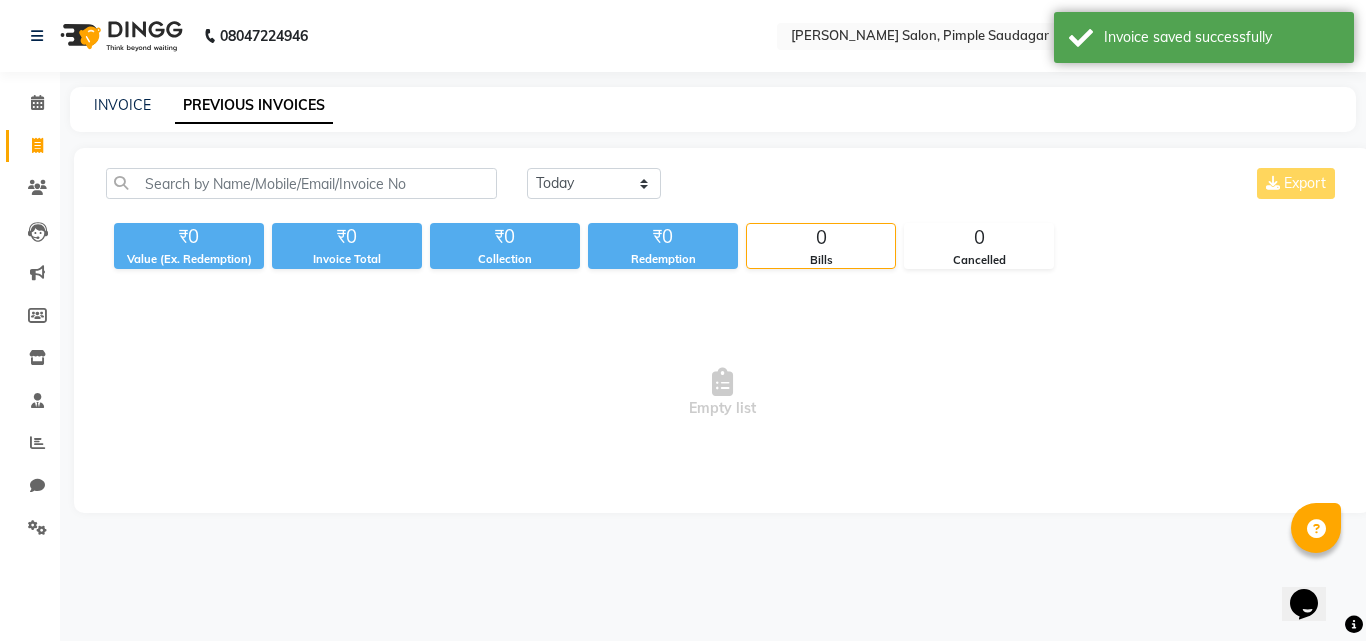 click on "INVOICE PREVIOUS INVOICES" 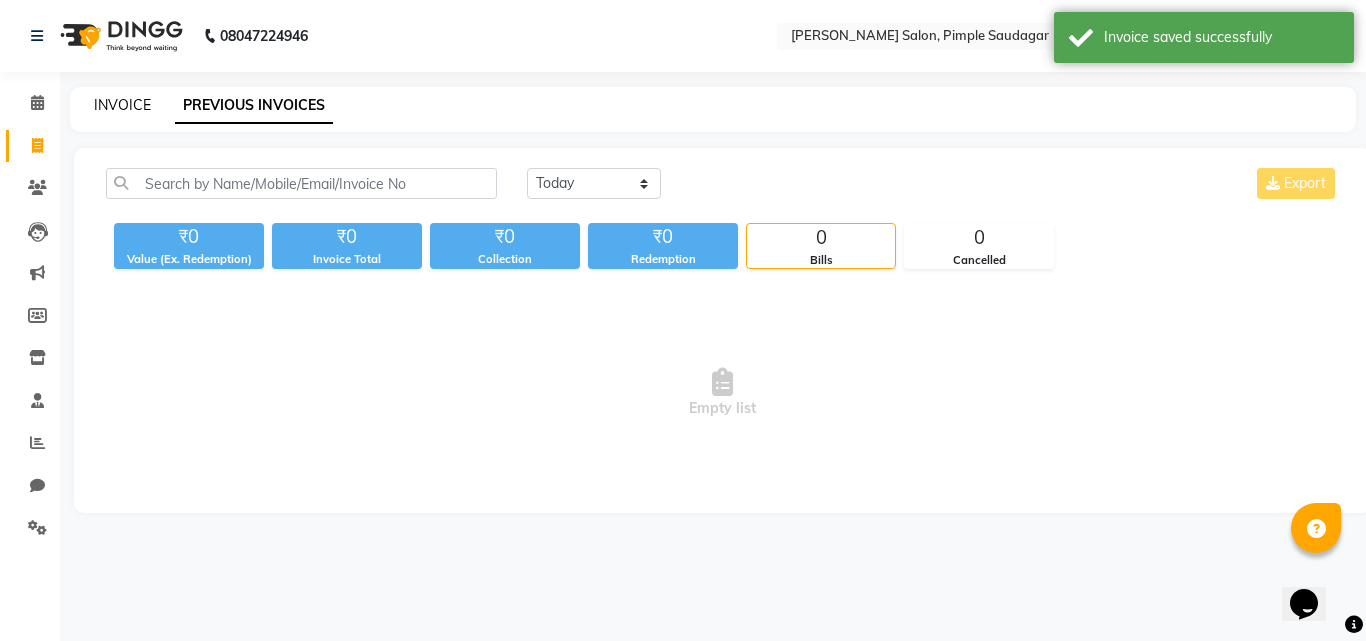 click on "INVOICE" 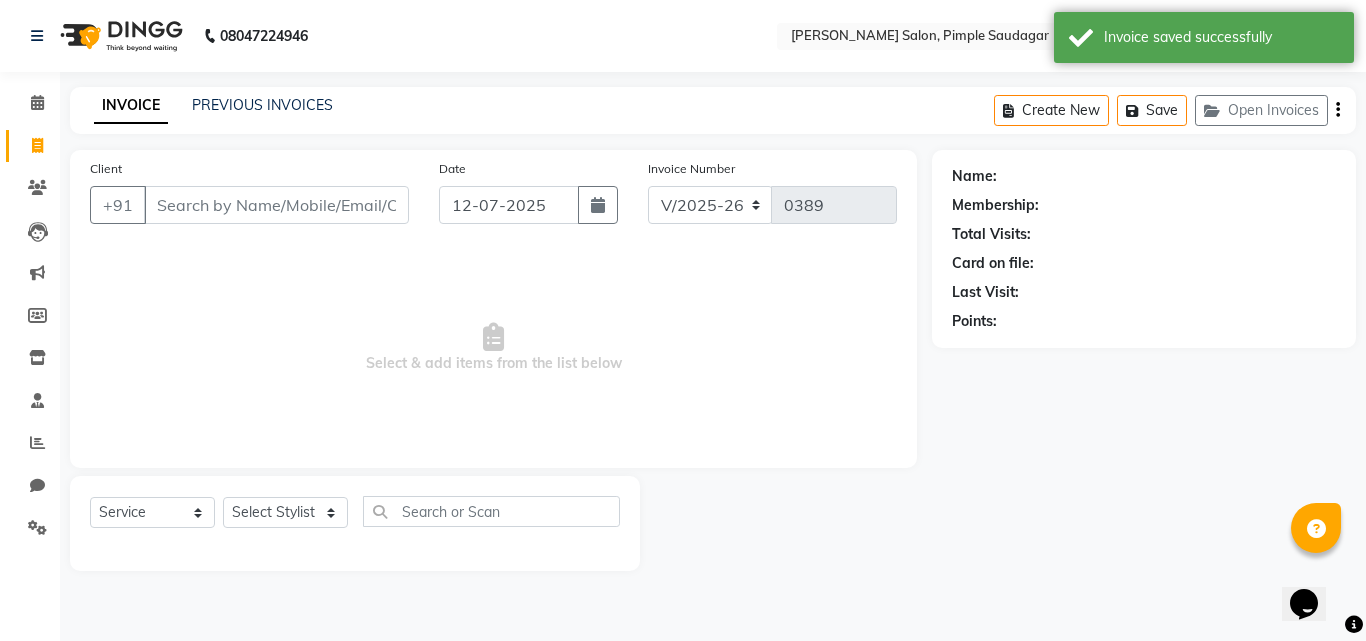 click on "Client" at bounding box center [276, 205] 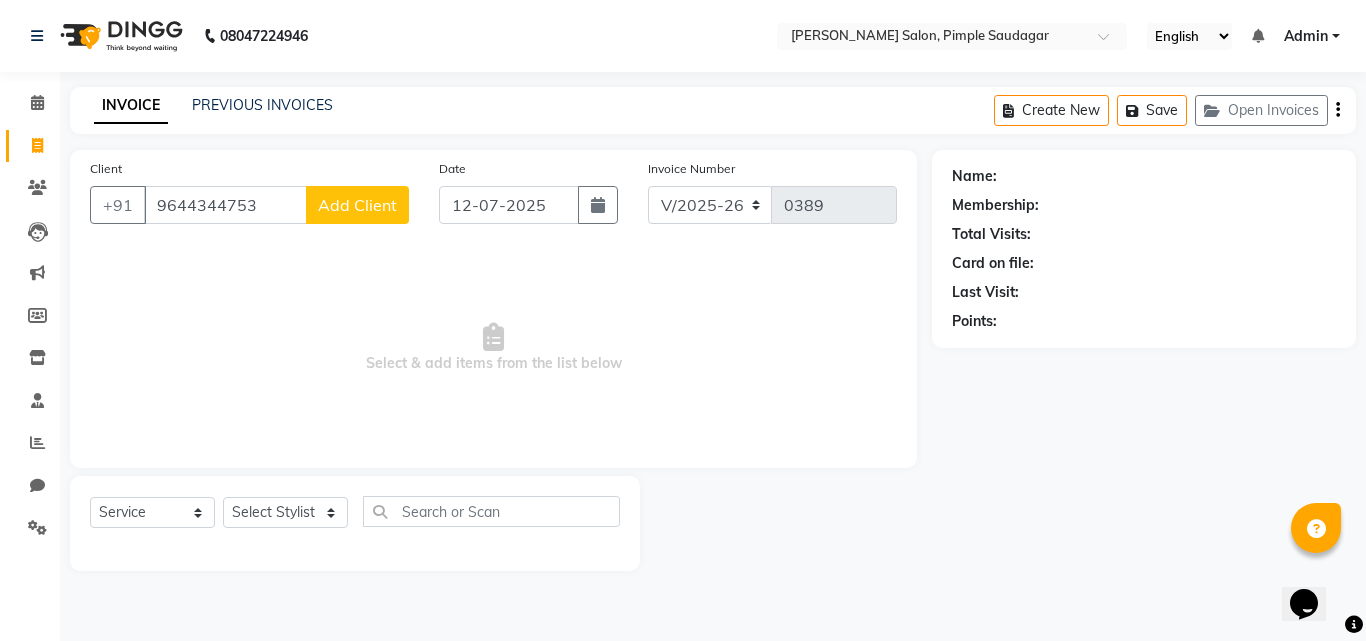 type on "9644344753" 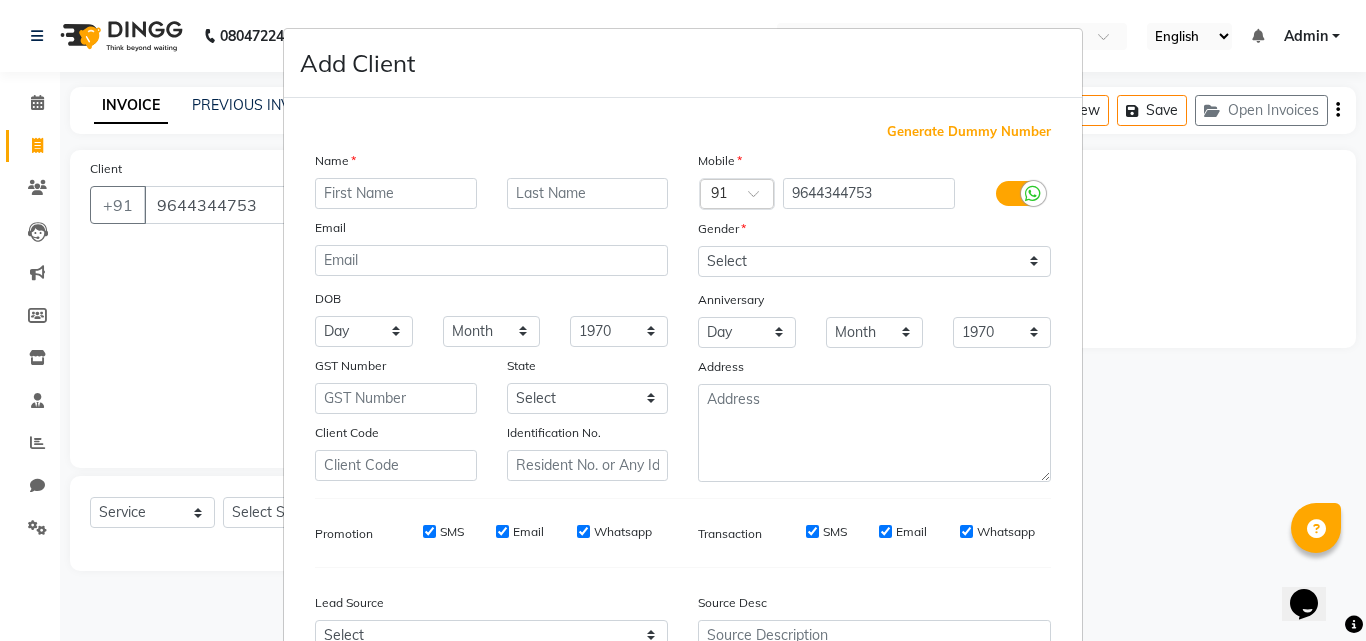 click on "Email" at bounding box center [491, 231] 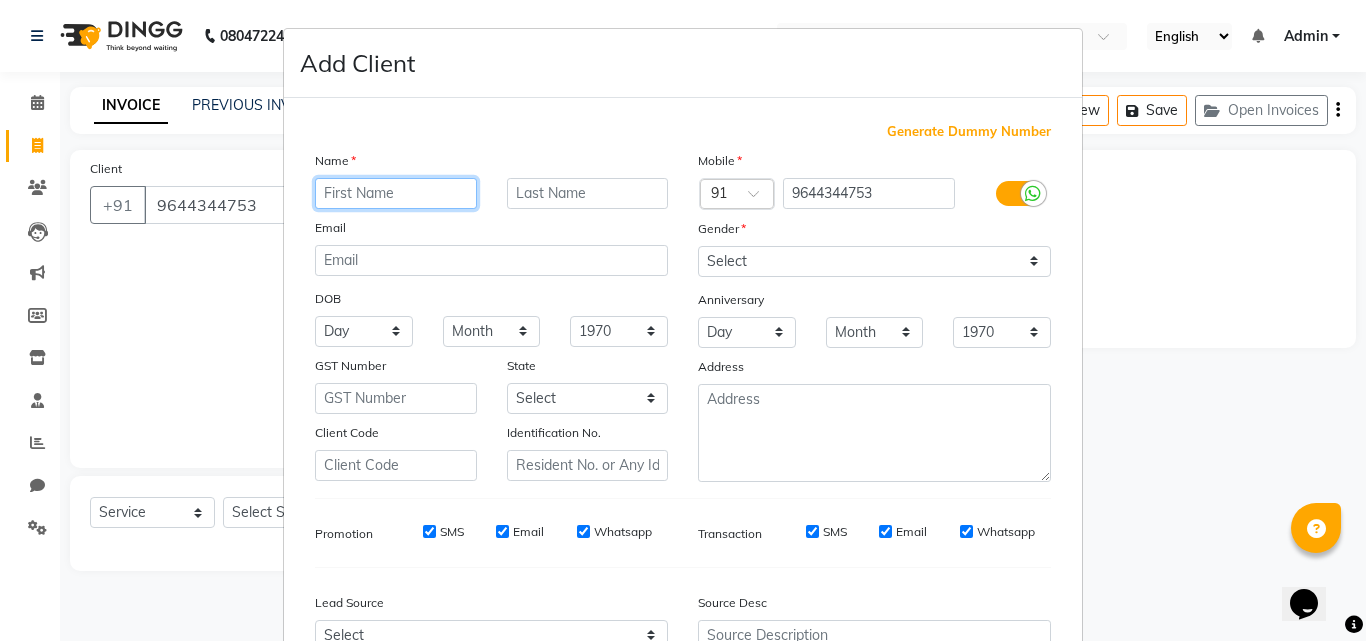 click at bounding box center (396, 193) 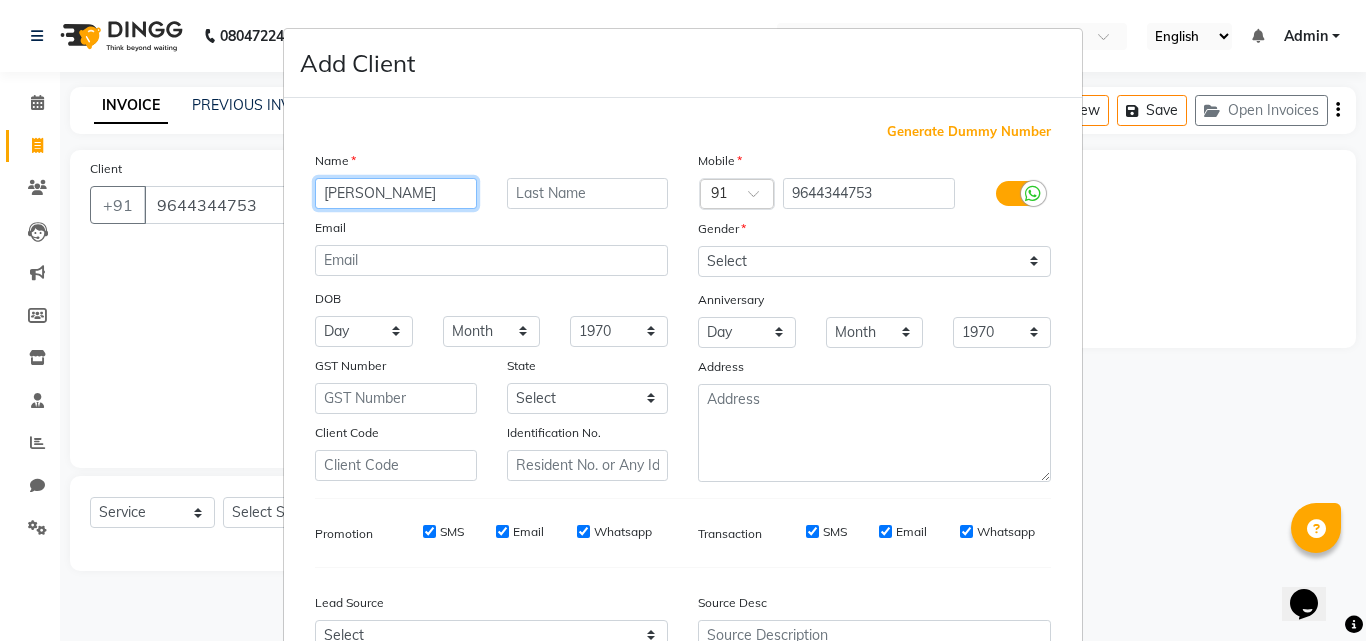 type on "anmol" 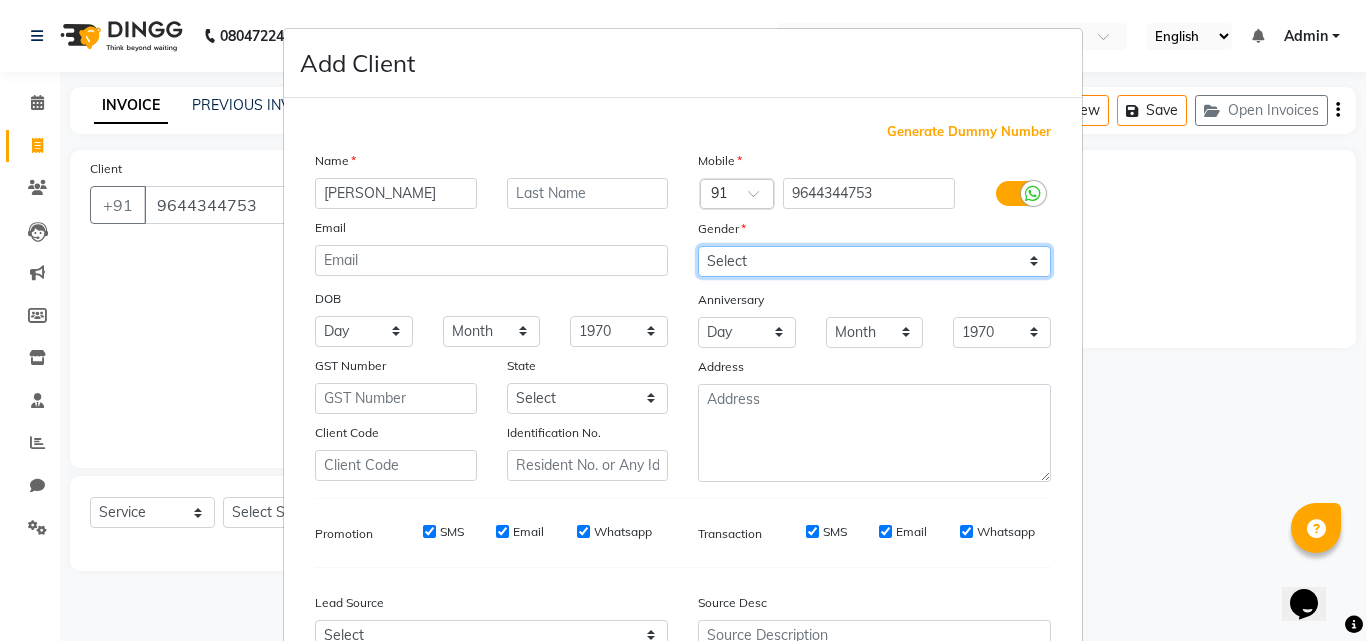 drag, startPoint x: 772, startPoint y: 264, endPoint x: 751, endPoint y: 275, distance: 23.70654 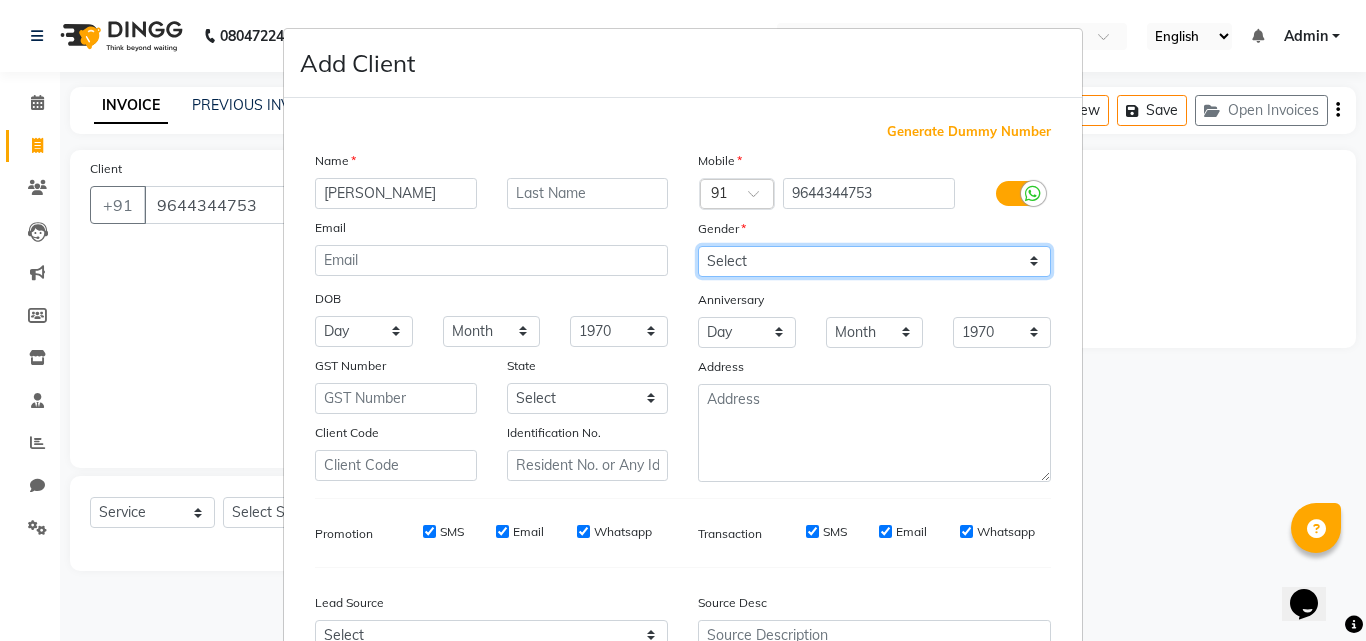 click on "Select Male Female Other Prefer Not To Say" at bounding box center [874, 261] 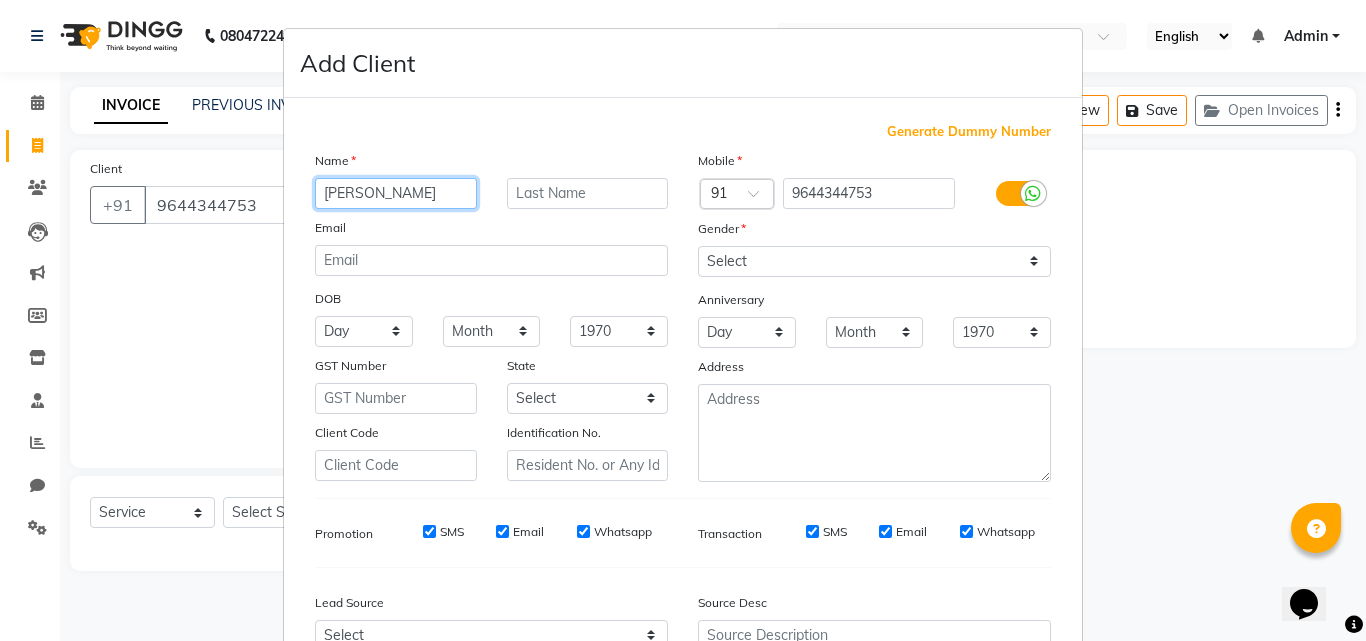 click on "anmol" at bounding box center (396, 193) 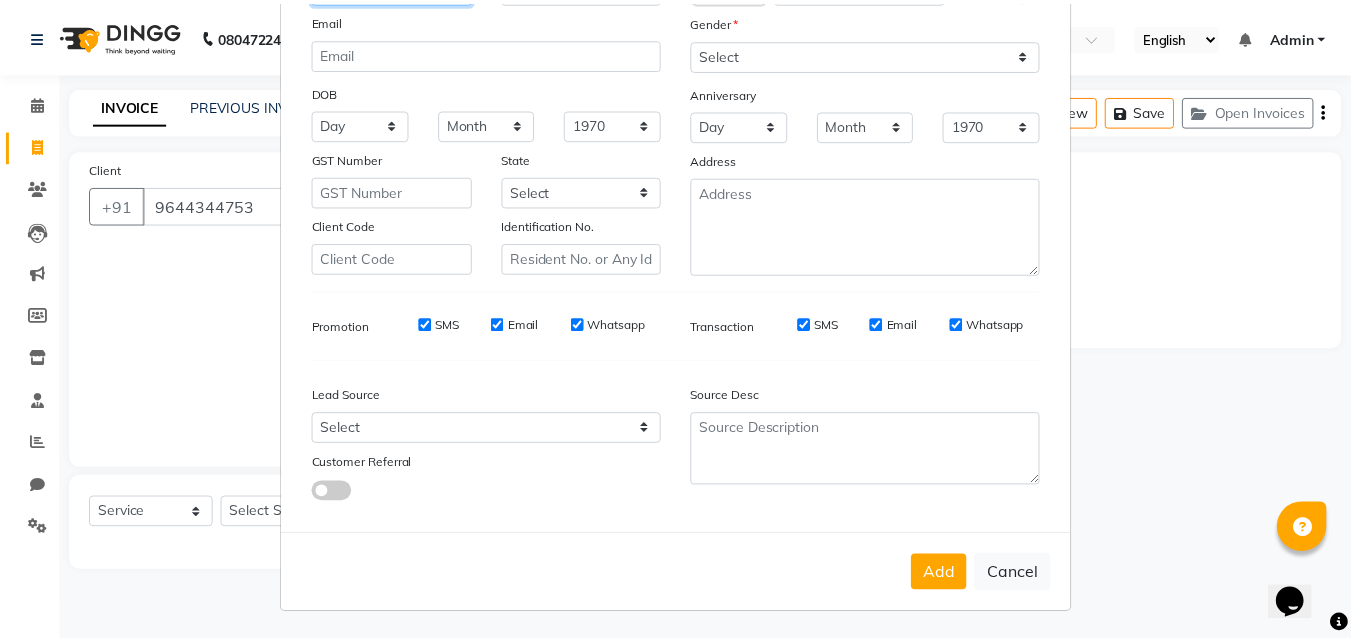 scroll, scrollTop: 208, scrollLeft: 0, axis: vertical 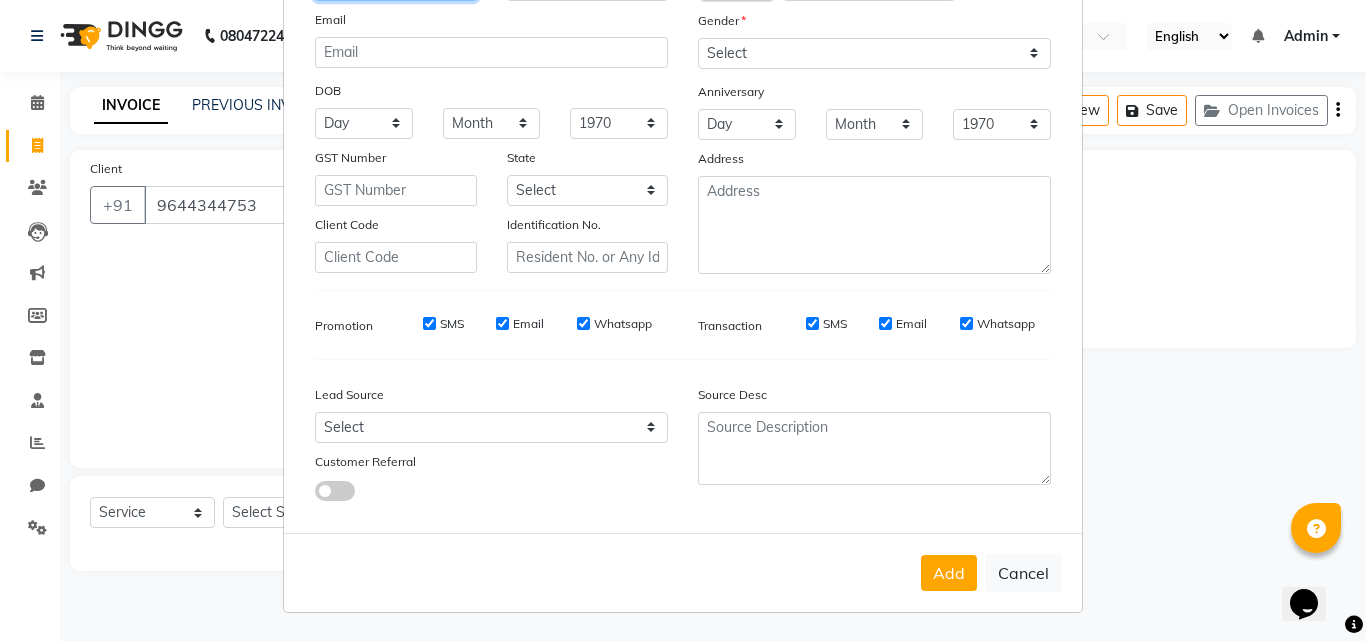 type on "Anmol" 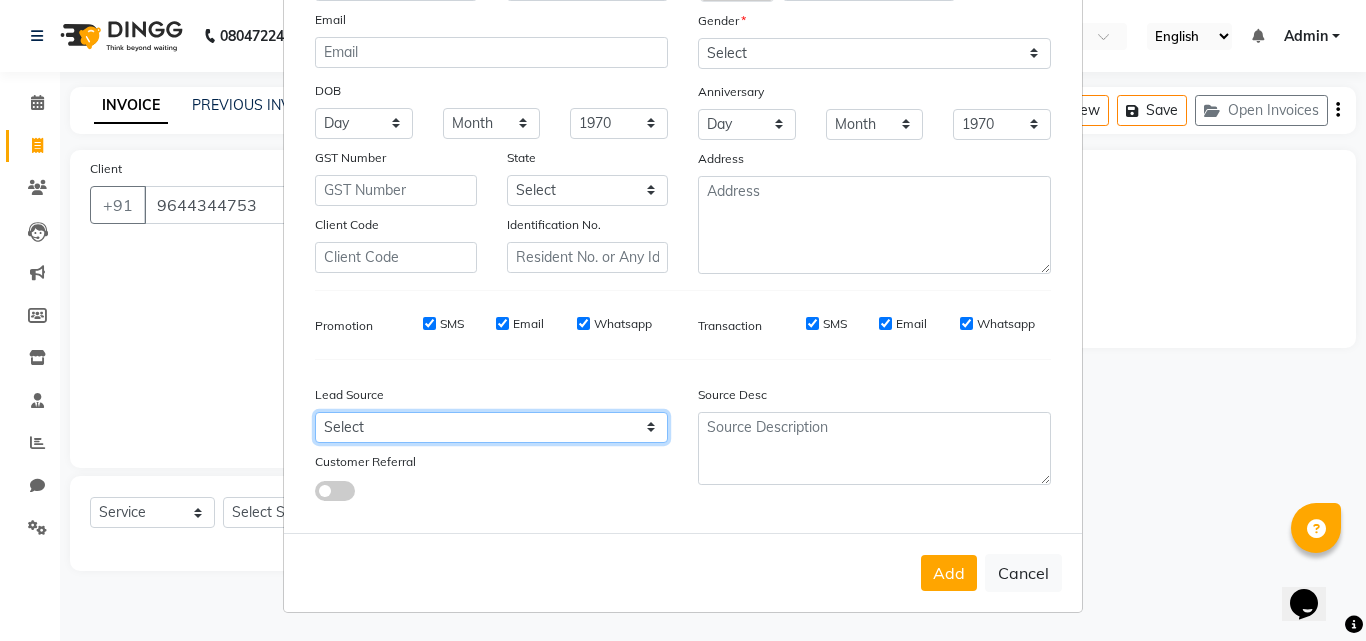 click on "Select Walk-in Referral Internet Friend Word of Mouth Advertisement Facebook JustDial Google Other" at bounding box center [491, 427] 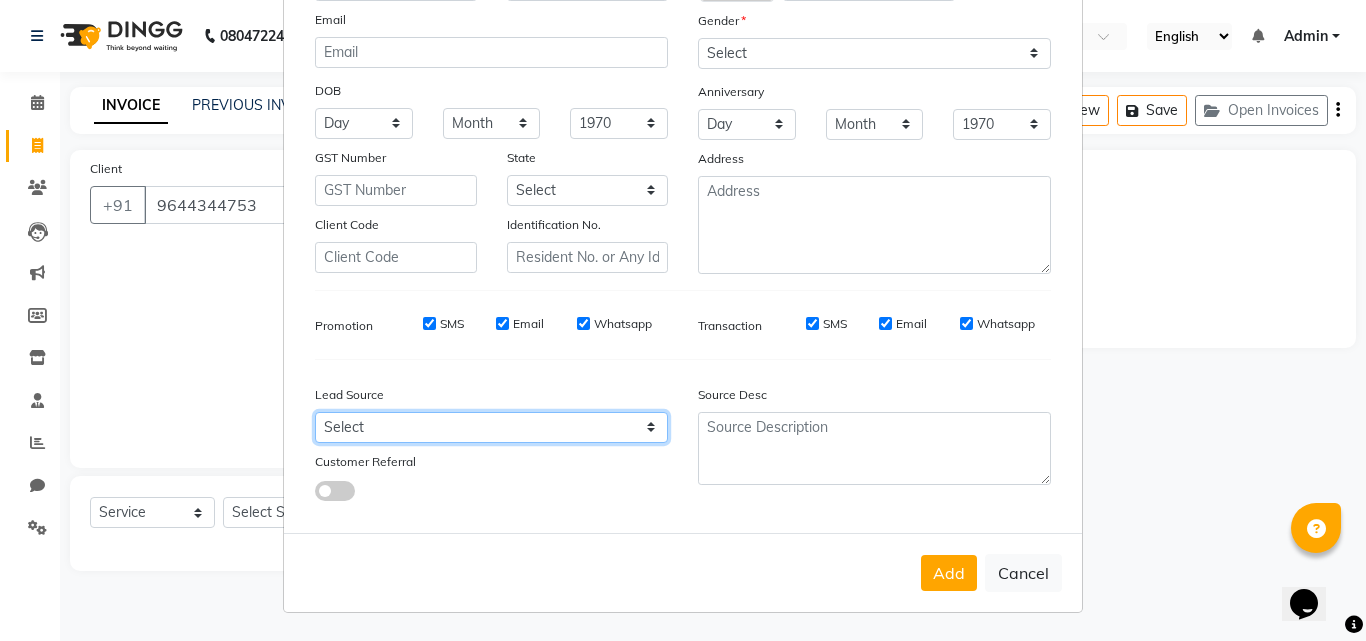 select on "52508" 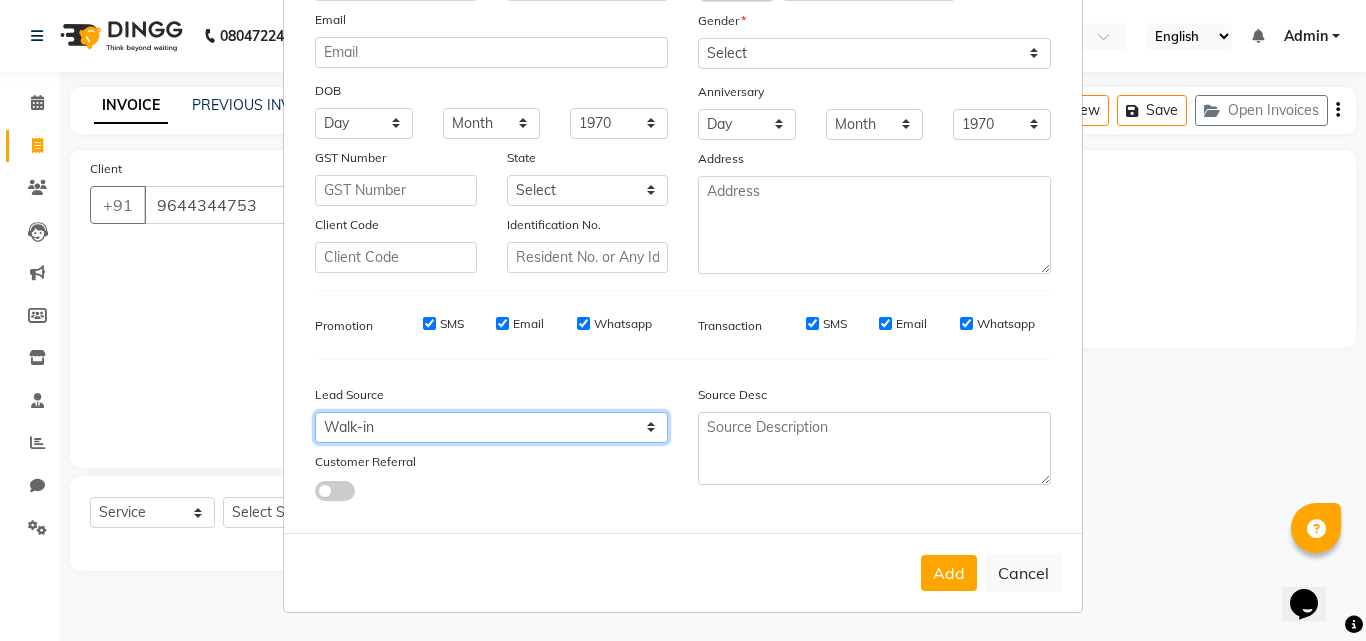 click on "Select Walk-in Referral Internet Friend Word of Mouth Advertisement Facebook JustDial Google Other" at bounding box center (491, 427) 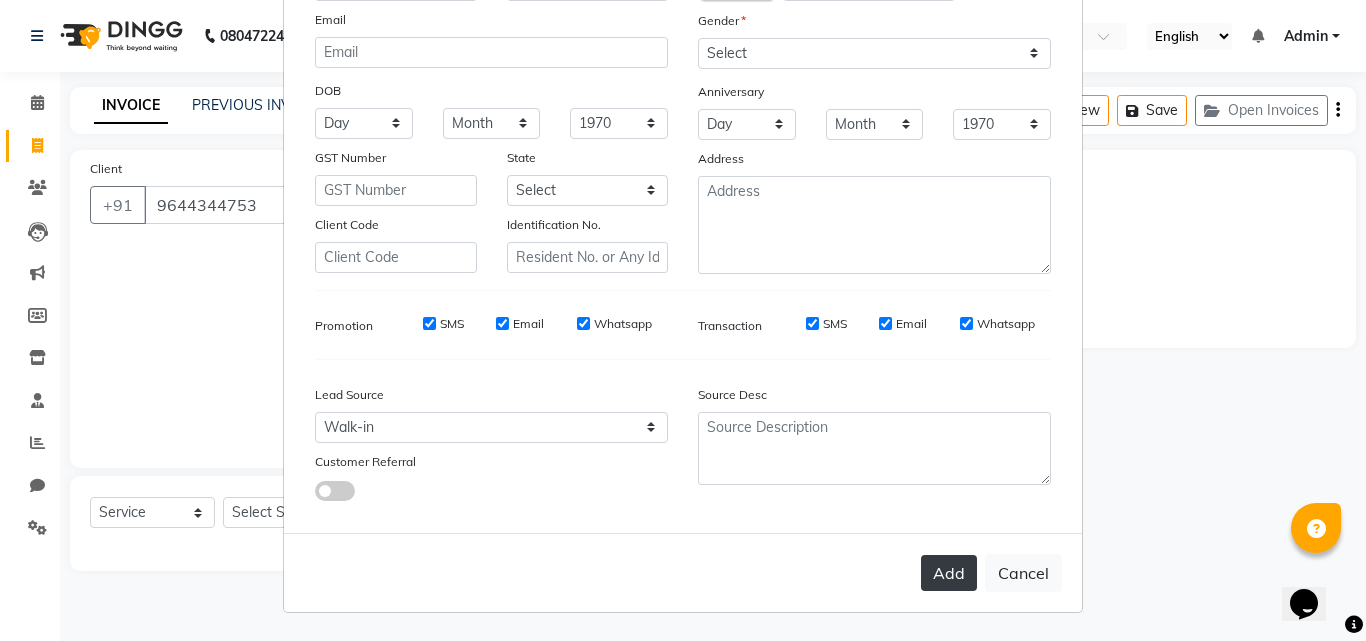 click on "Add" at bounding box center [949, 573] 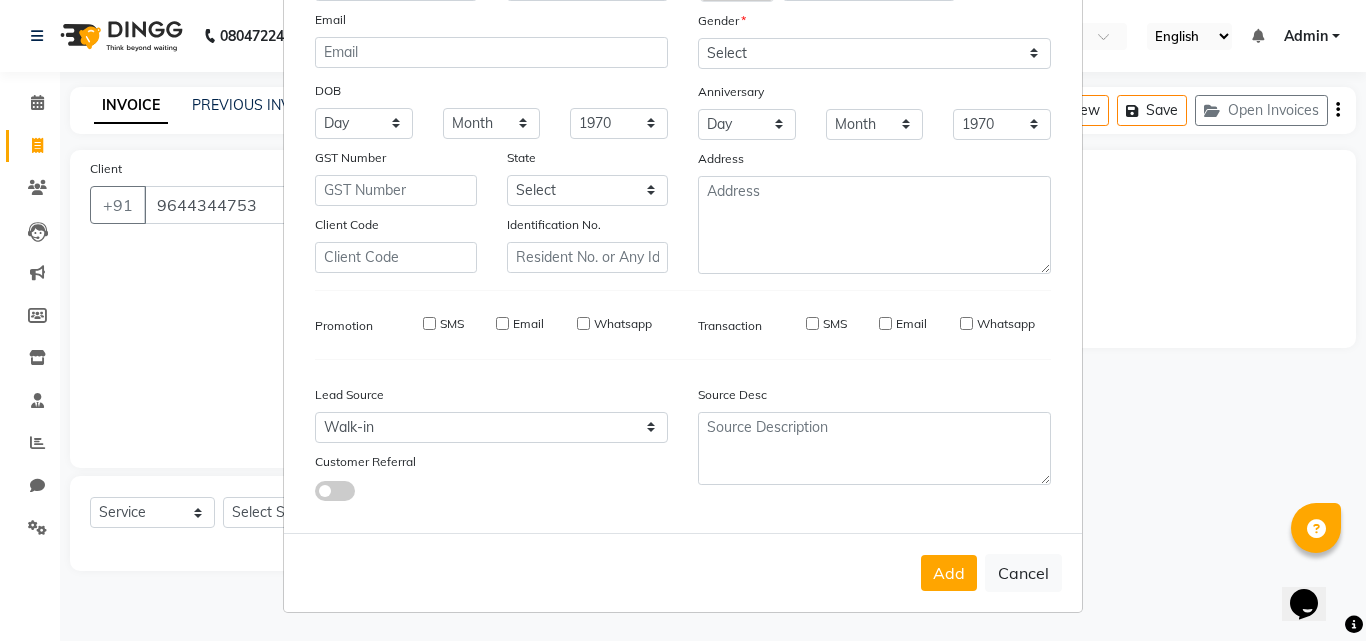 type 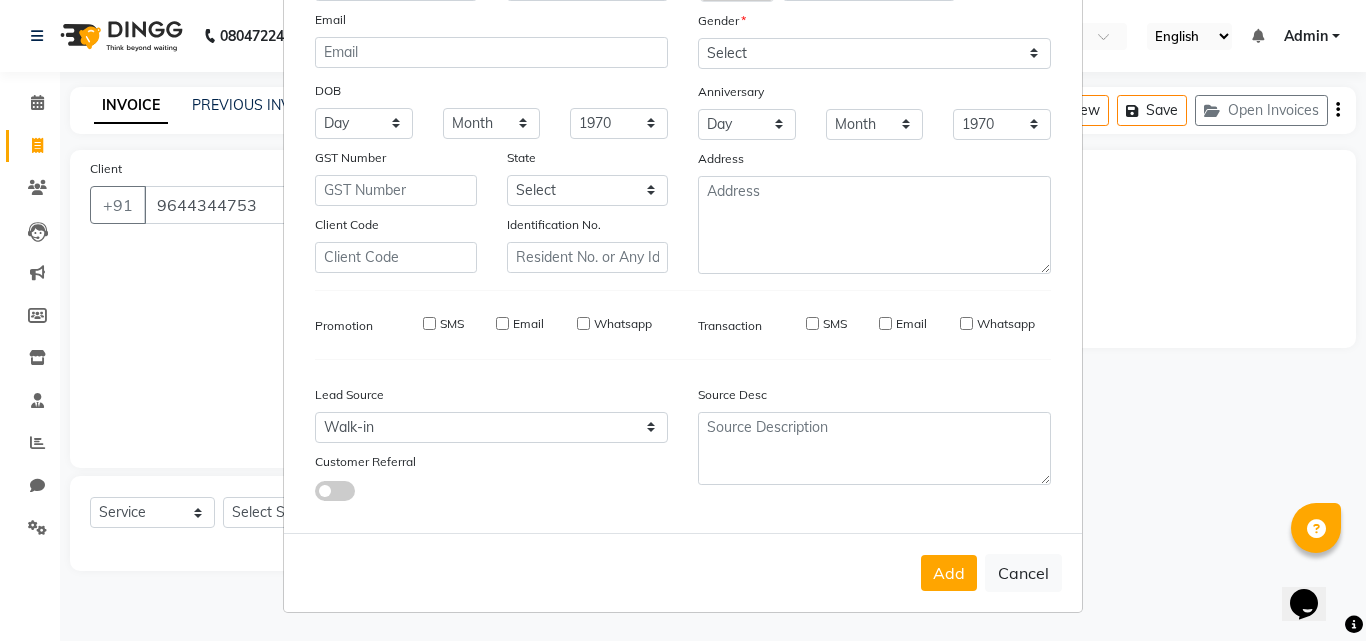 select 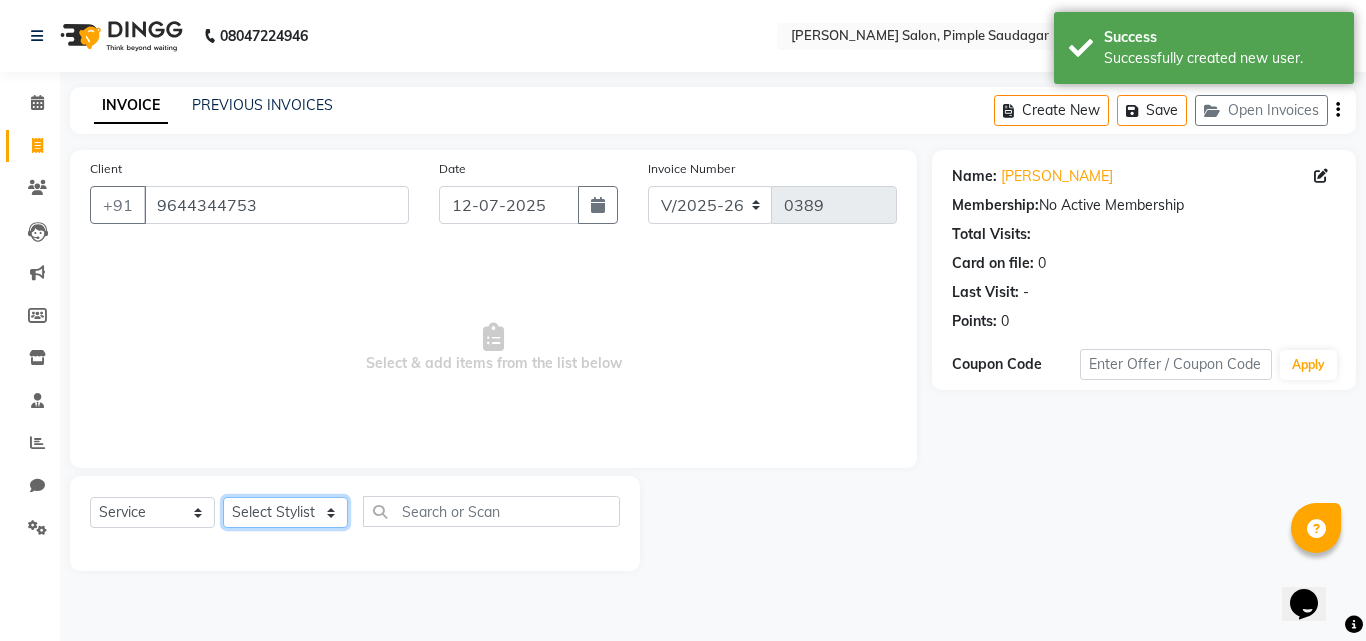click on "Select Stylist ADMIN MANAGER Ankita Chavan Govind Kamble NEHA SINGH Rajesh Raut Ruksana shikh Santosh tejas bhul" 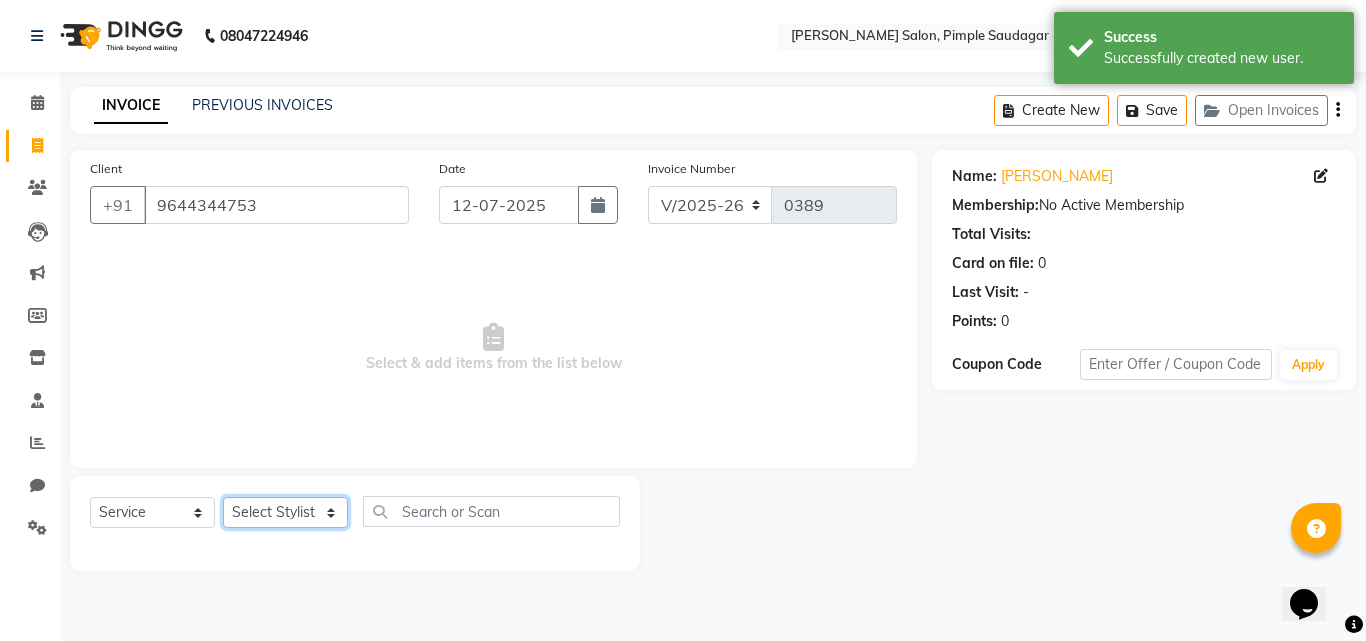 select on "62811" 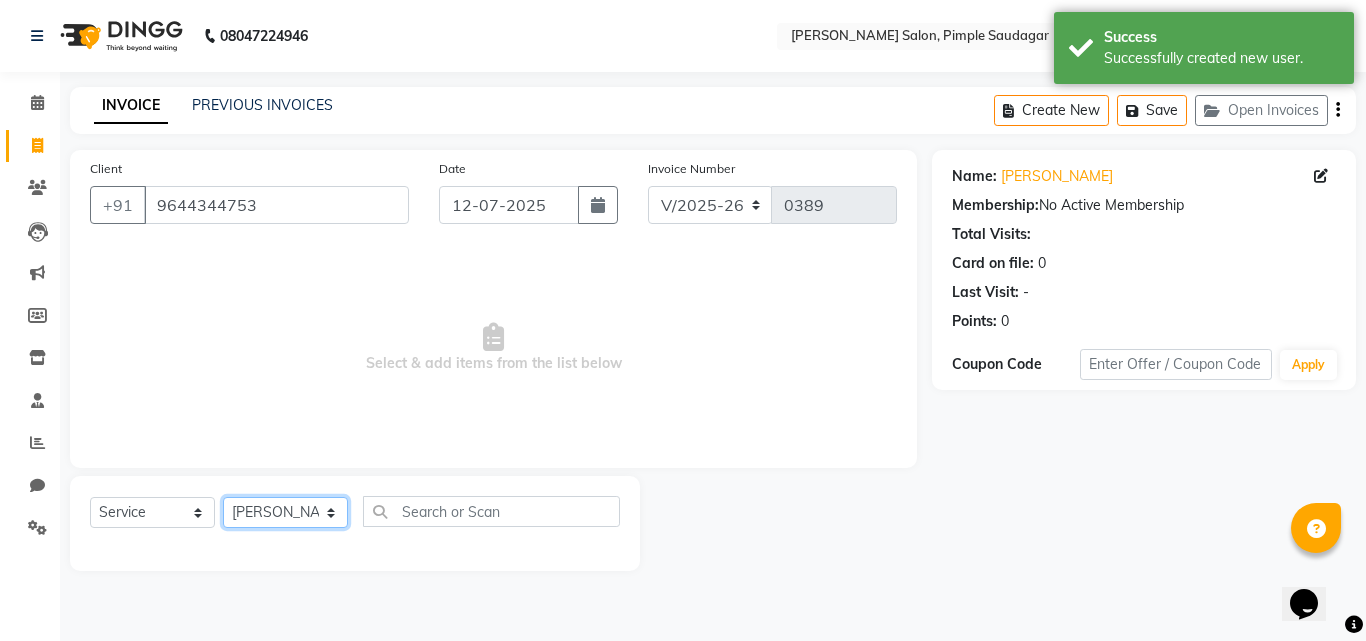 click on "Select Stylist ADMIN MANAGER Ankita Chavan Govind Kamble NEHA SINGH Rajesh Raut Ruksana shikh Santosh tejas bhul" 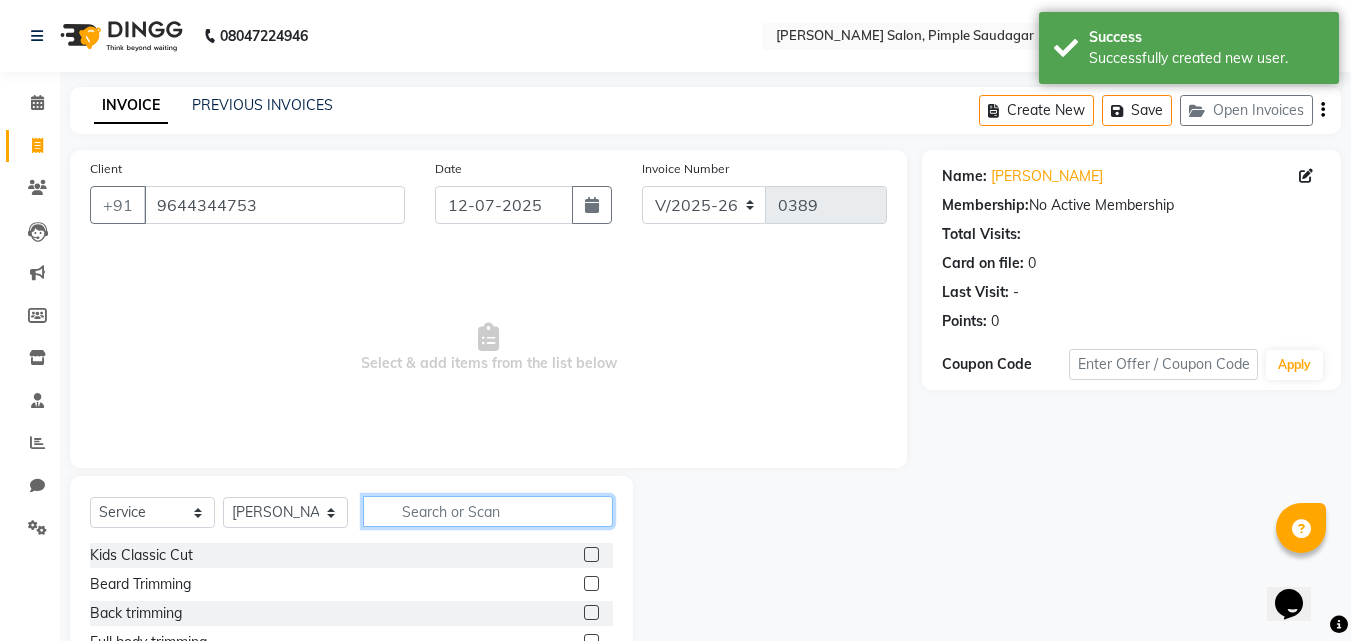 drag, startPoint x: 474, startPoint y: 509, endPoint x: 455, endPoint y: 493, distance: 24.839485 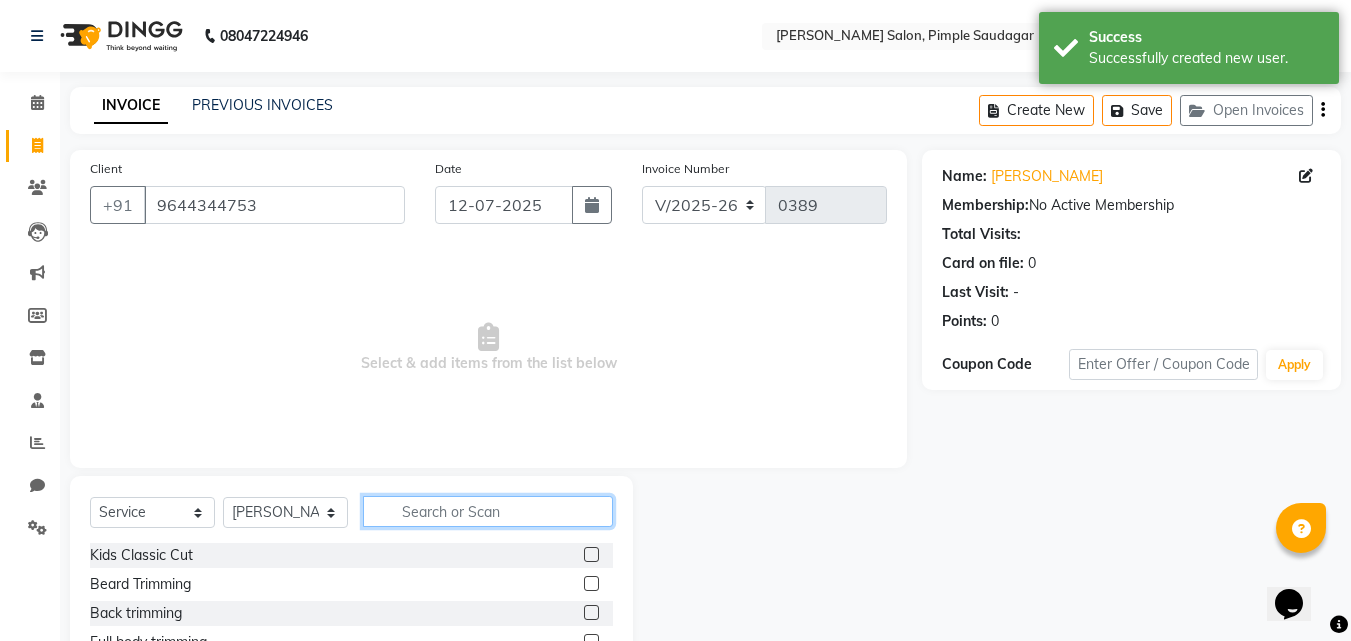 click 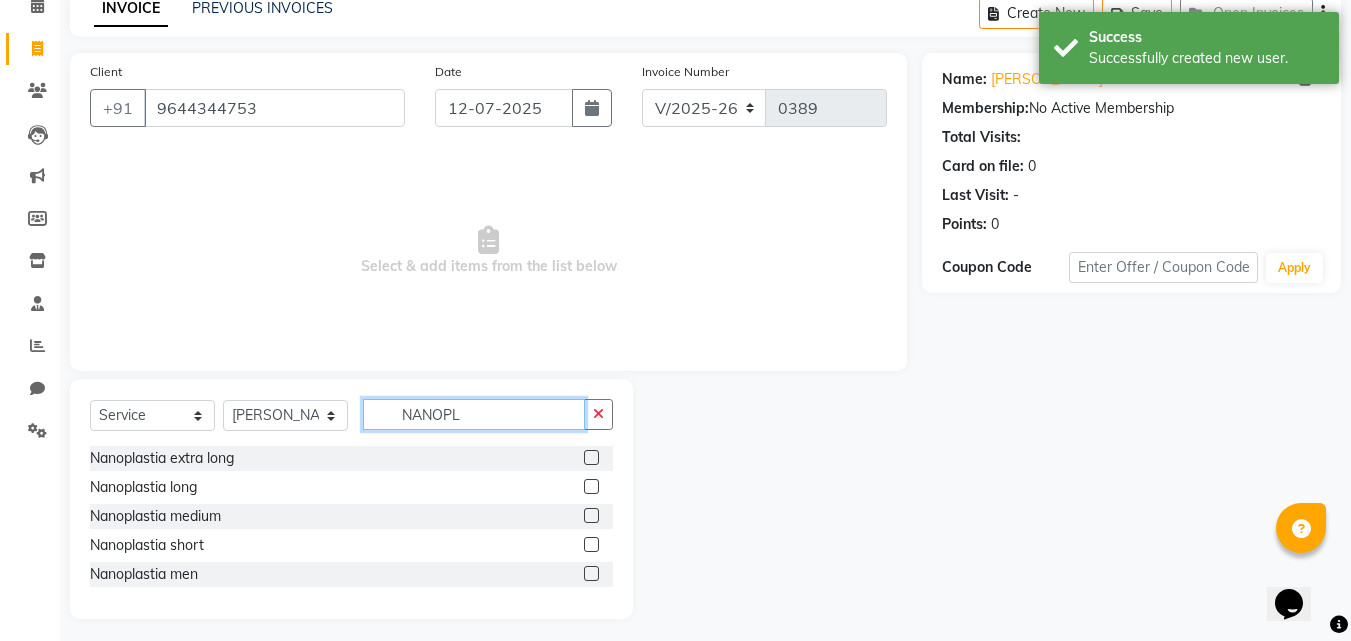 scroll, scrollTop: 105, scrollLeft: 0, axis: vertical 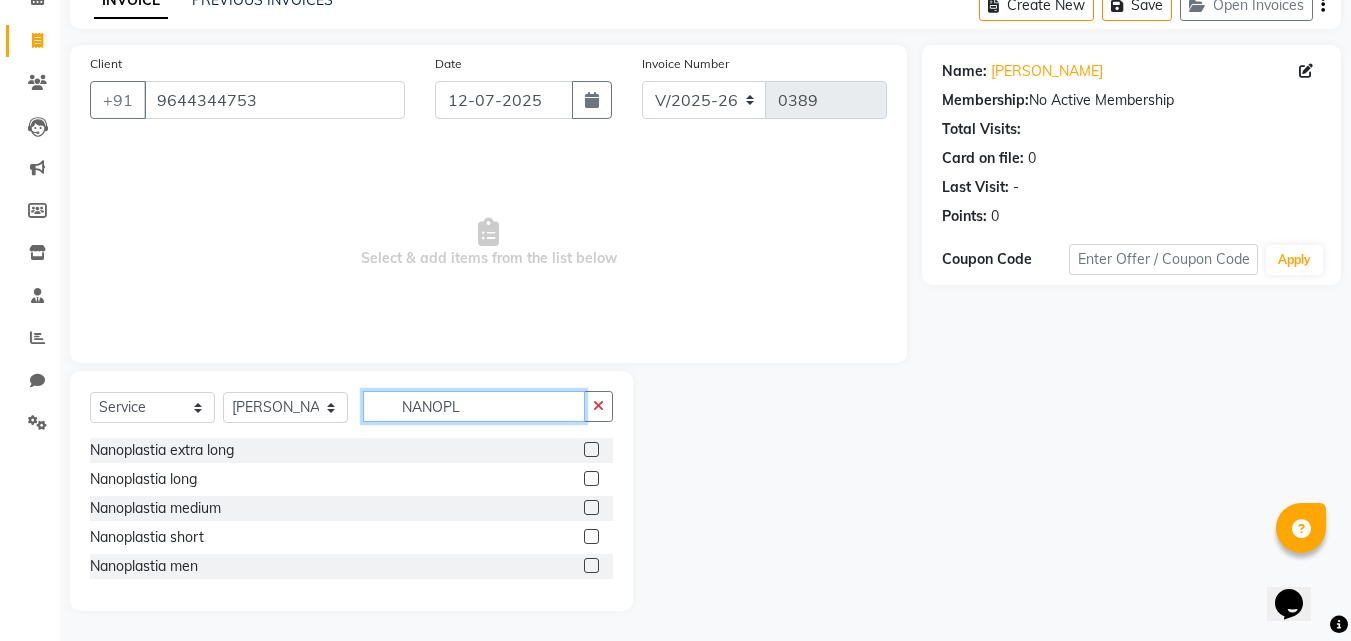 type on "NANOPL" 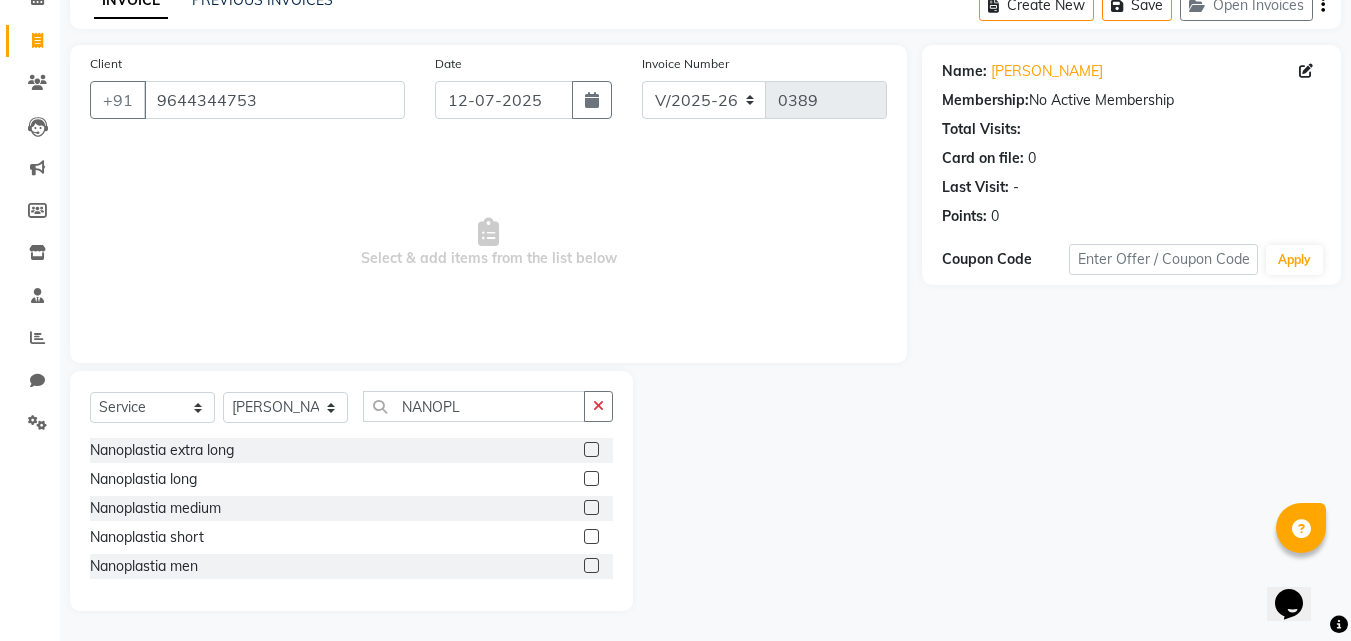 click 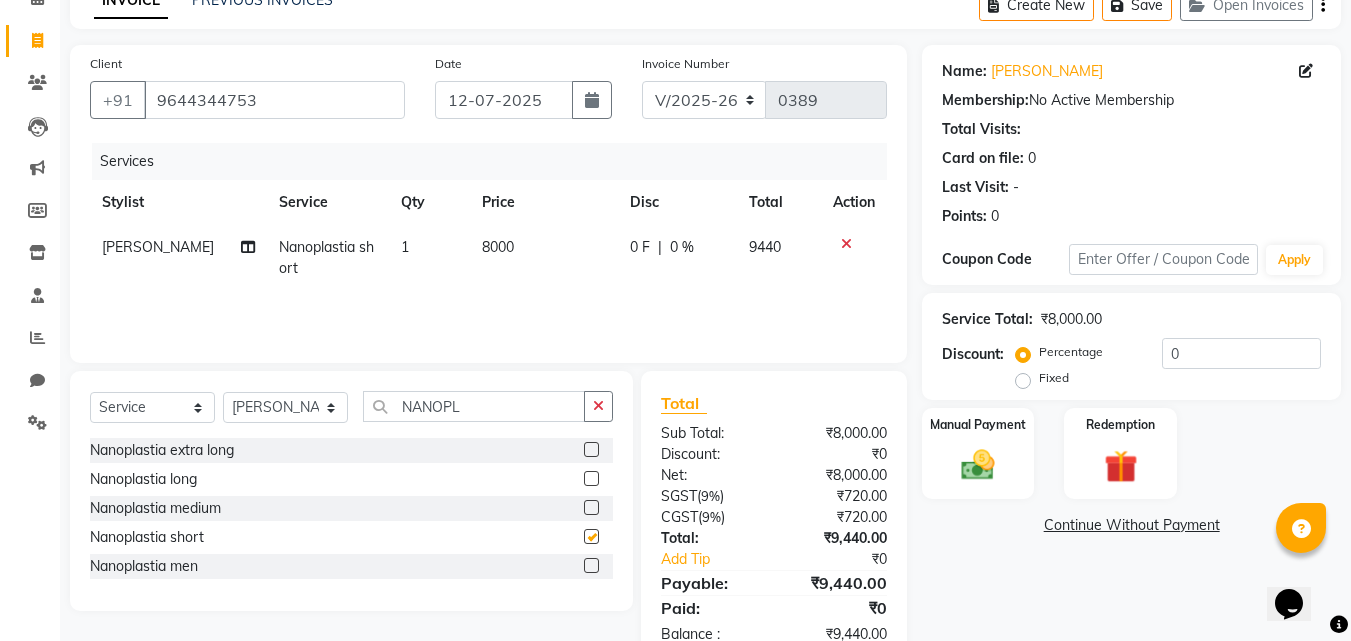 checkbox on "false" 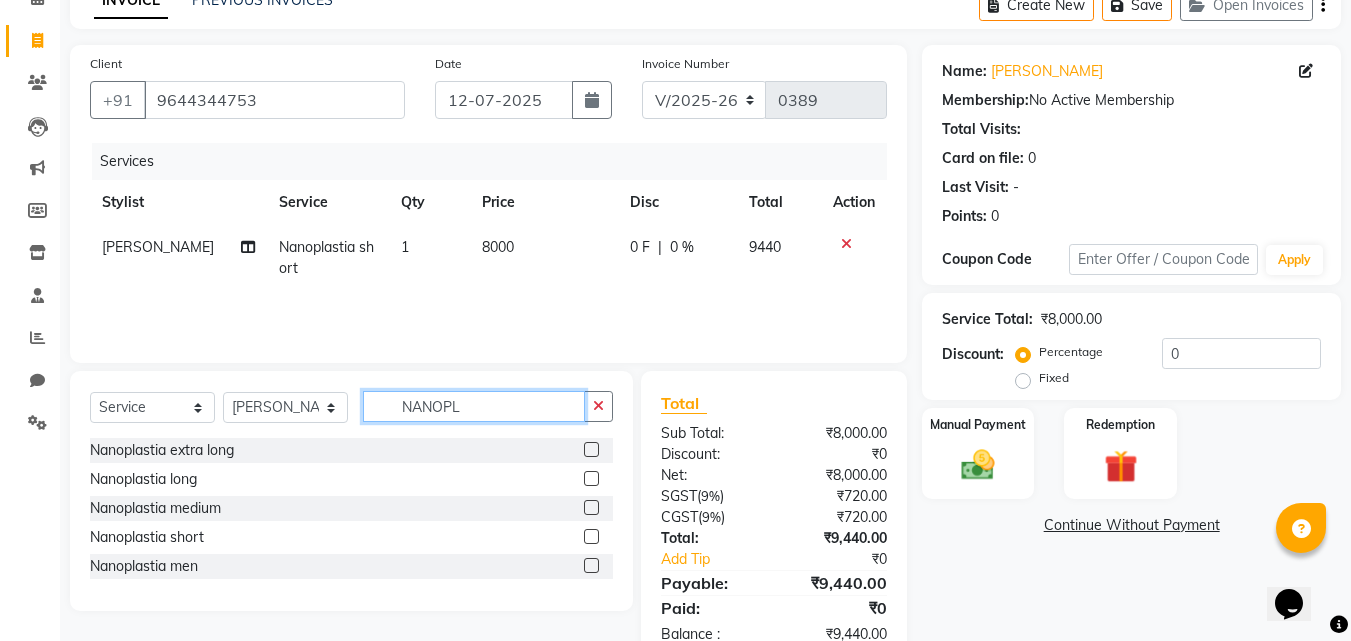 click on "NANOPL" 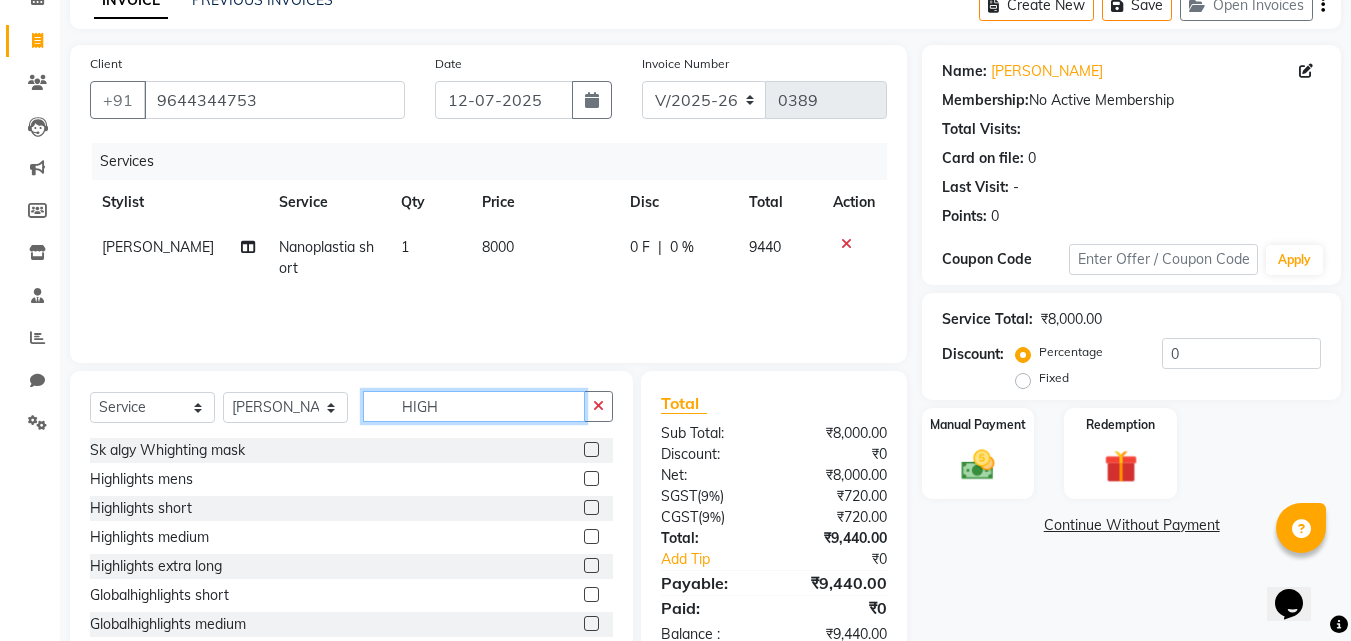 type on "HIGH" 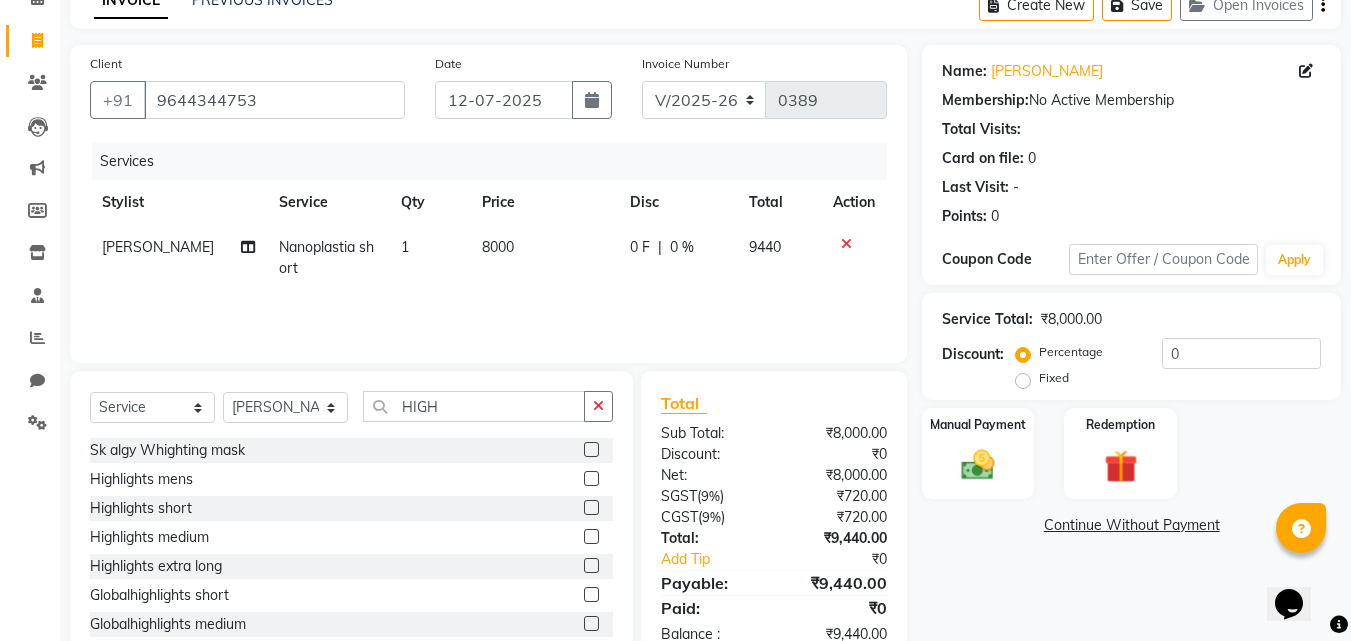 click 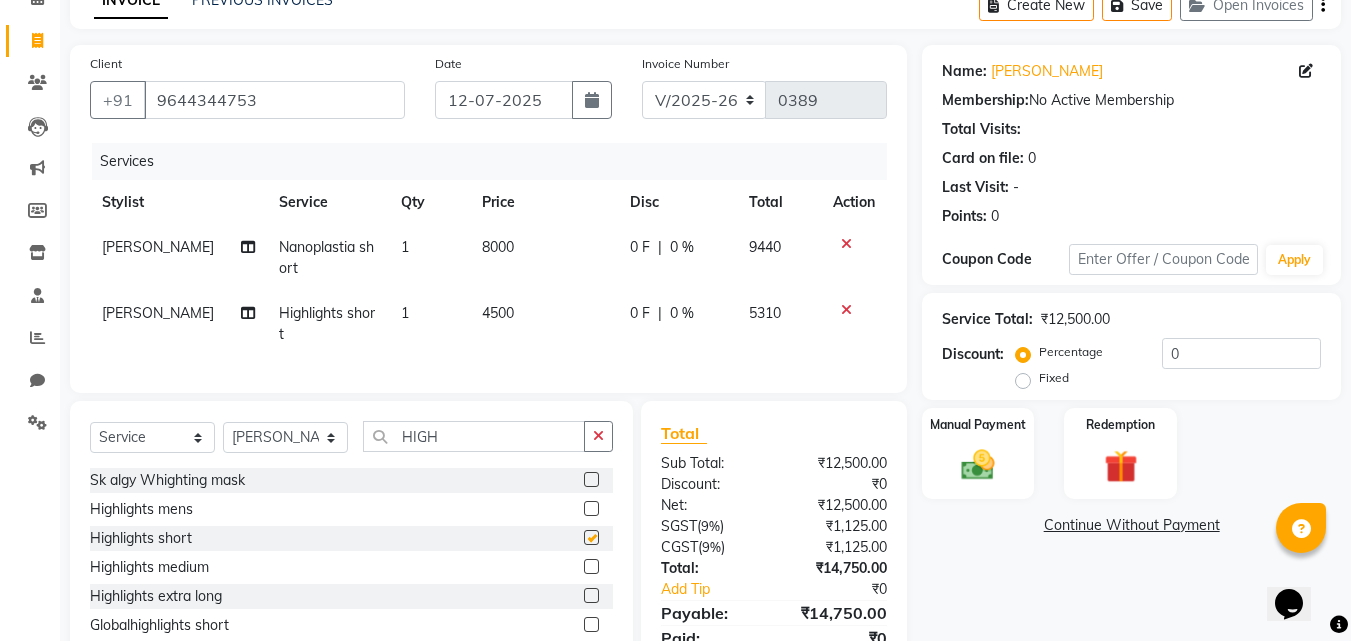 checkbox on "false" 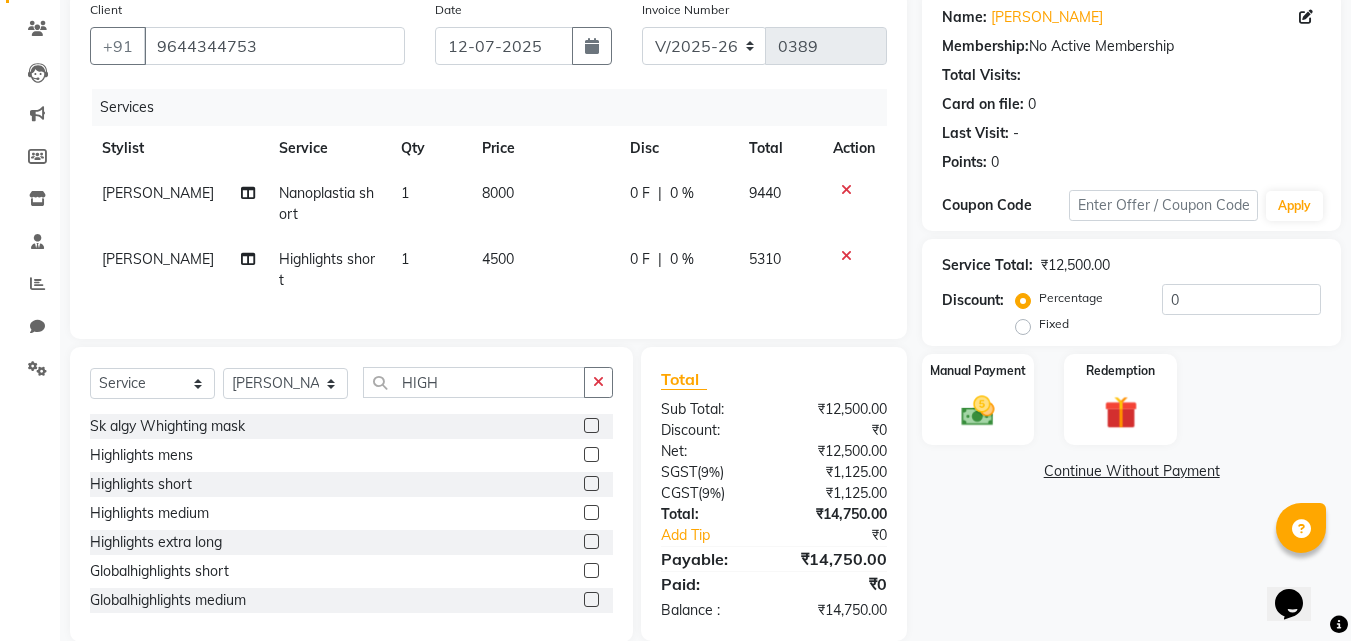 scroll, scrollTop: 205, scrollLeft: 0, axis: vertical 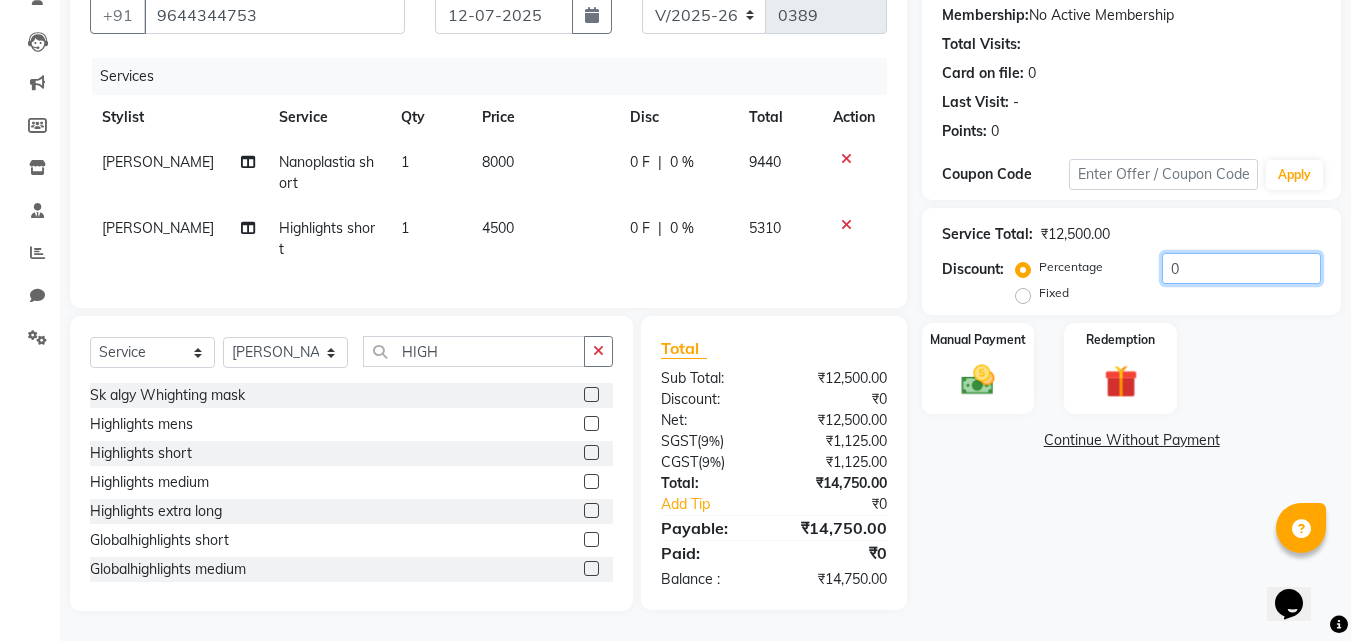 click on "0" 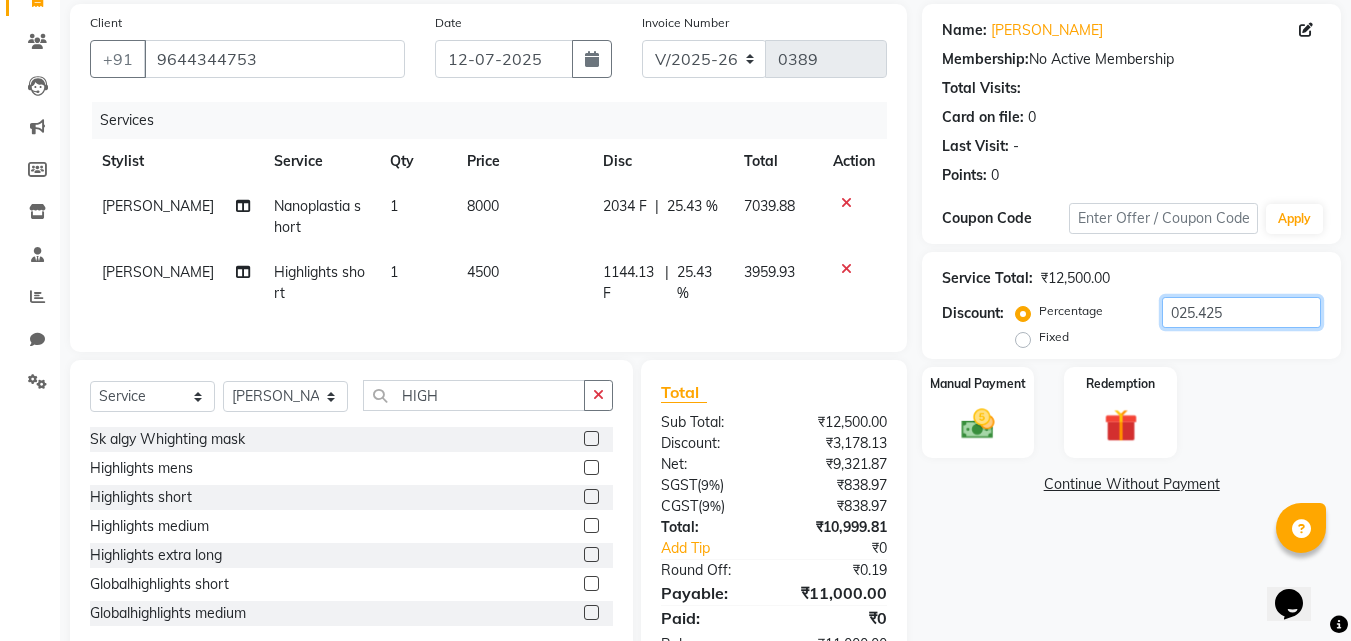 scroll, scrollTop: 0, scrollLeft: 0, axis: both 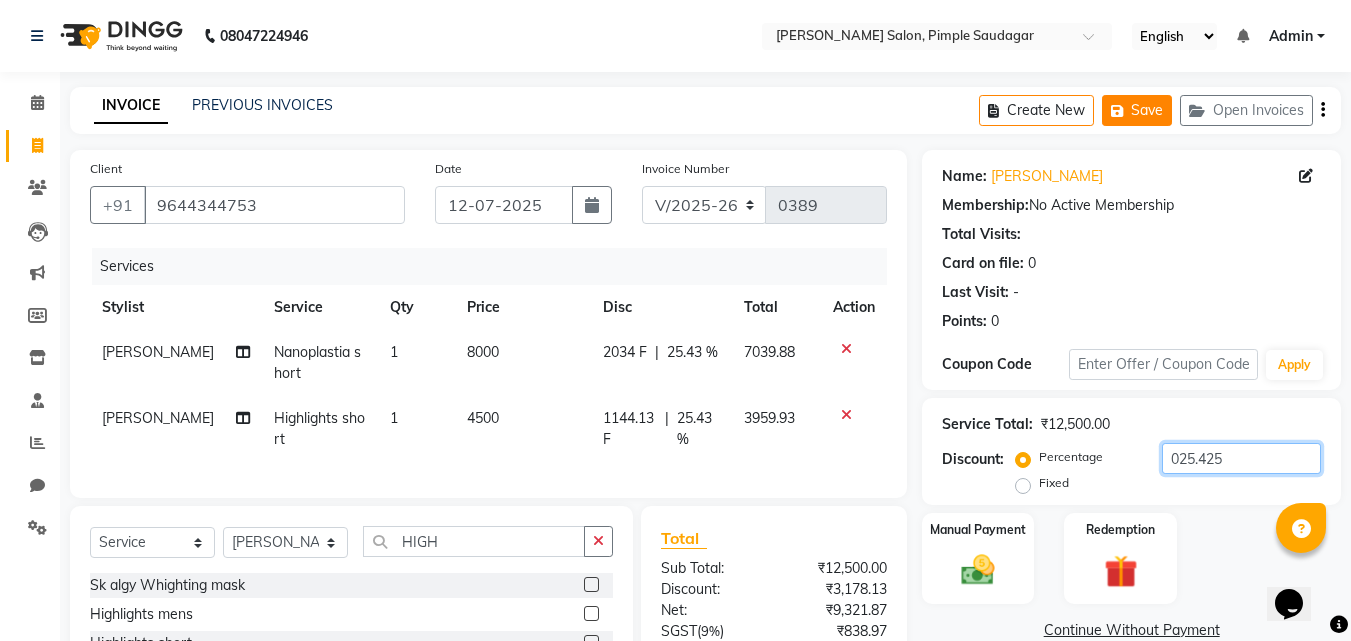 type on "025.425" 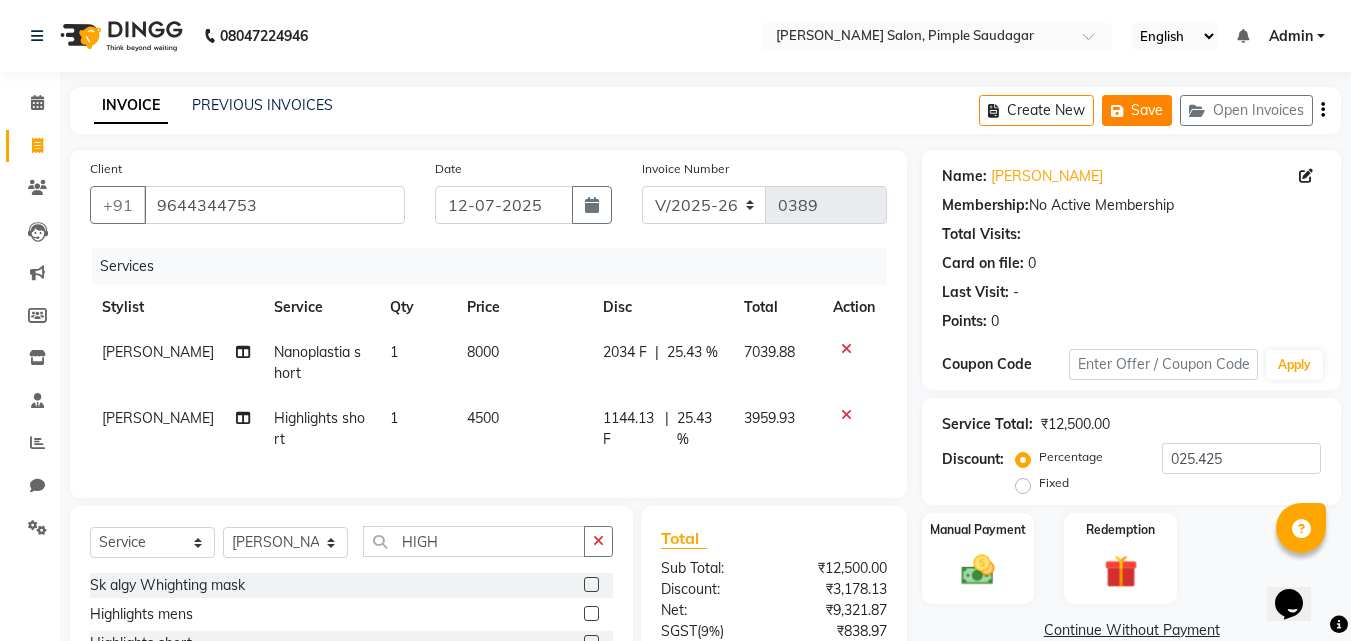 click on "Save" 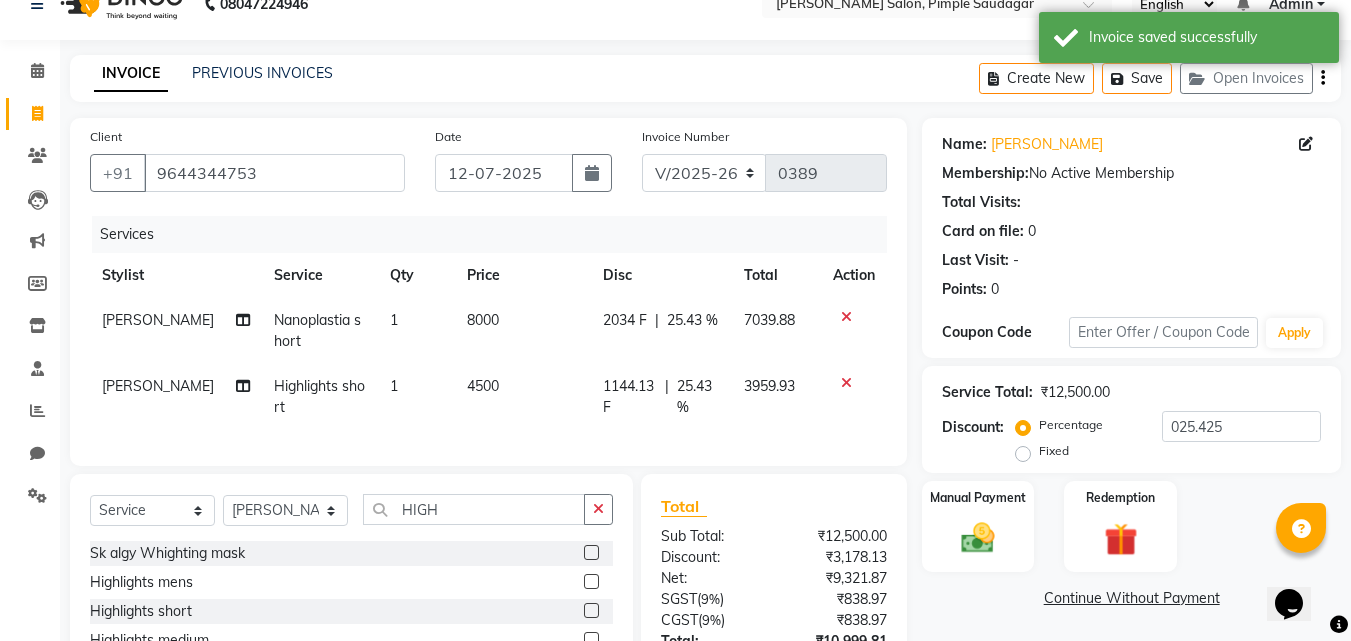 scroll, scrollTop: 0, scrollLeft: 0, axis: both 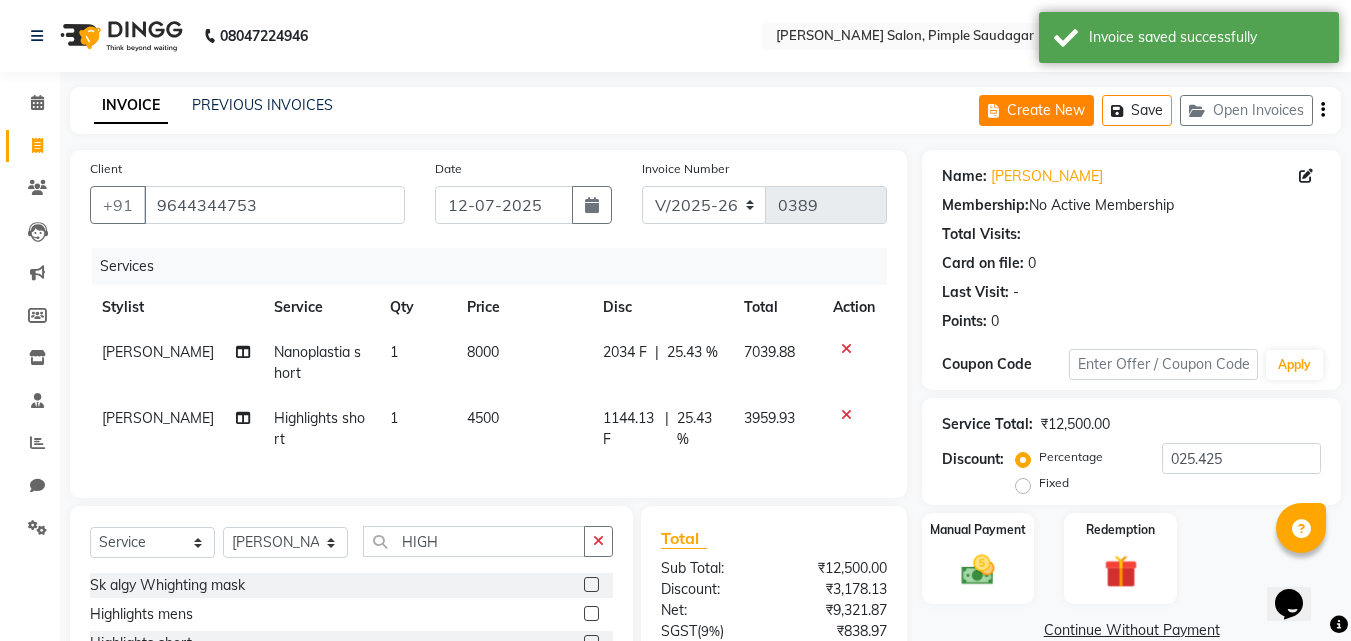 click on "Create New" 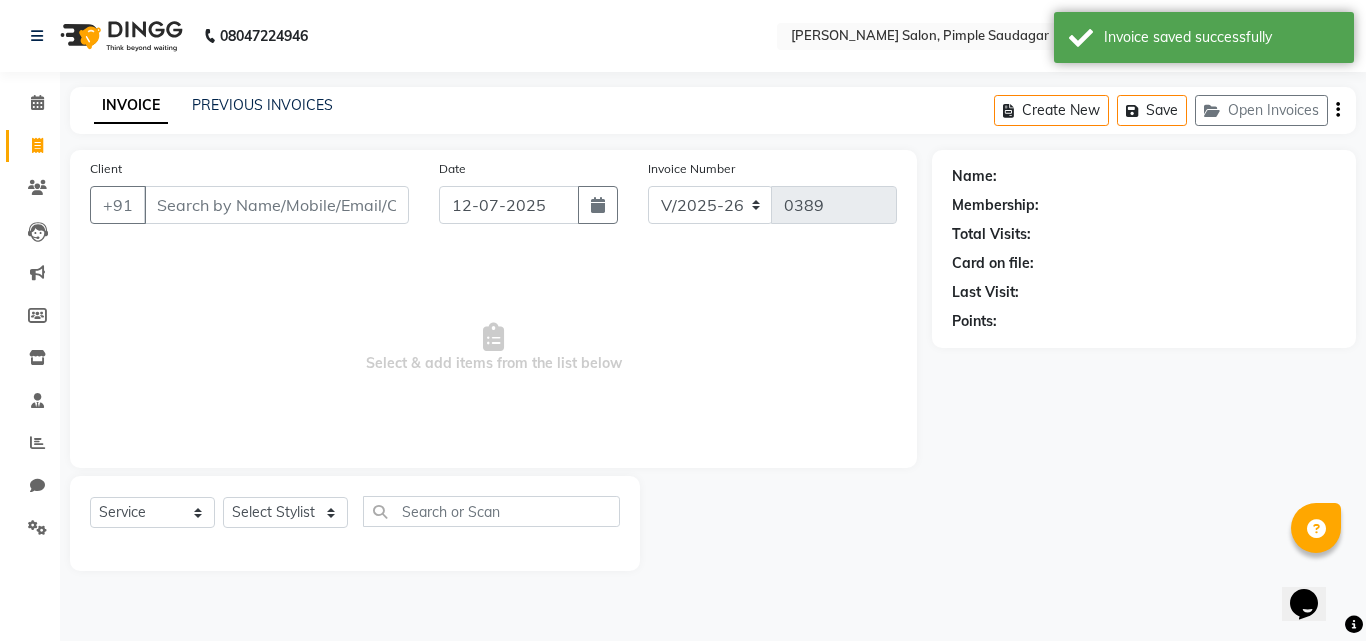 click on "Client" at bounding box center [276, 205] 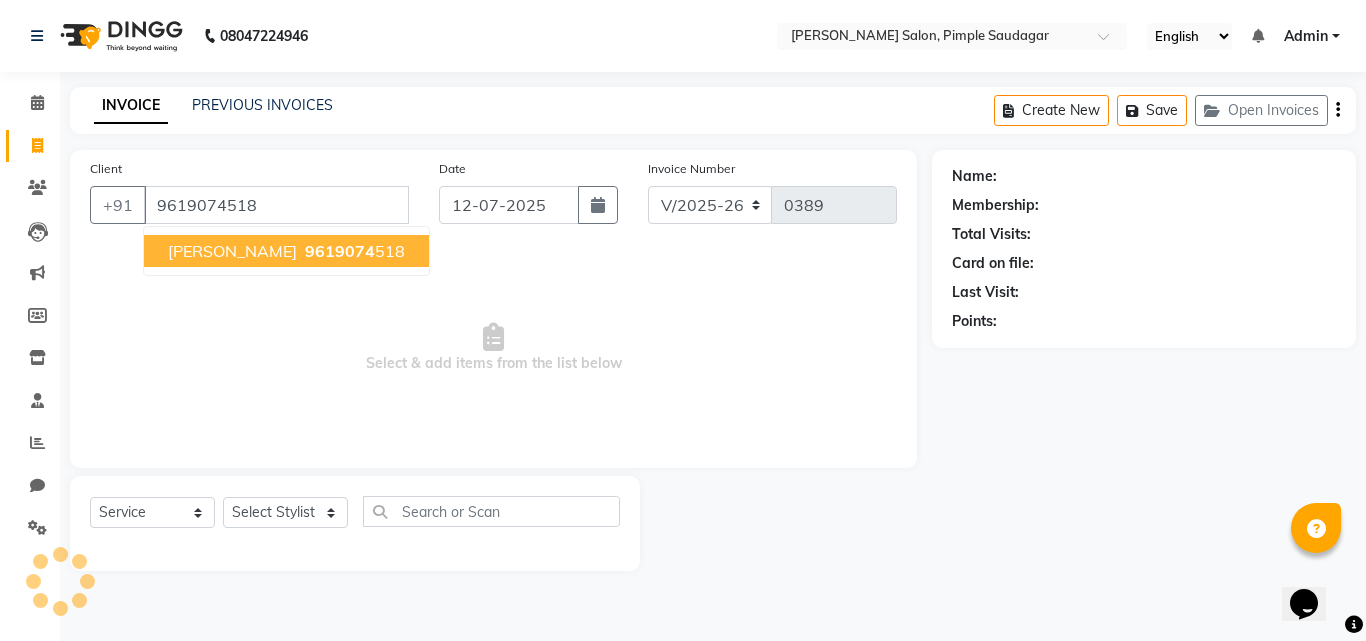 type on "9619074518" 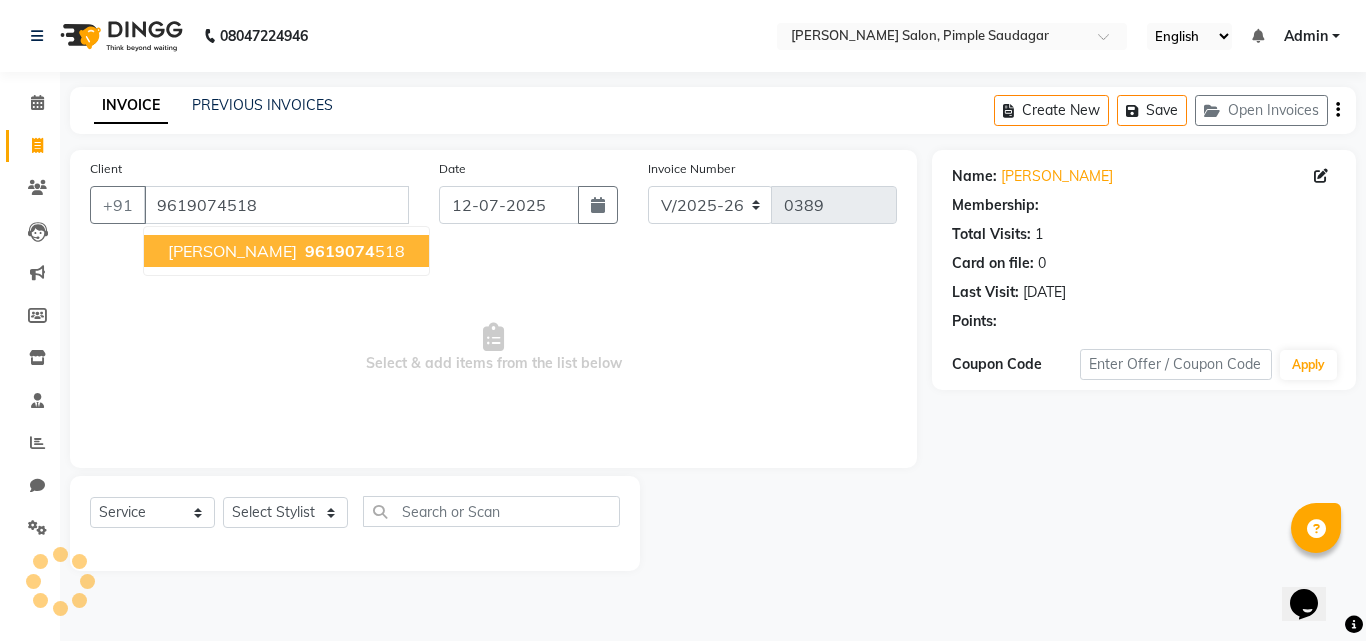 select on "1: Object" 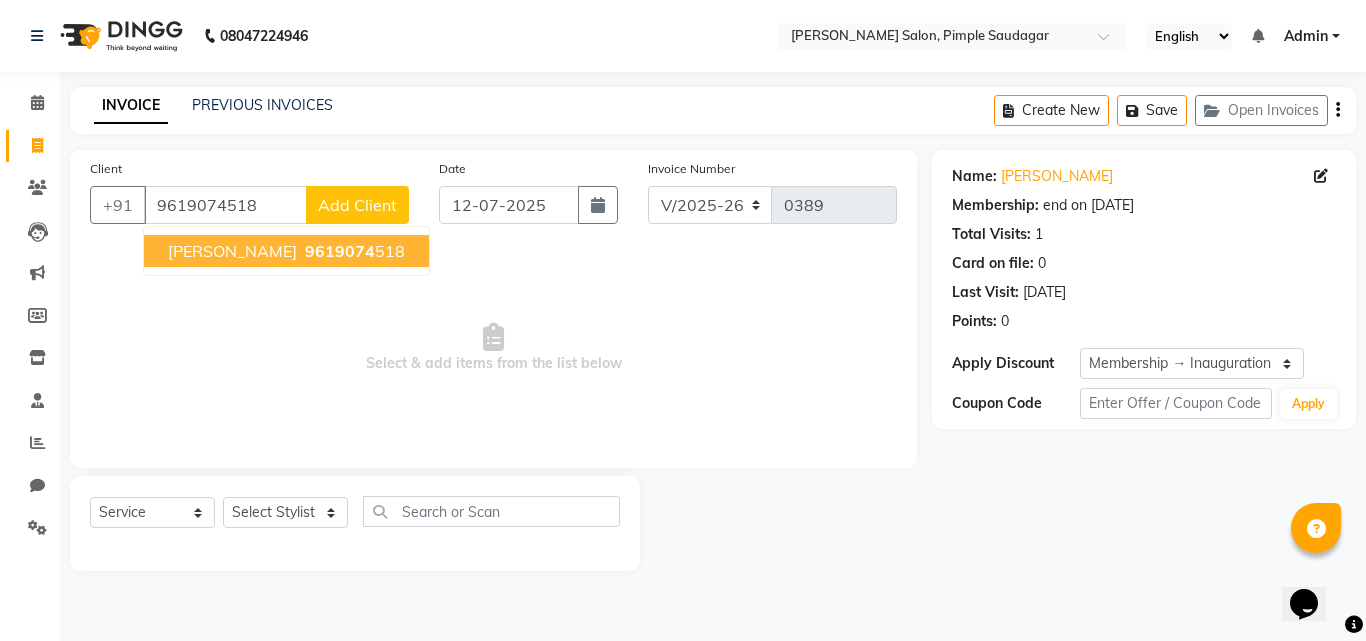 click on "9619074 518" at bounding box center (353, 251) 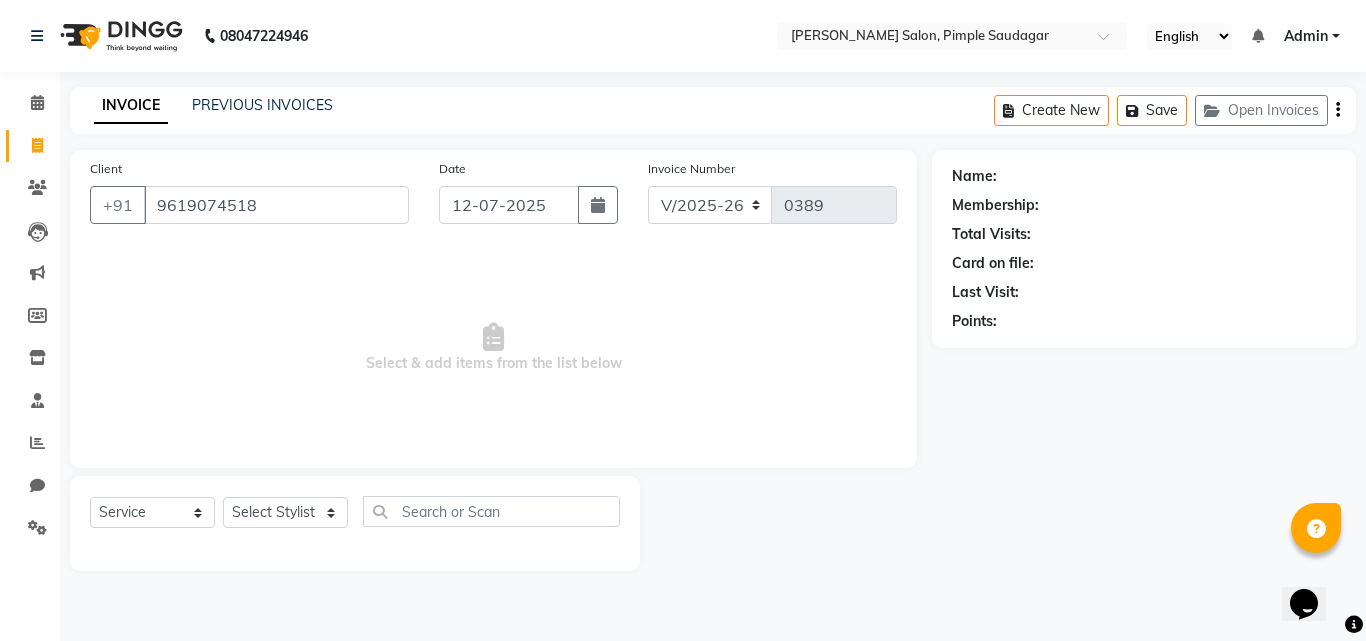 select on "1: Object" 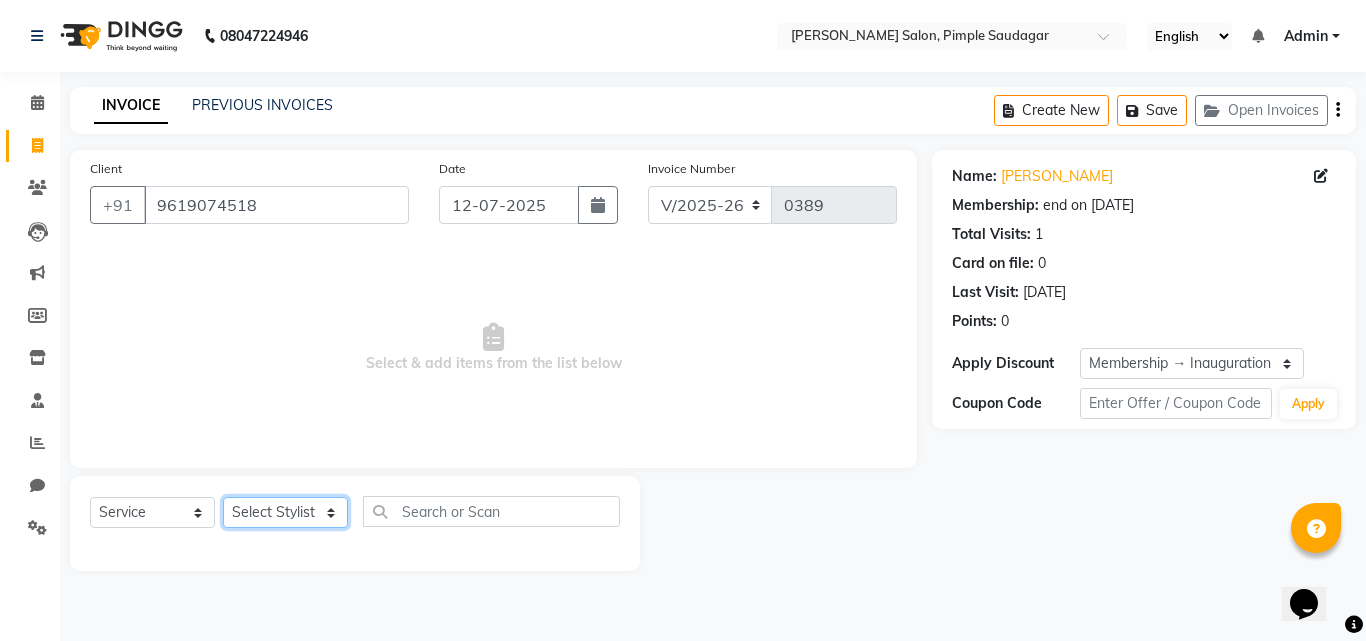 drag, startPoint x: 324, startPoint y: 515, endPoint x: 314, endPoint y: 509, distance: 11.661903 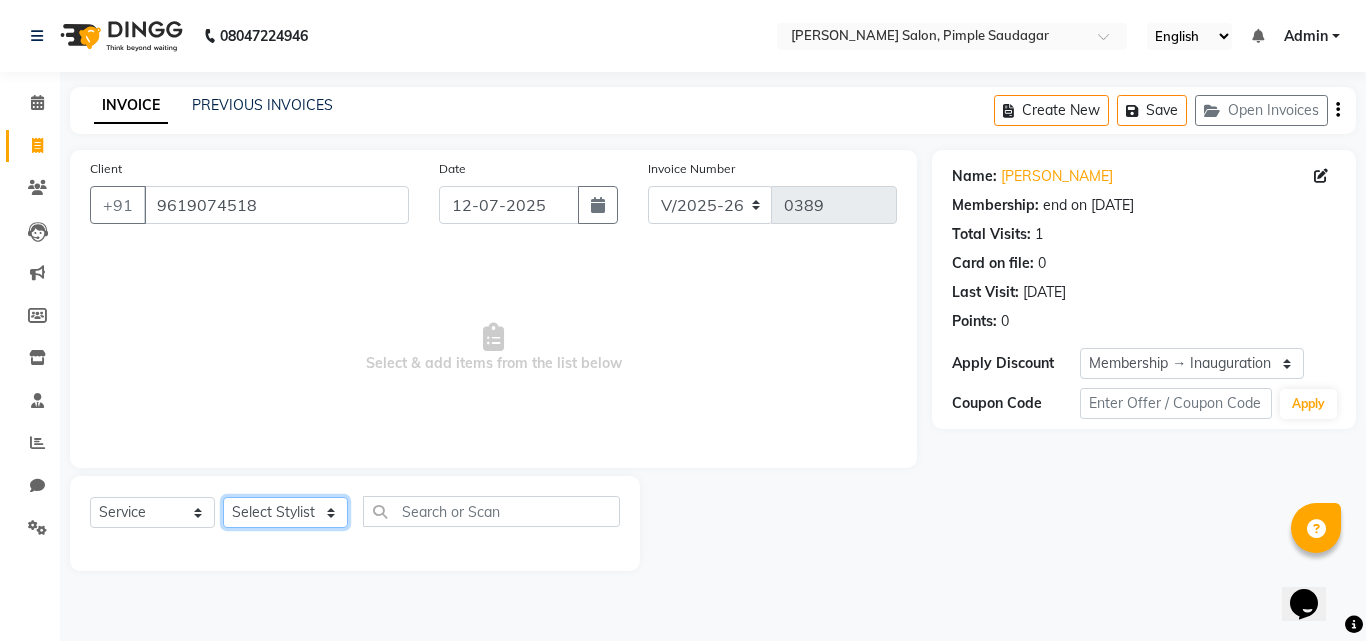 select on "83143" 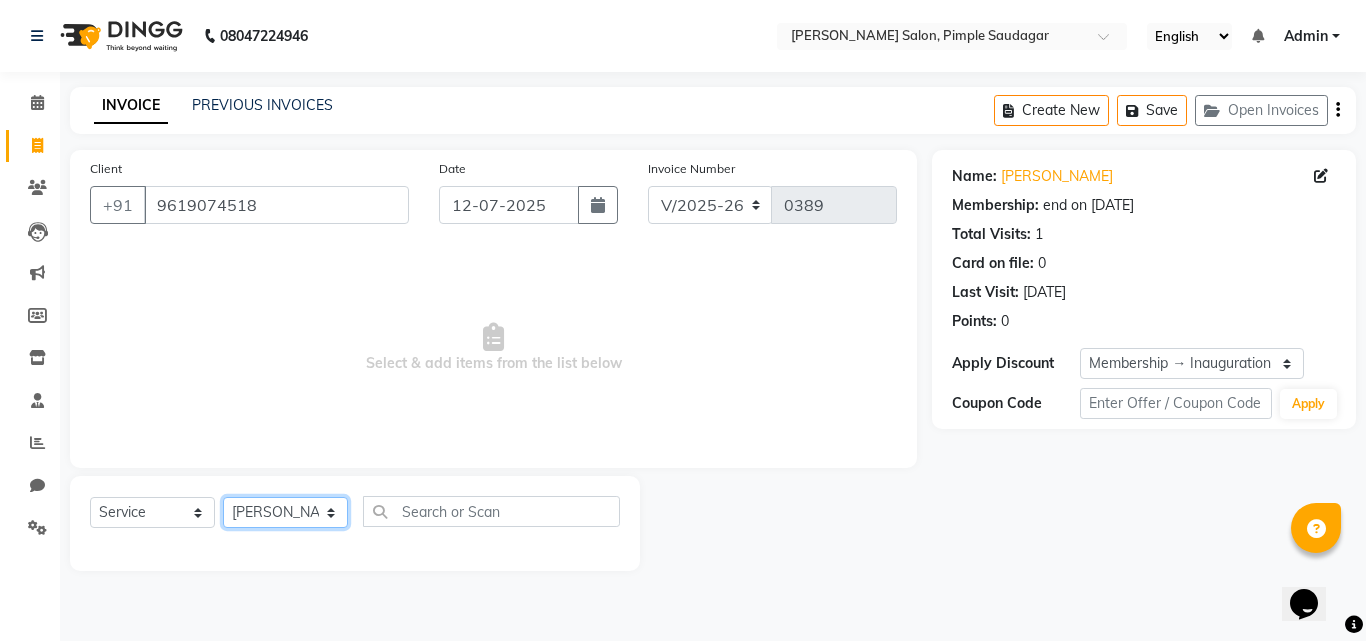 click on "Select Stylist ADMIN MANAGER Ankita Chavan Govind Kamble NEHA SINGH Rajesh Raut Ruksana shikh Santosh tejas bhul" 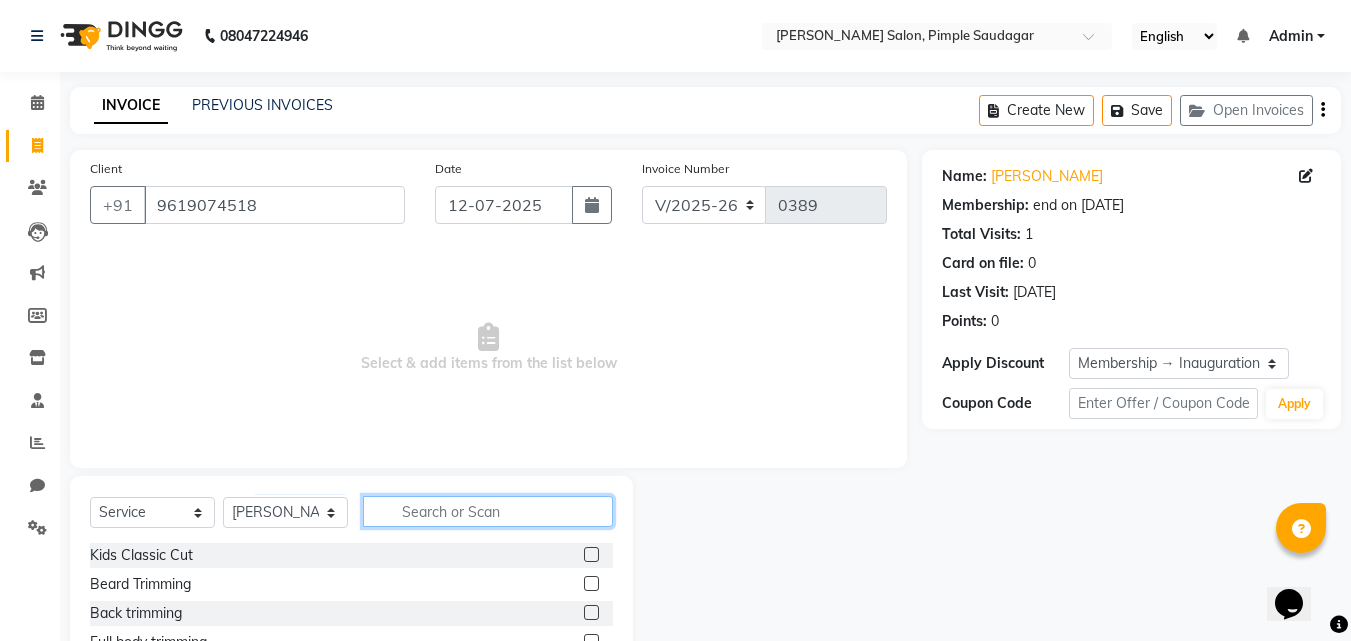 click 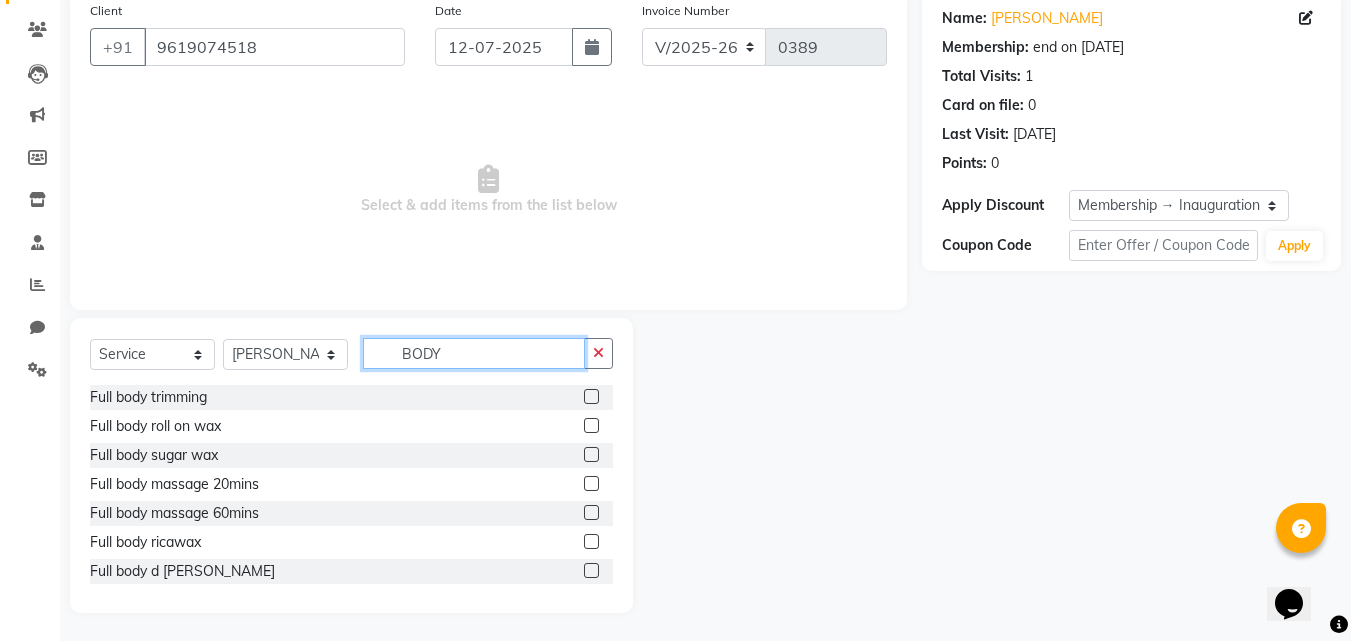 scroll, scrollTop: 160, scrollLeft: 0, axis: vertical 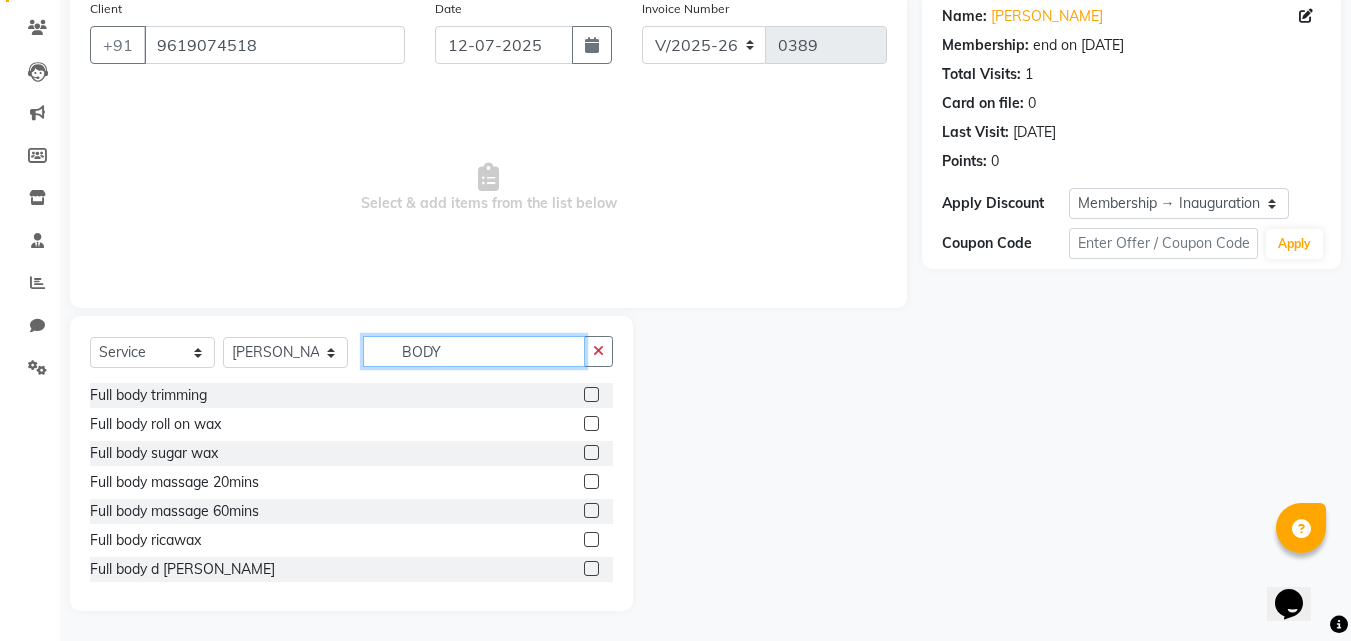 type on "BODY" 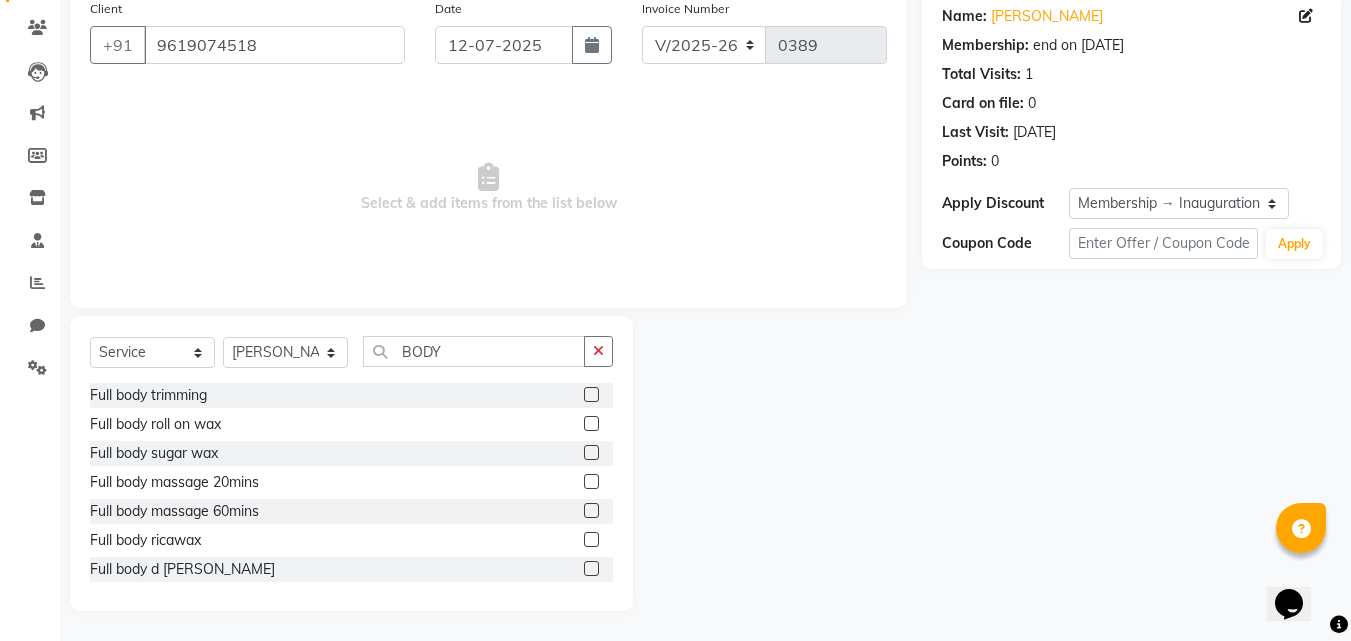 click 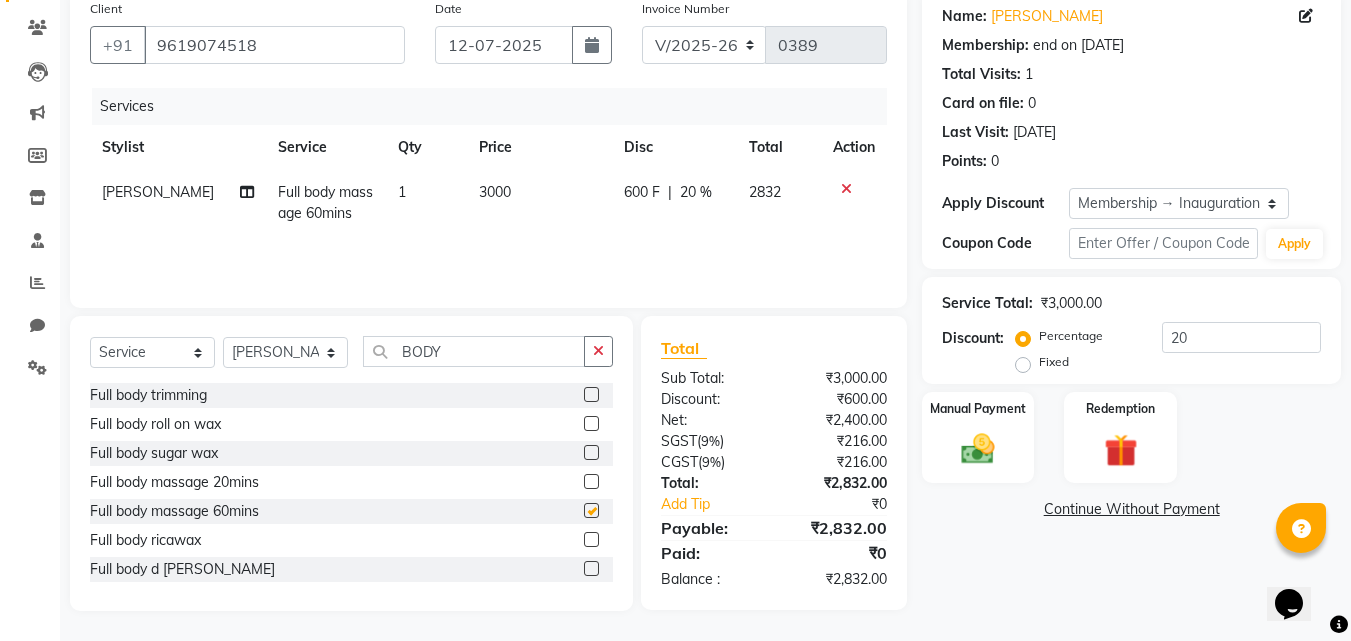 checkbox on "false" 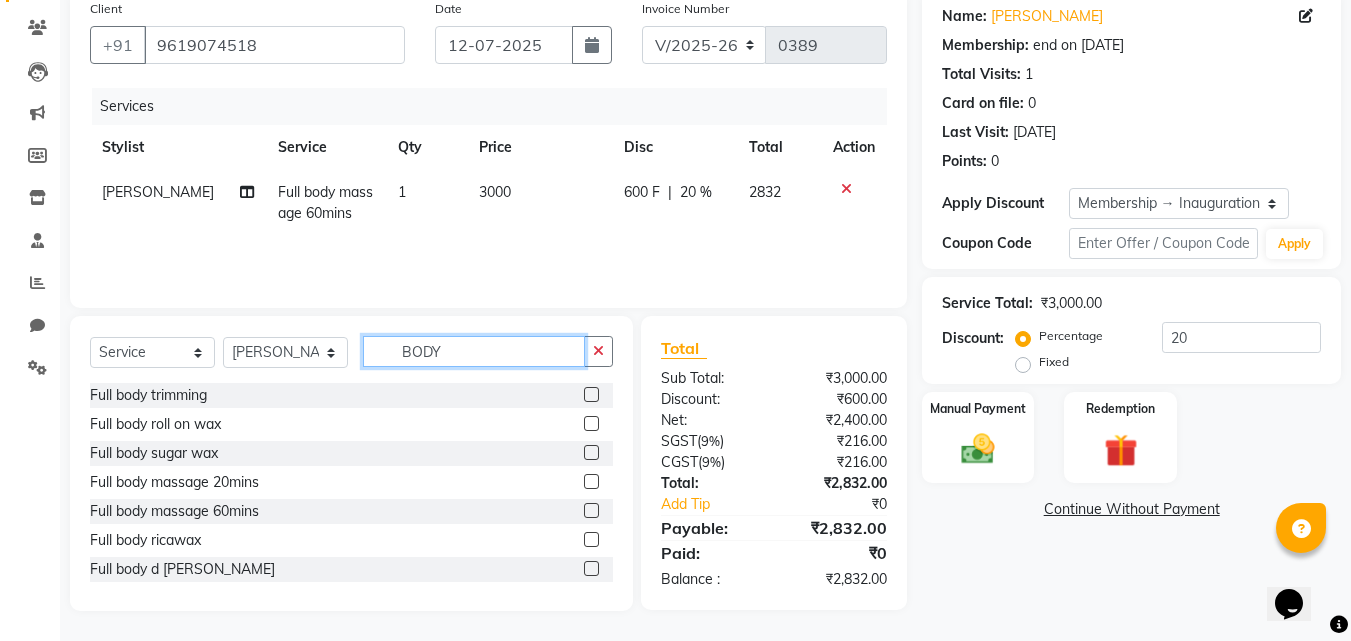 click on "BODY" 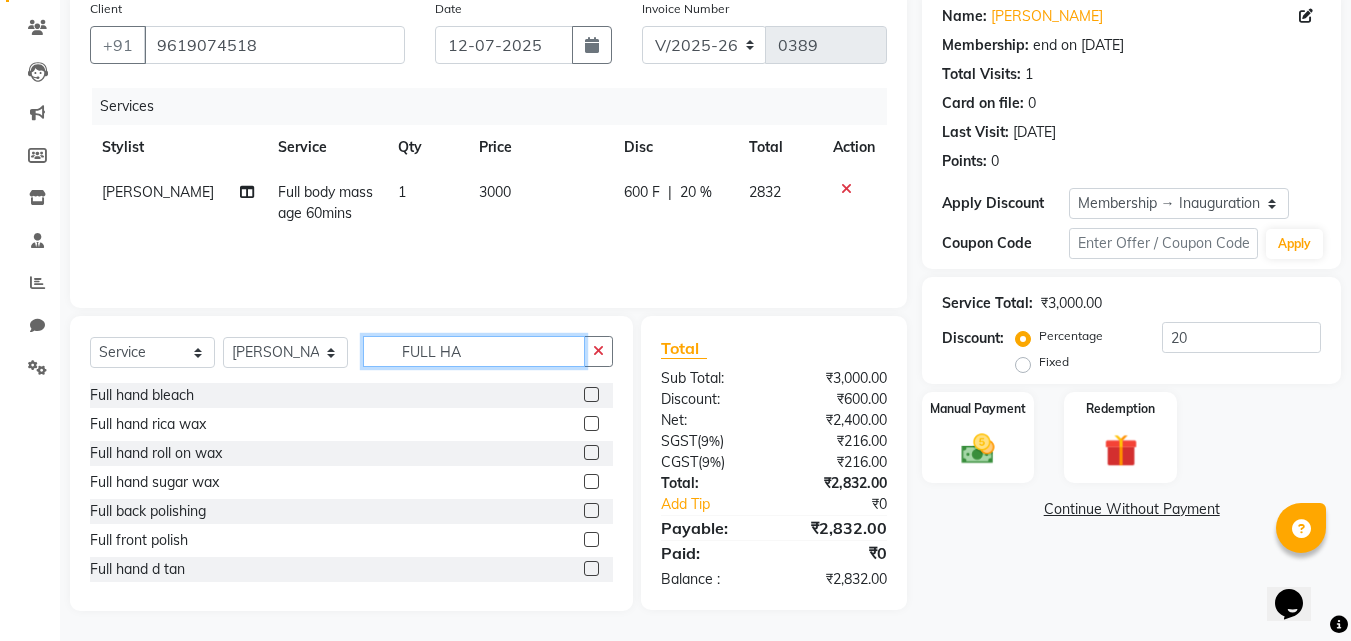 scroll, scrollTop: 159, scrollLeft: 0, axis: vertical 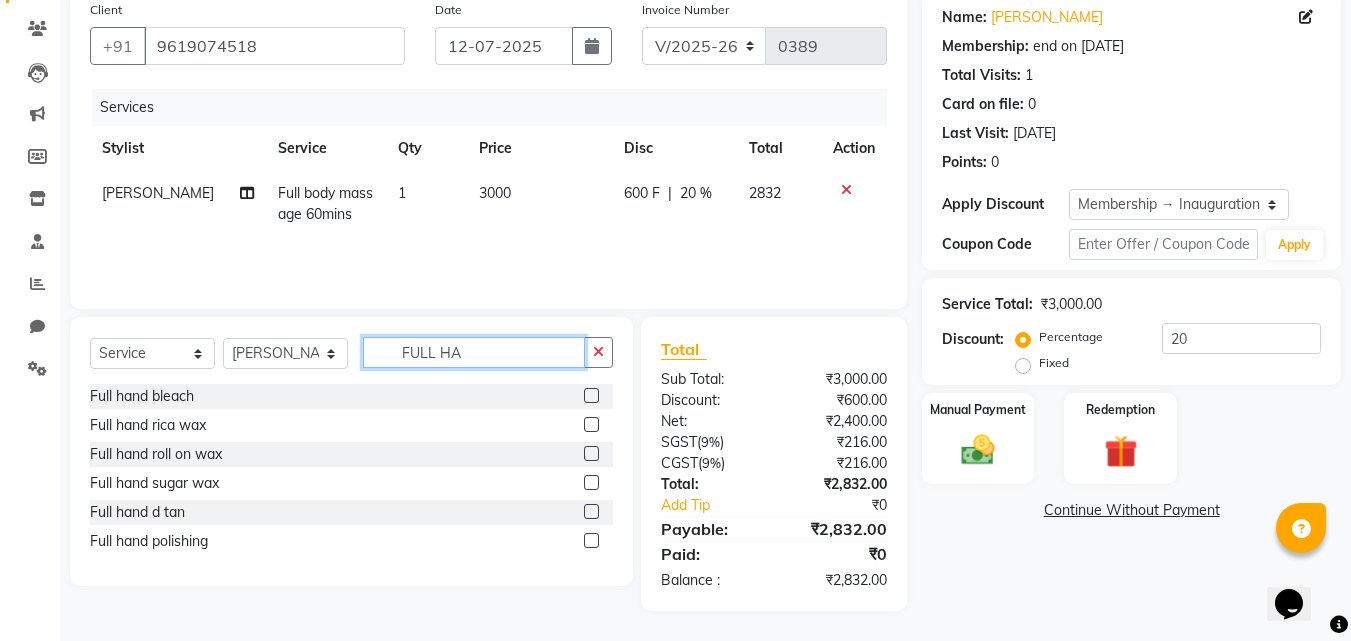 type on "FULL HA" 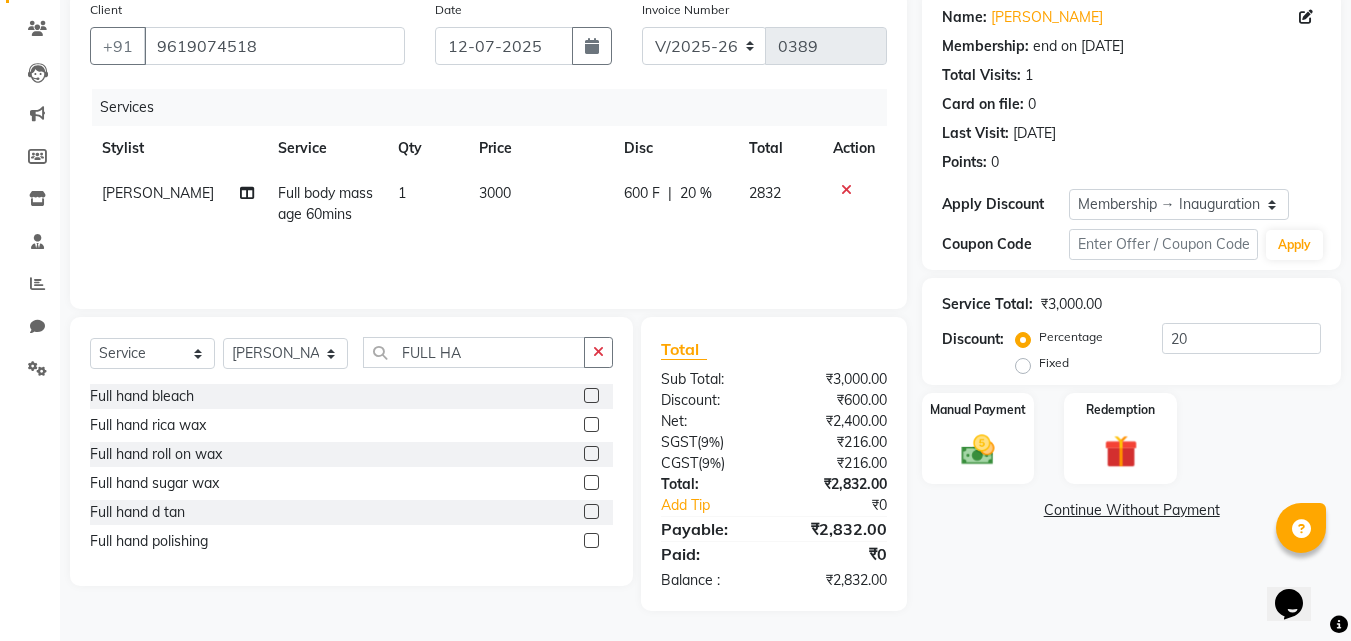 click 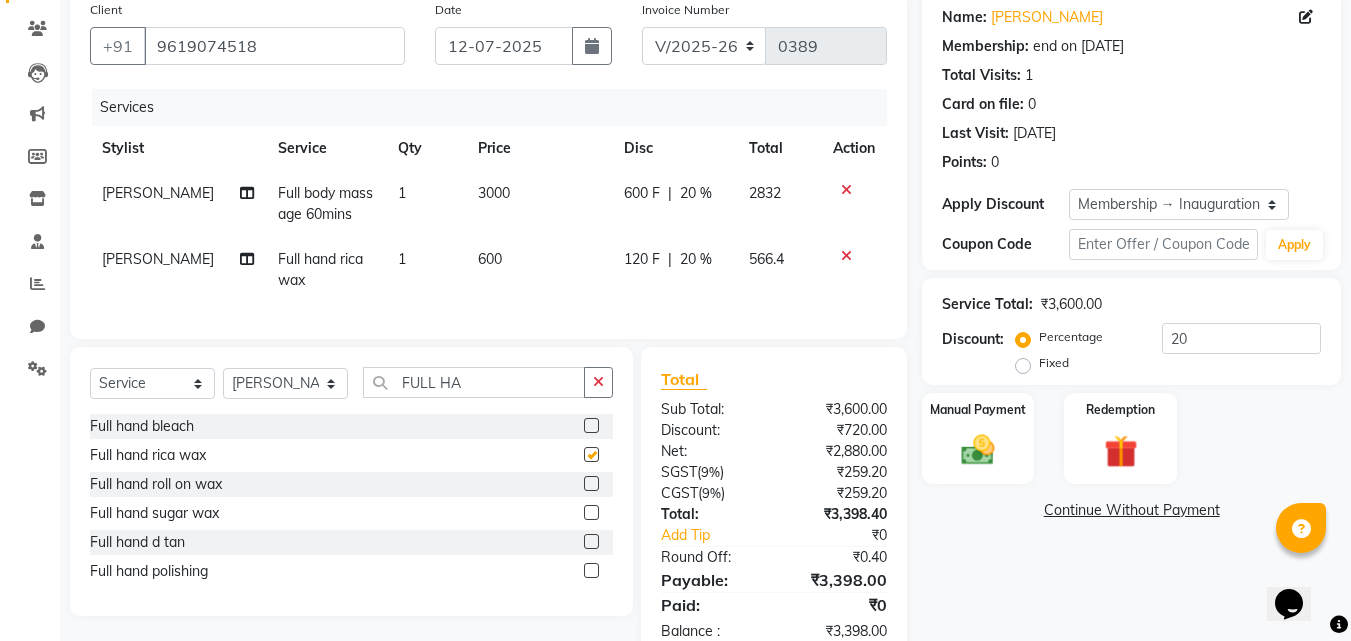 checkbox on "false" 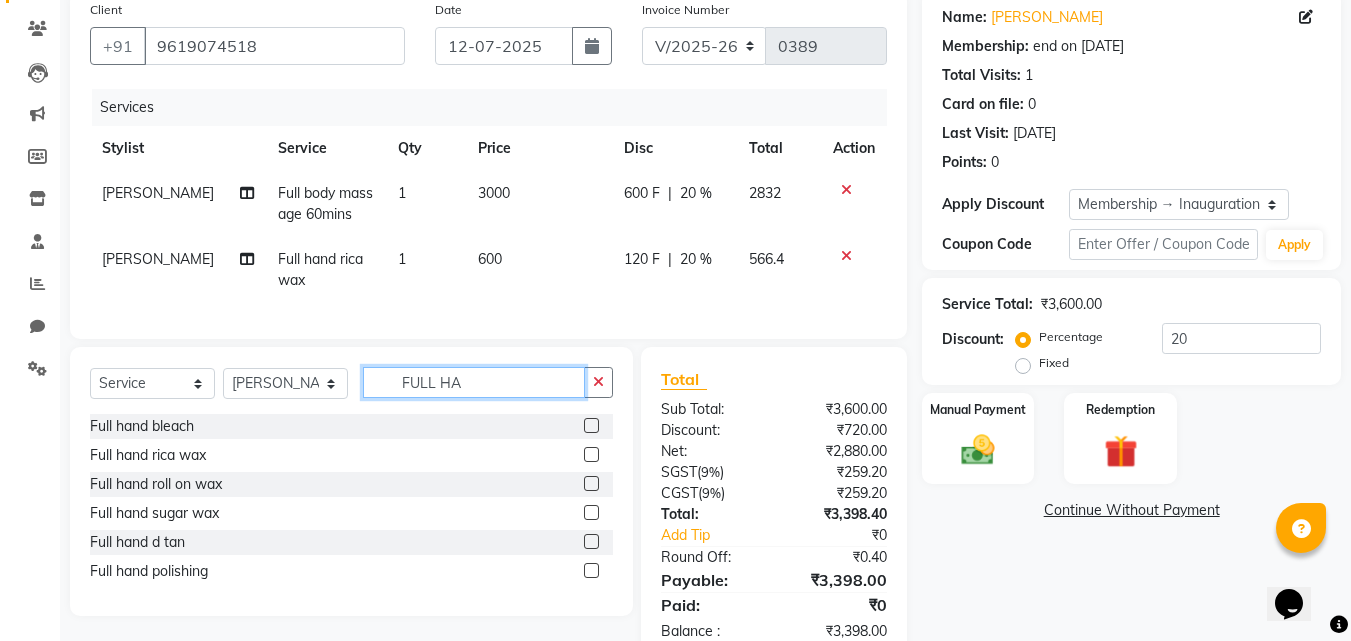click on "FULL HA" 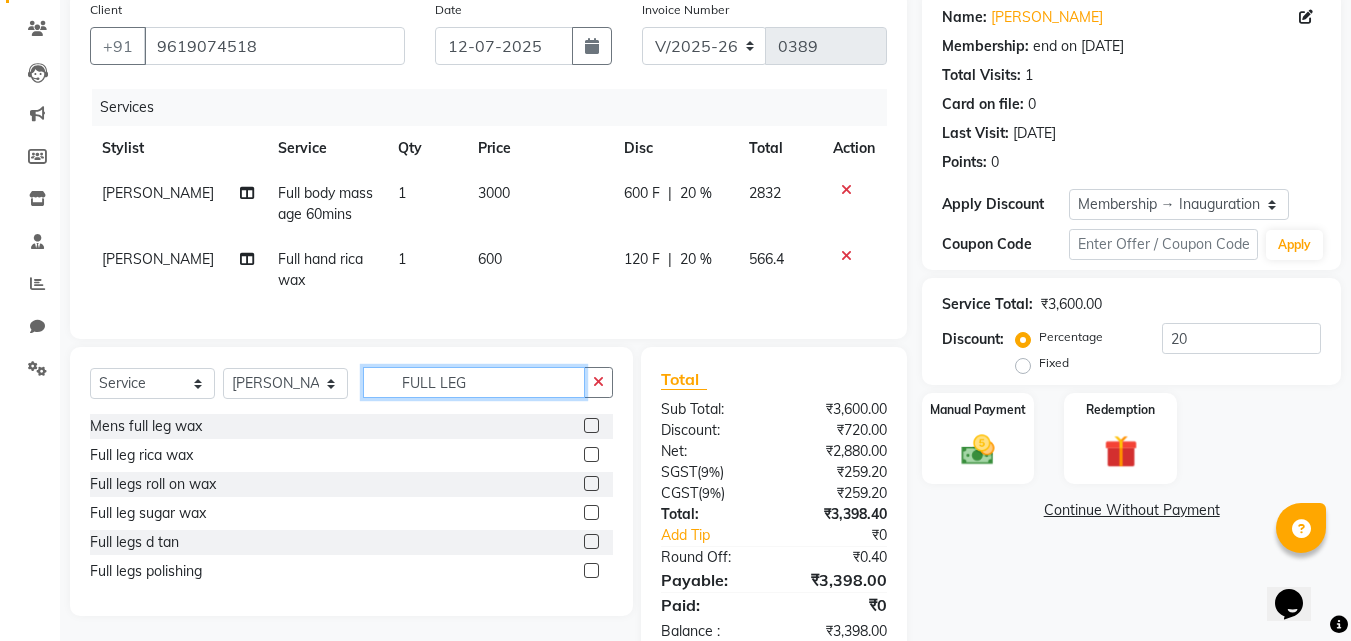 type on "FULL LEG" 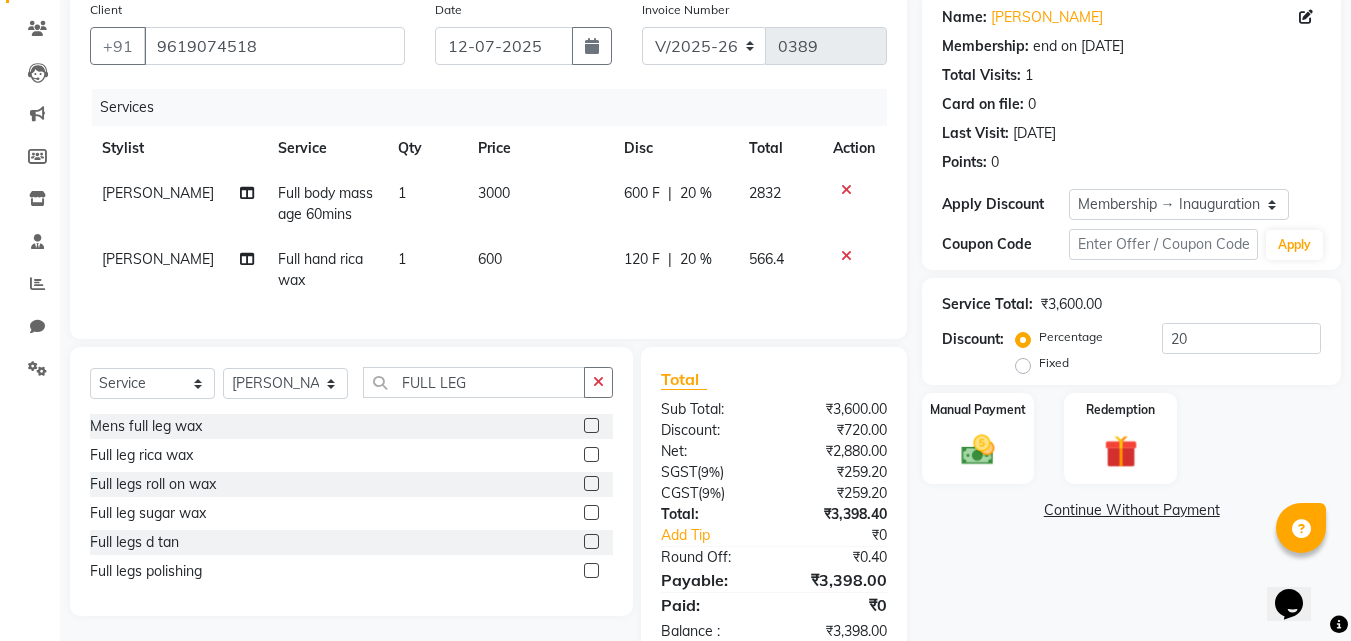 click 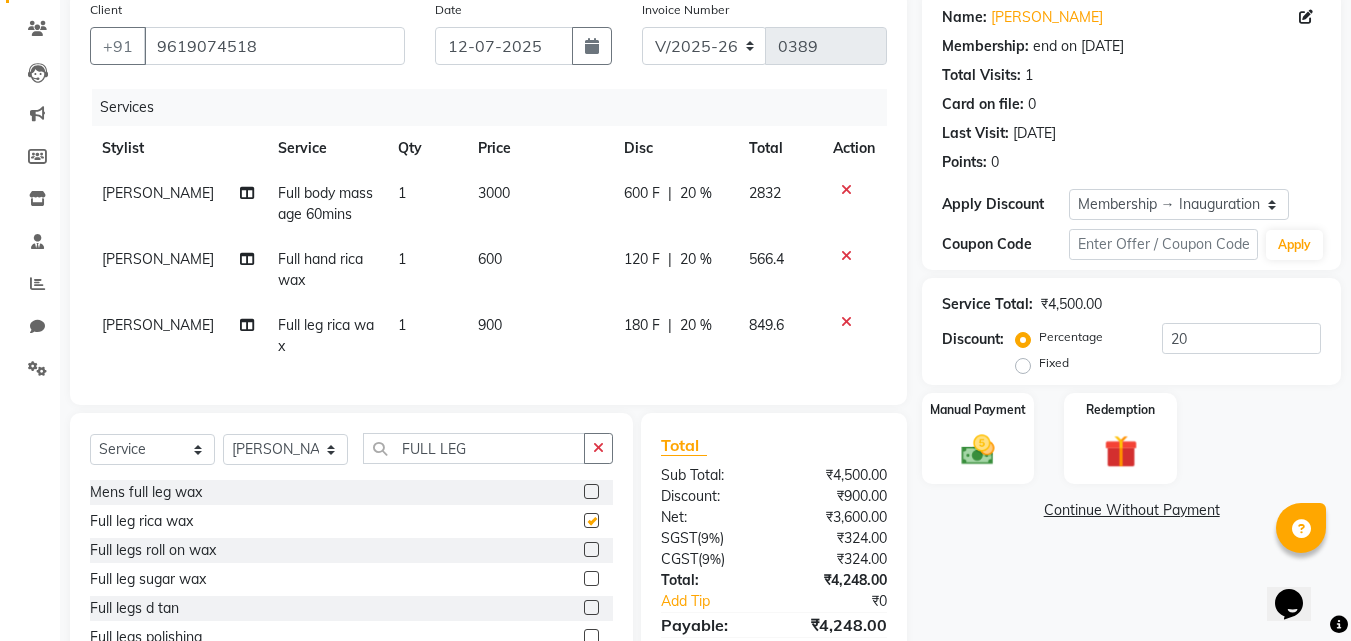 checkbox on "false" 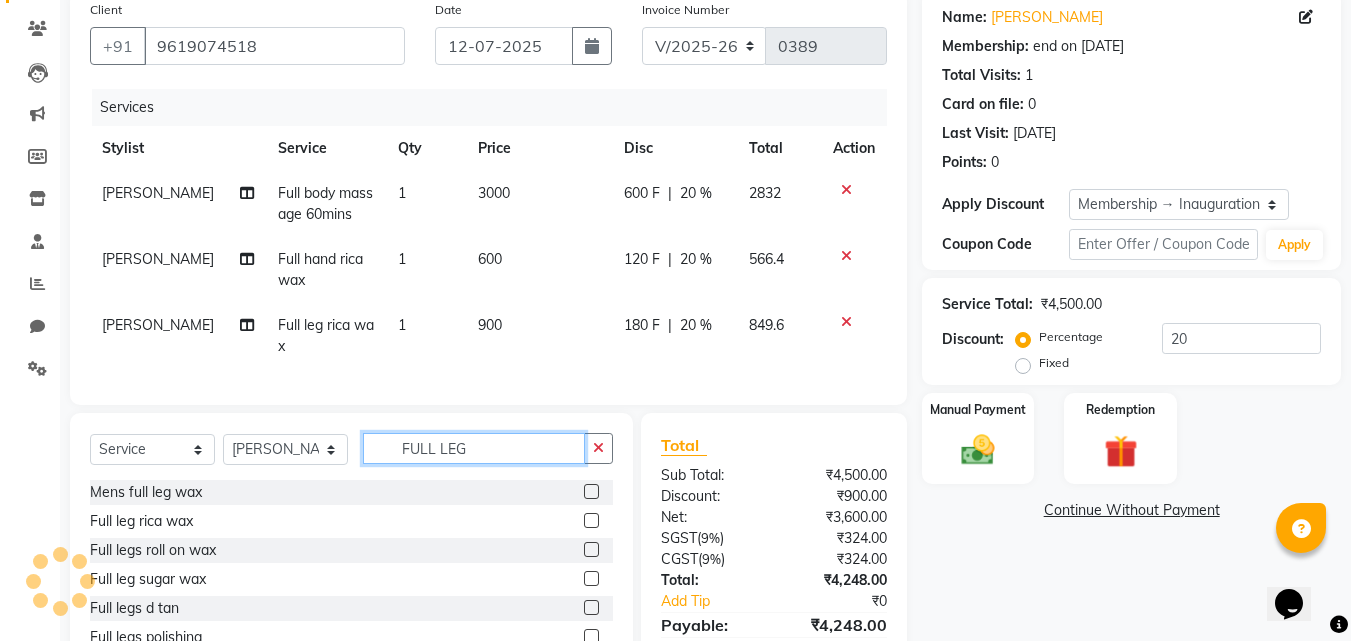 click on "FULL LEG" 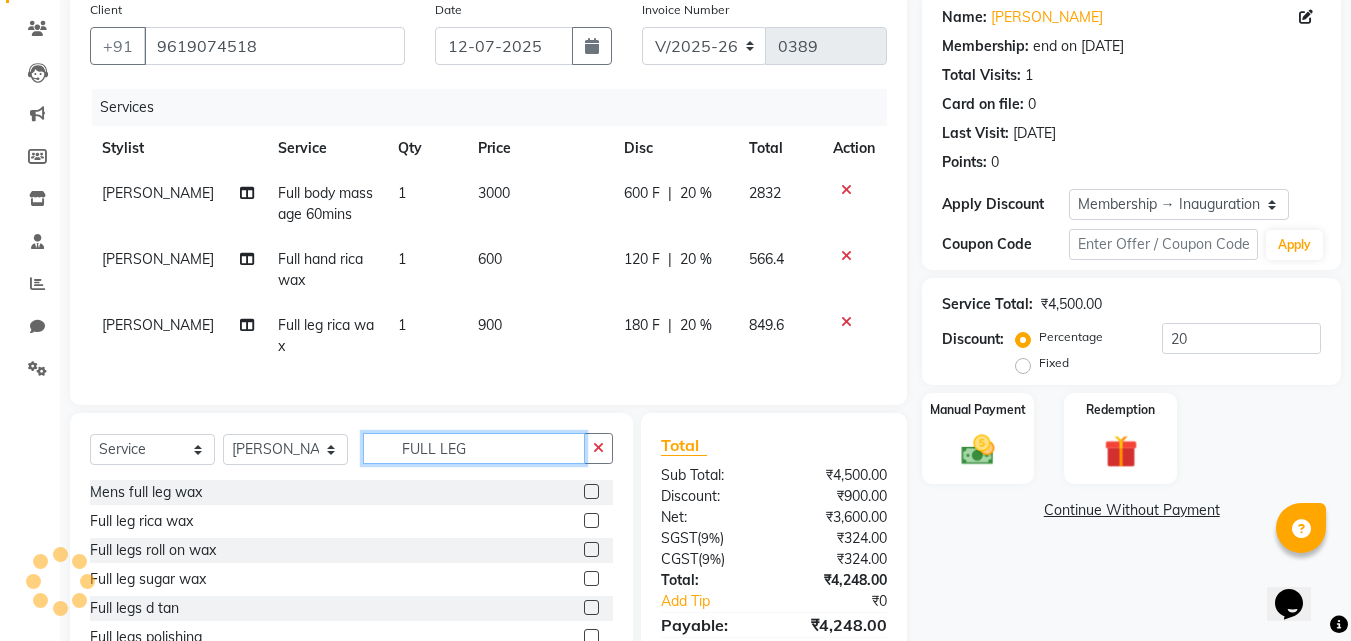 click on "FULL LEG" 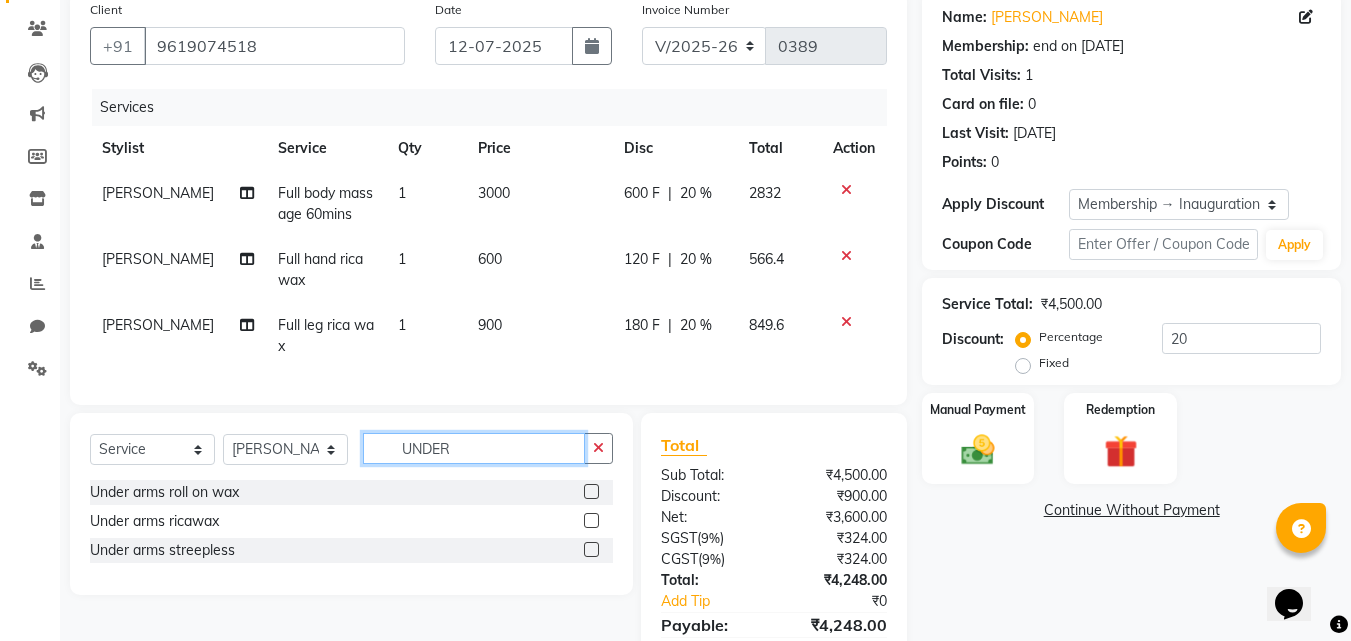 type on "UNDER" 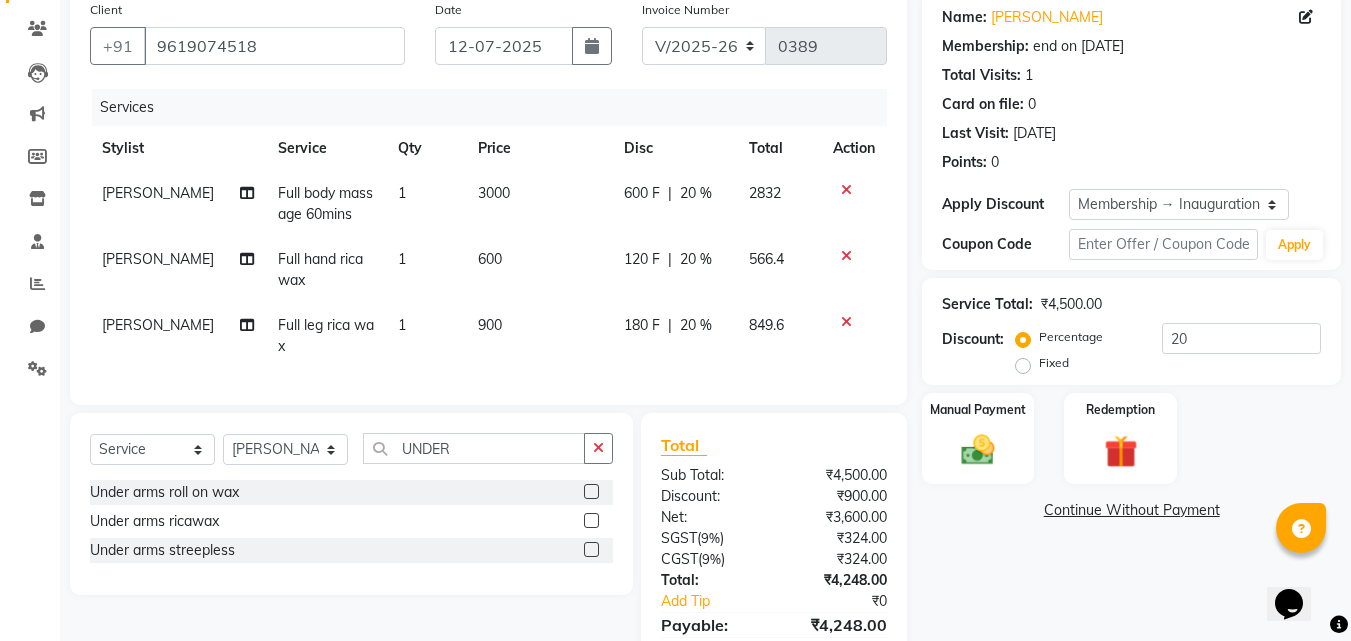 click 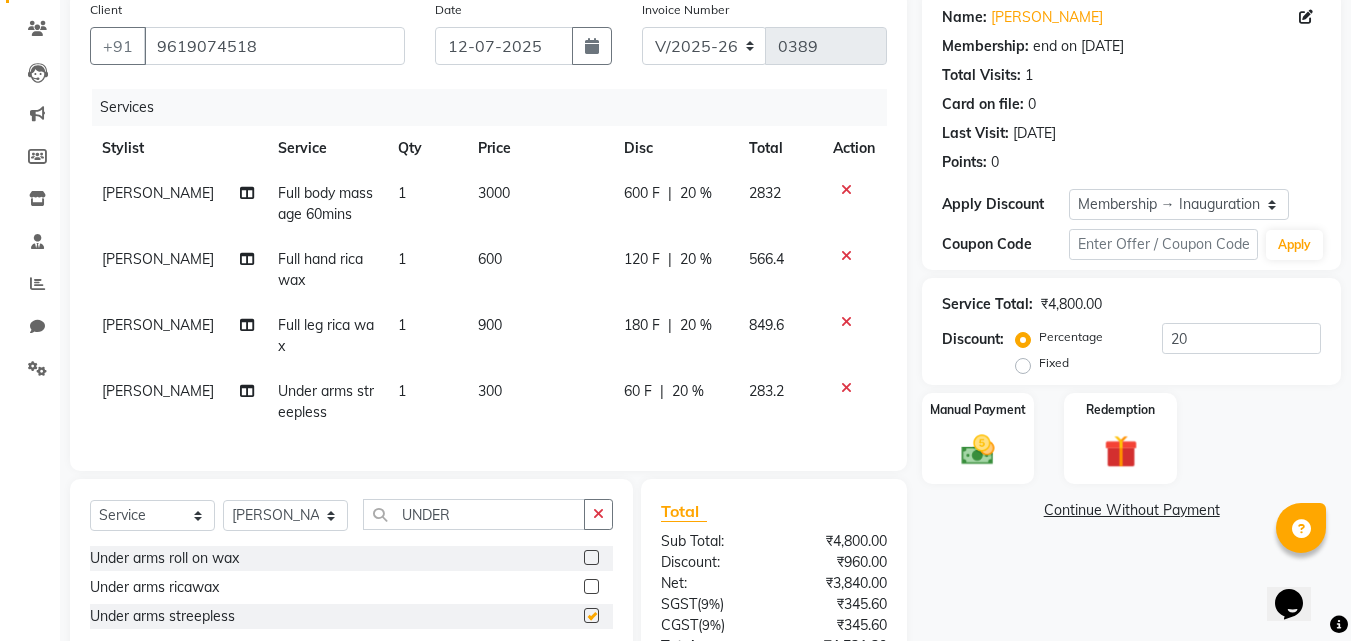 checkbox on "false" 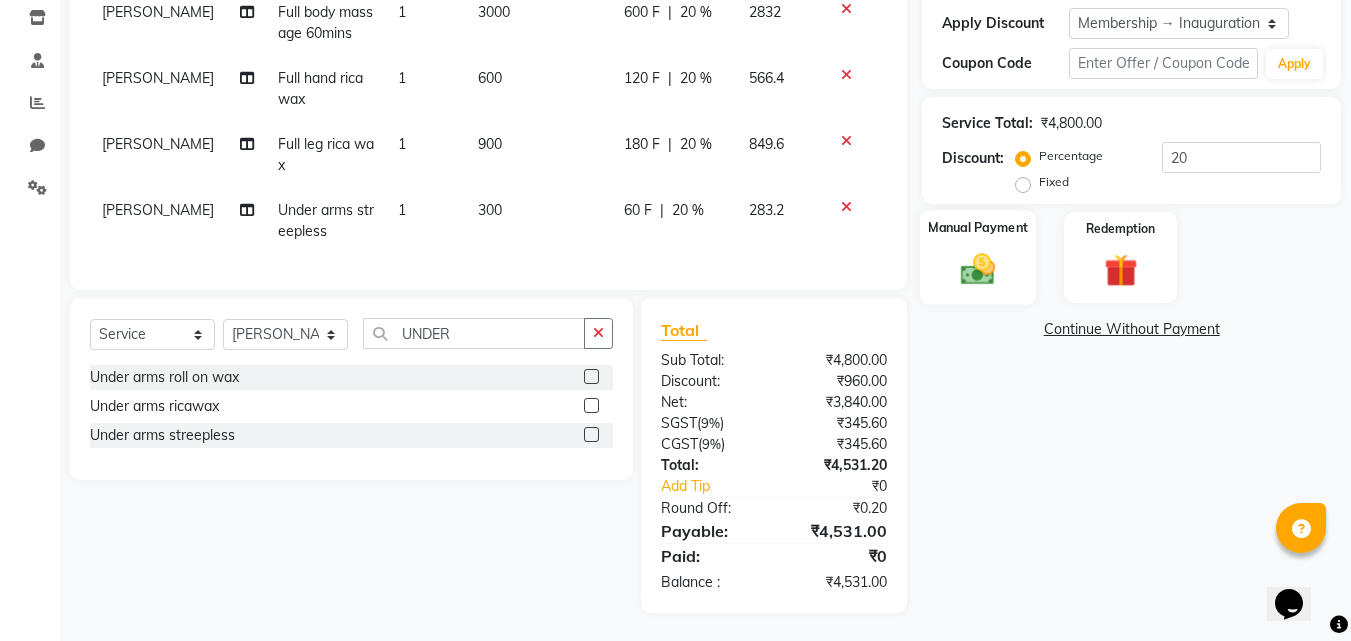 scroll, scrollTop: 357, scrollLeft: 0, axis: vertical 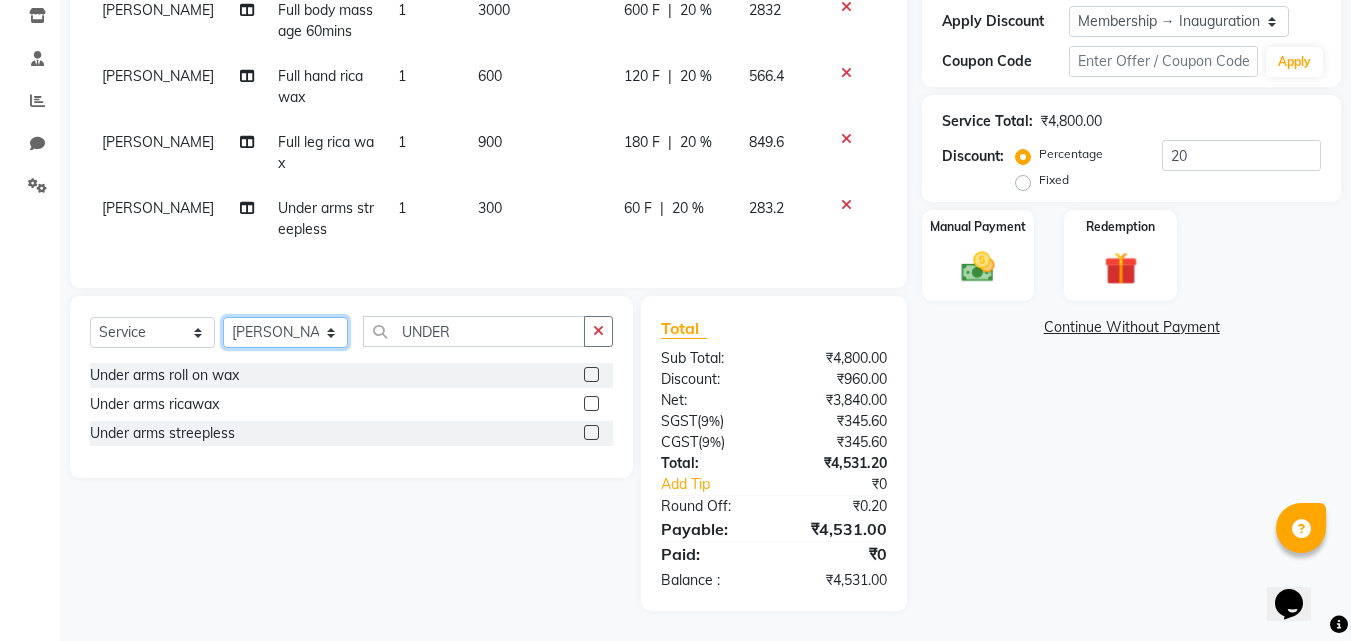 click on "Select Stylist ADMIN MANAGER Ankita Chavan Govind Kamble NEHA SINGH Rajesh Raut Ruksana shikh Santosh tejas bhul" 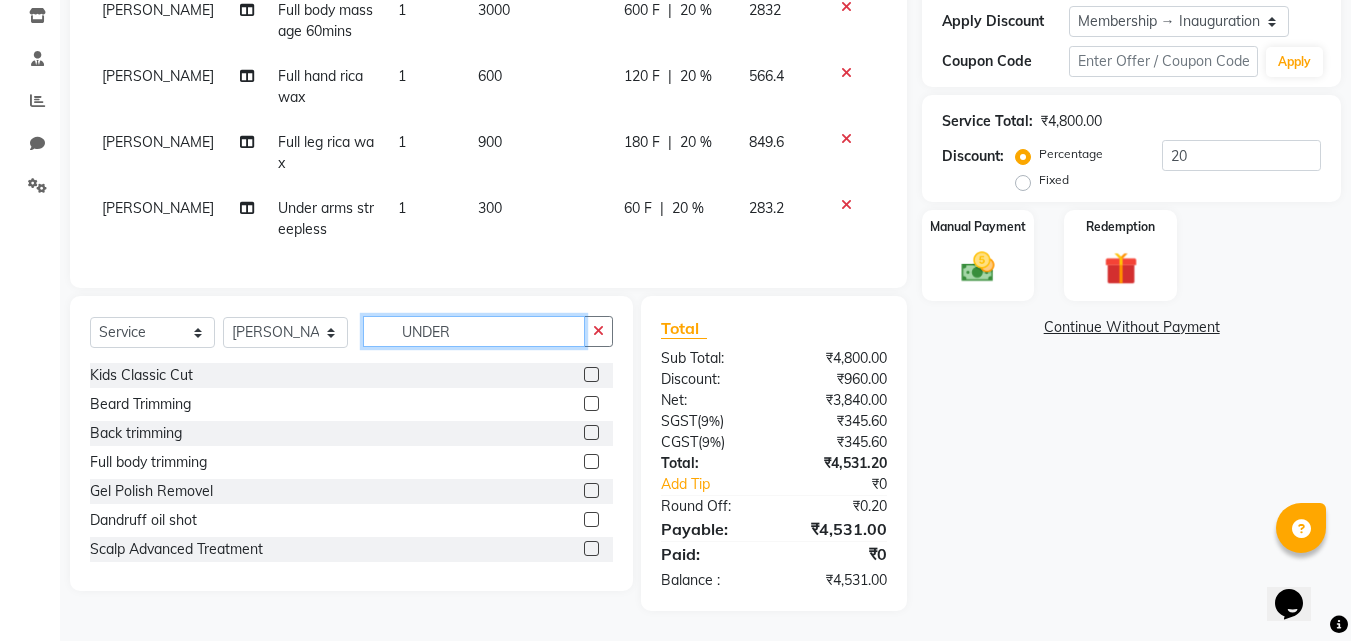 click on "UNDER" 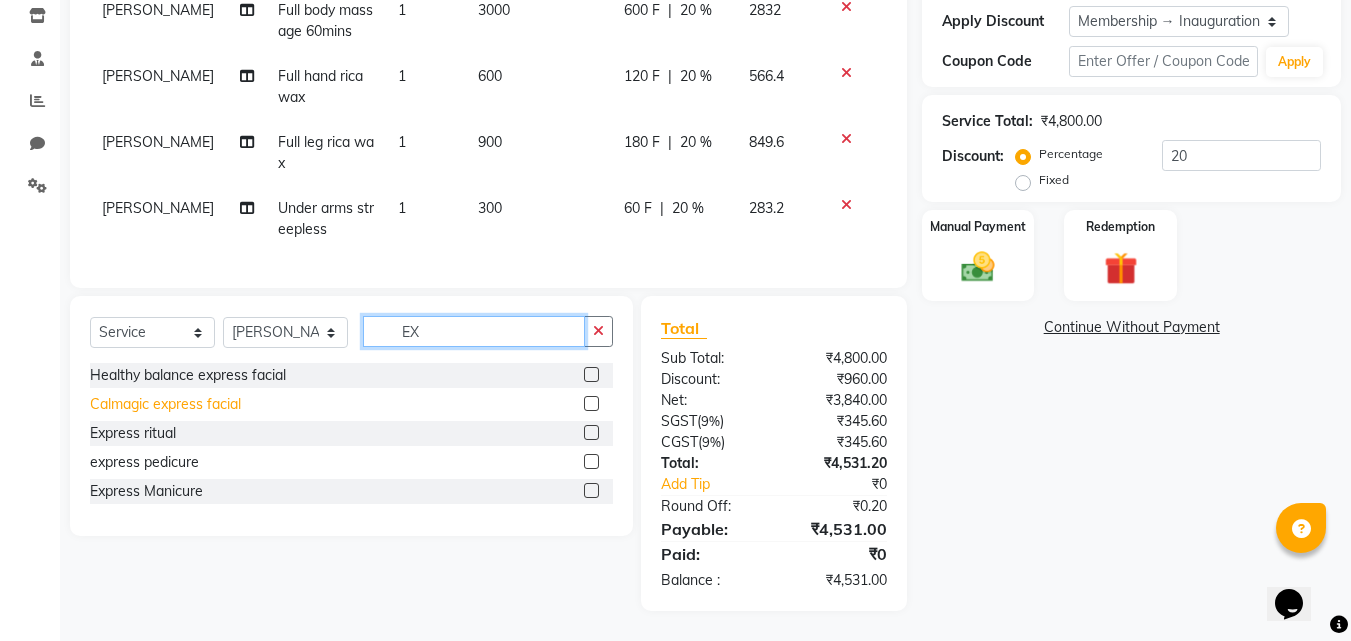 type on "E" 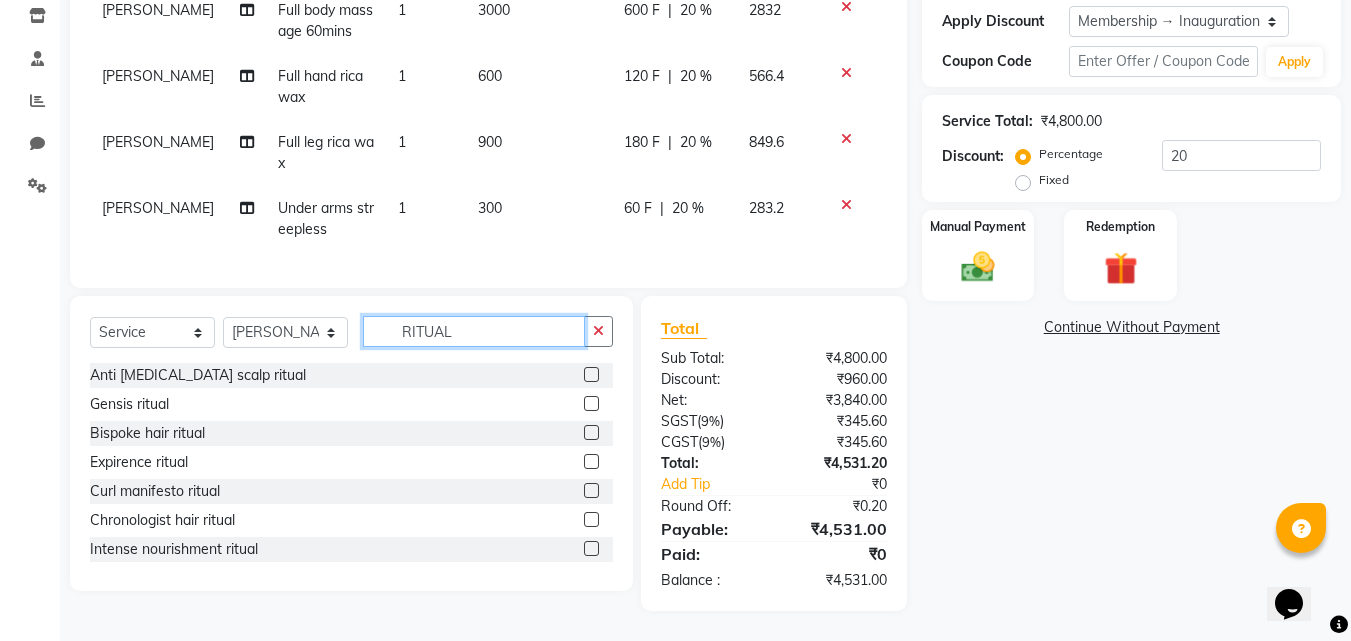 type on "RITUAL" 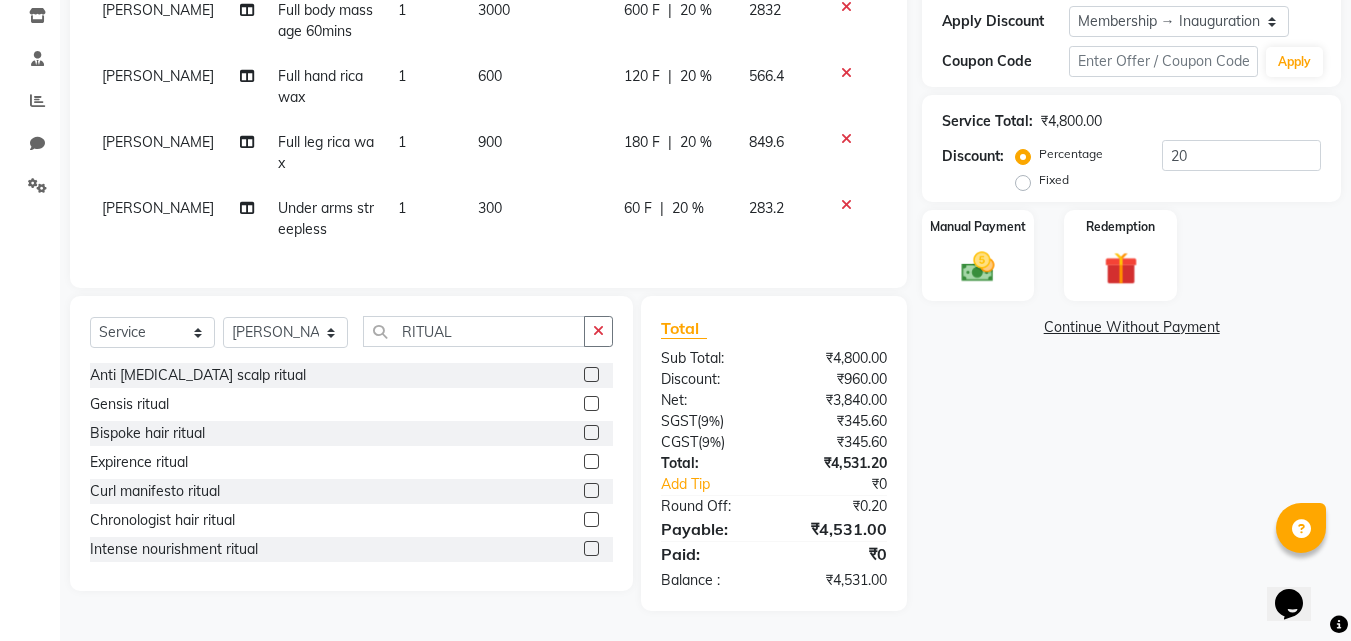 click 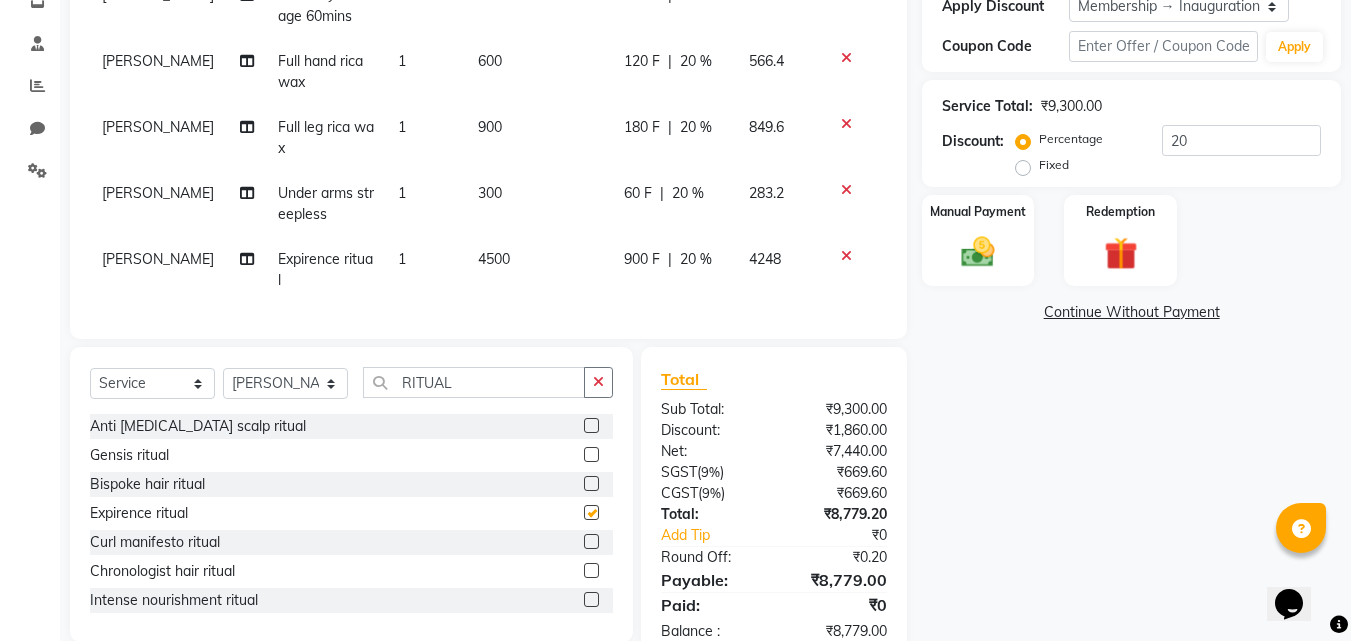 checkbox on "false" 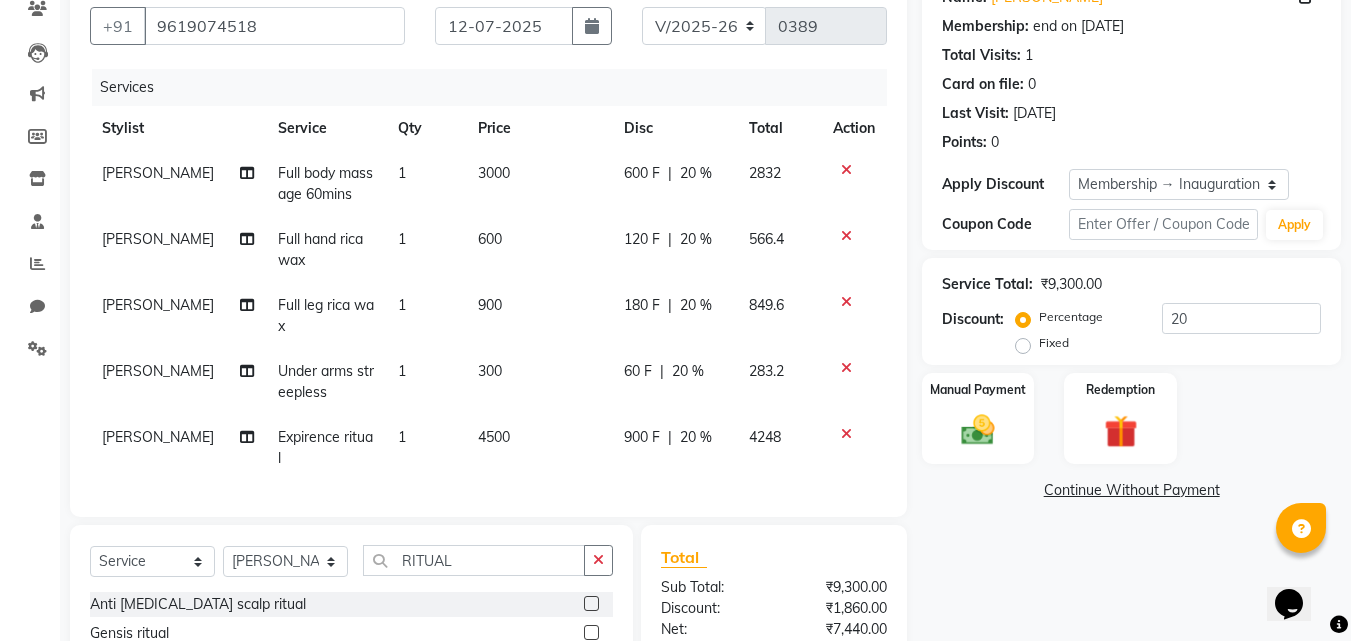 scroll, scrollTop: 0, scrollLeft: 0, axis: both 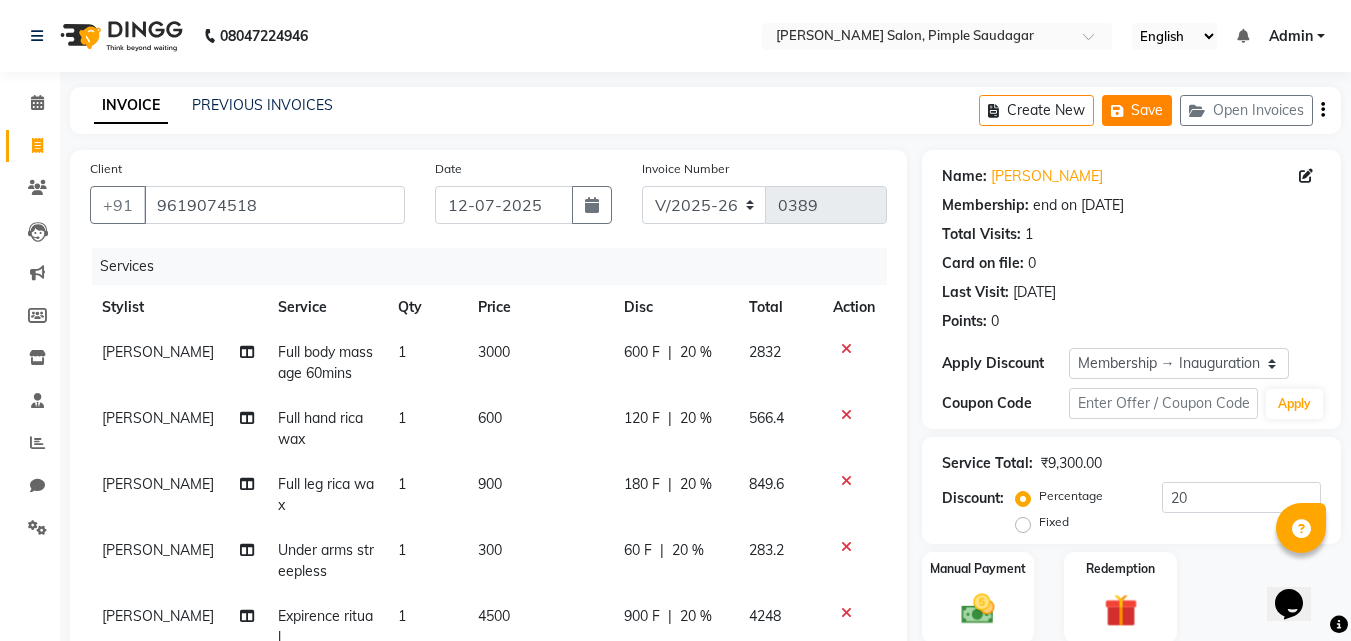 click on "Save" 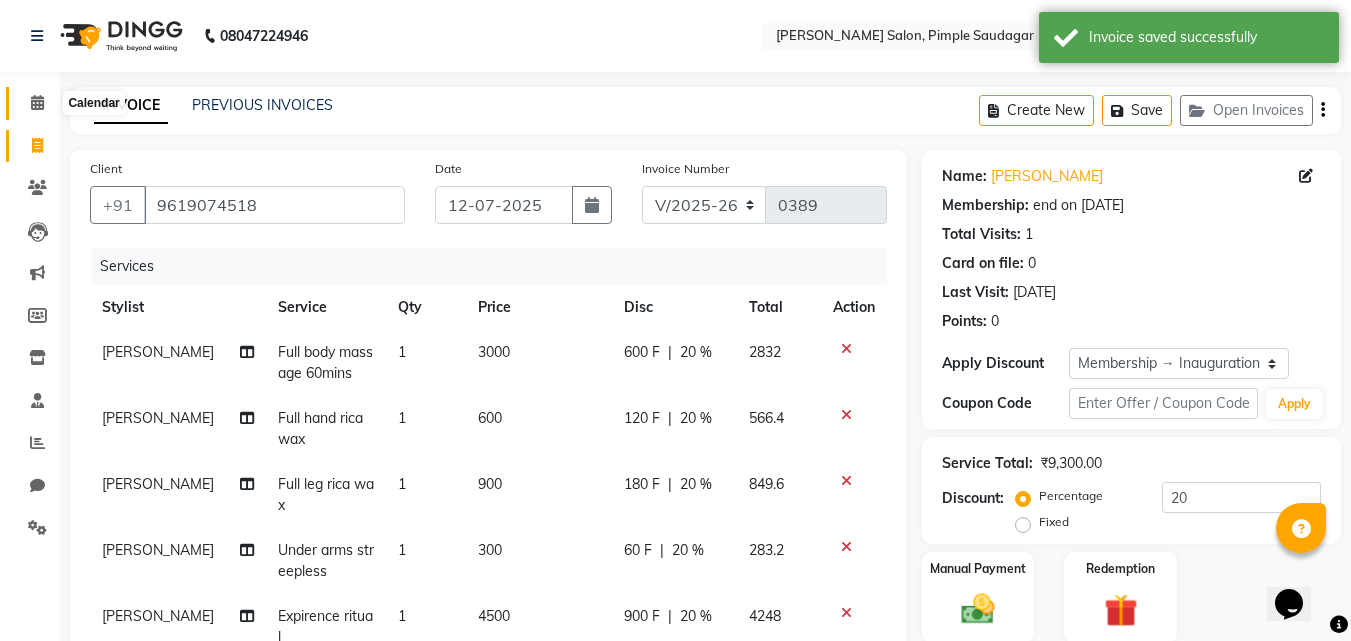 click 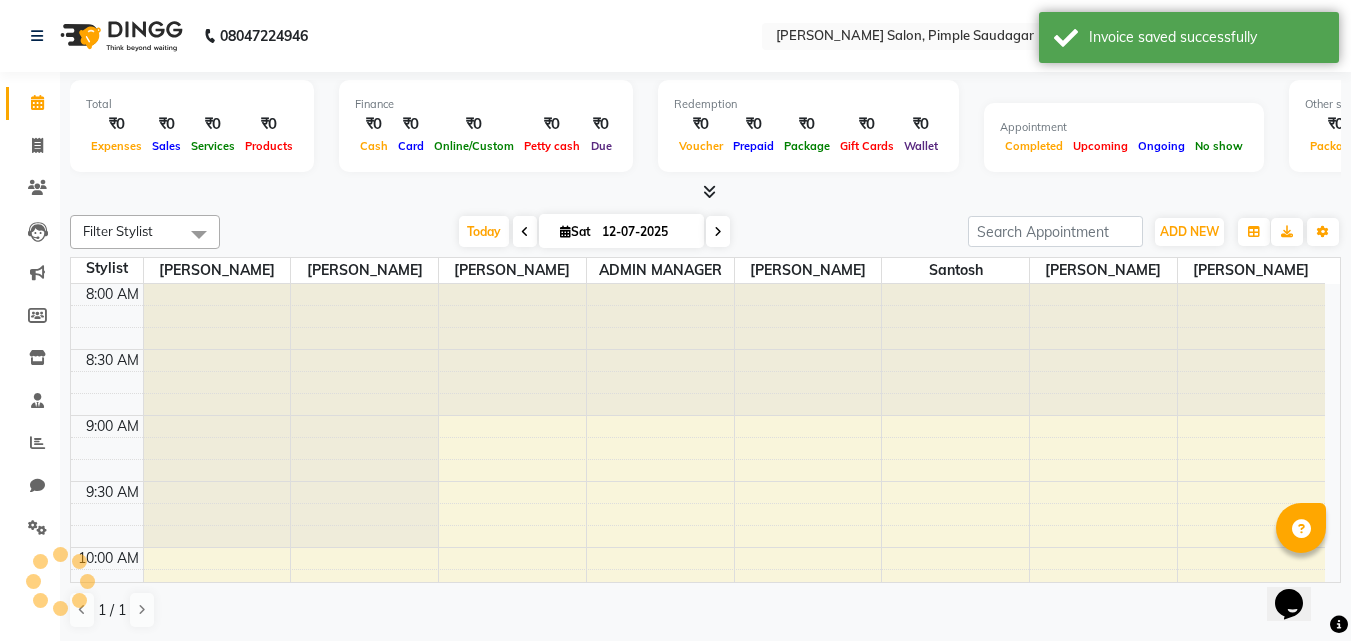 scroll, scrollTop: 0, scrollLeft: 0, axis: both 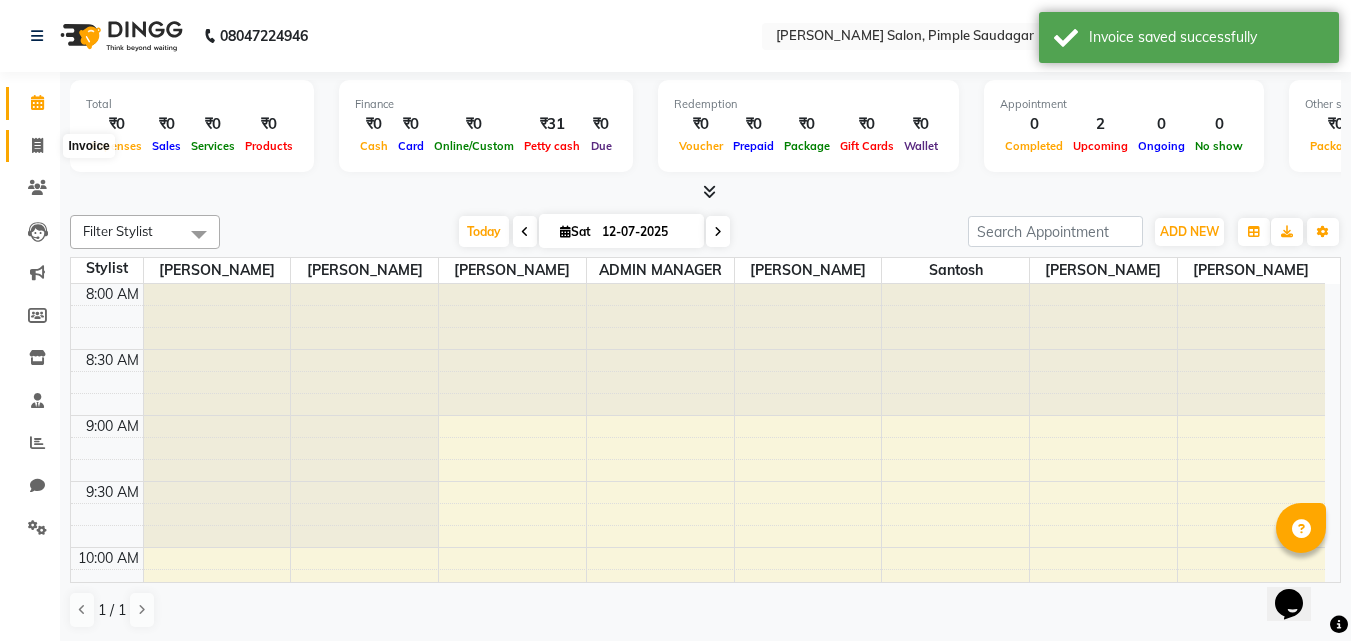 click 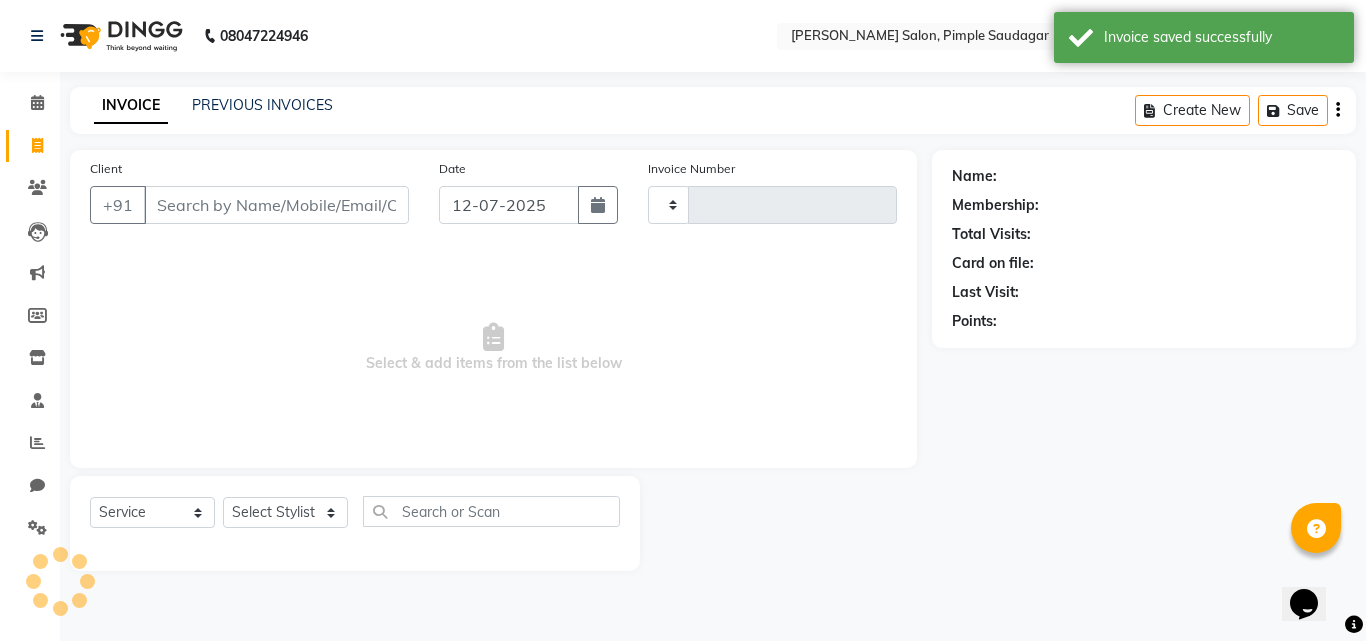 type on "0389" 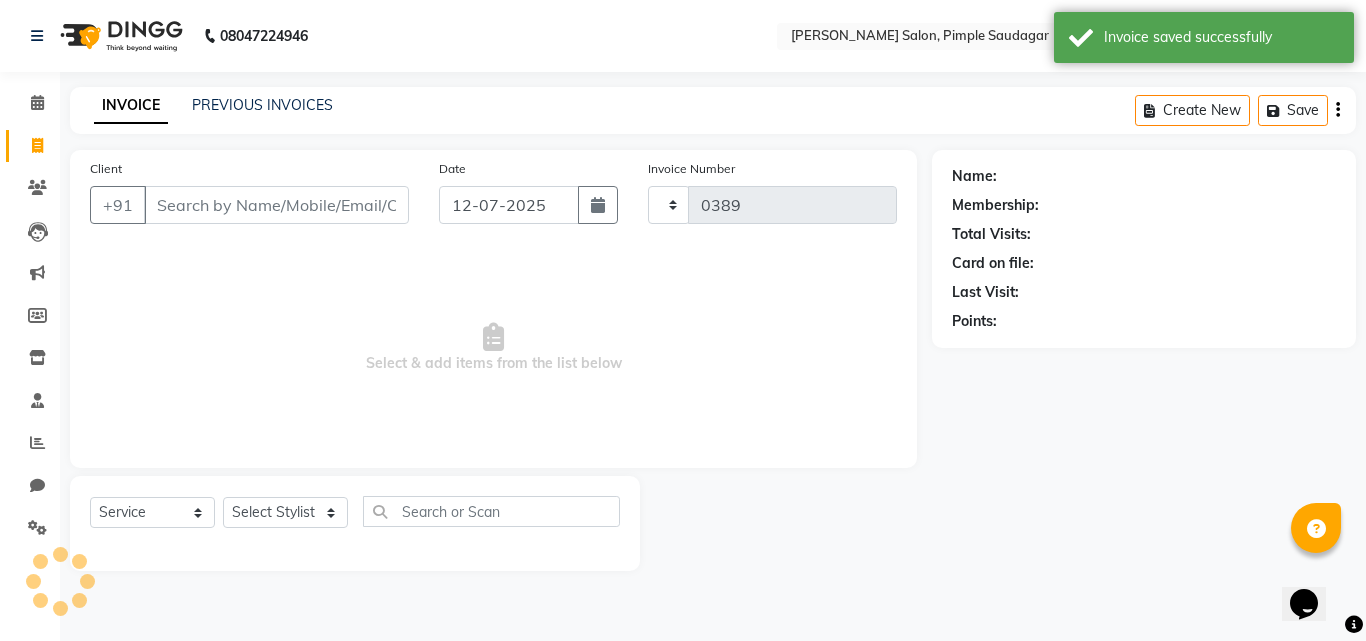 select on "7816" 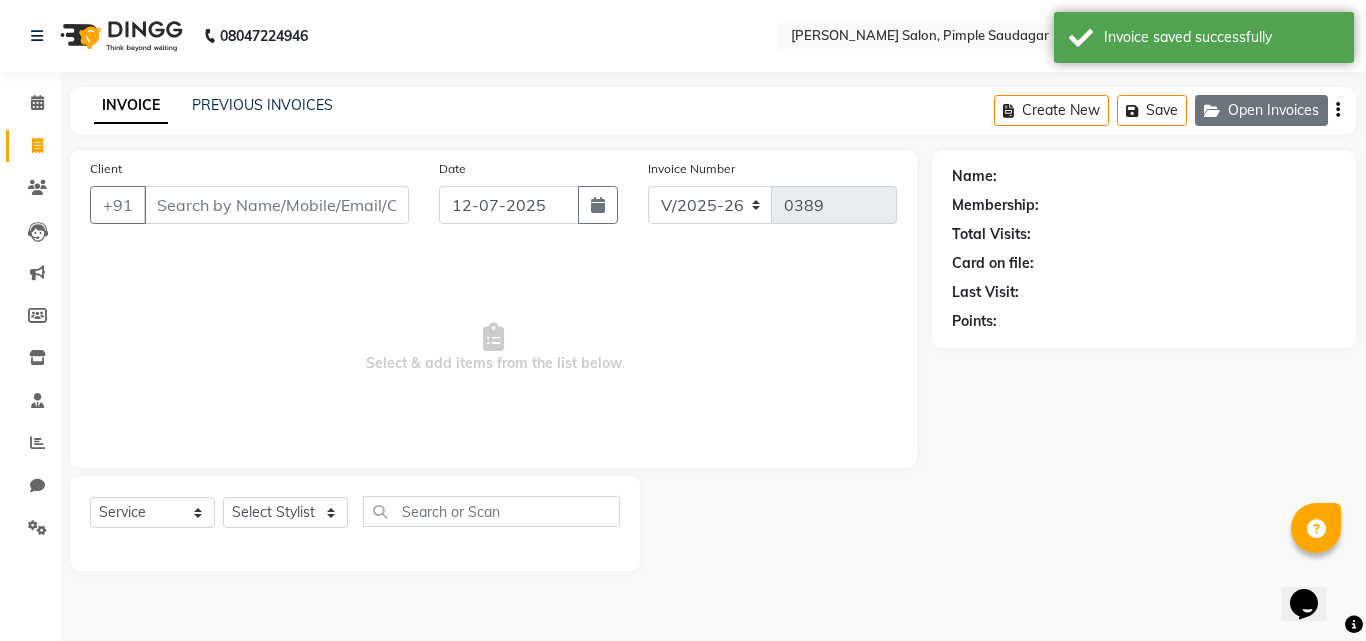 click on "Open Invoices" 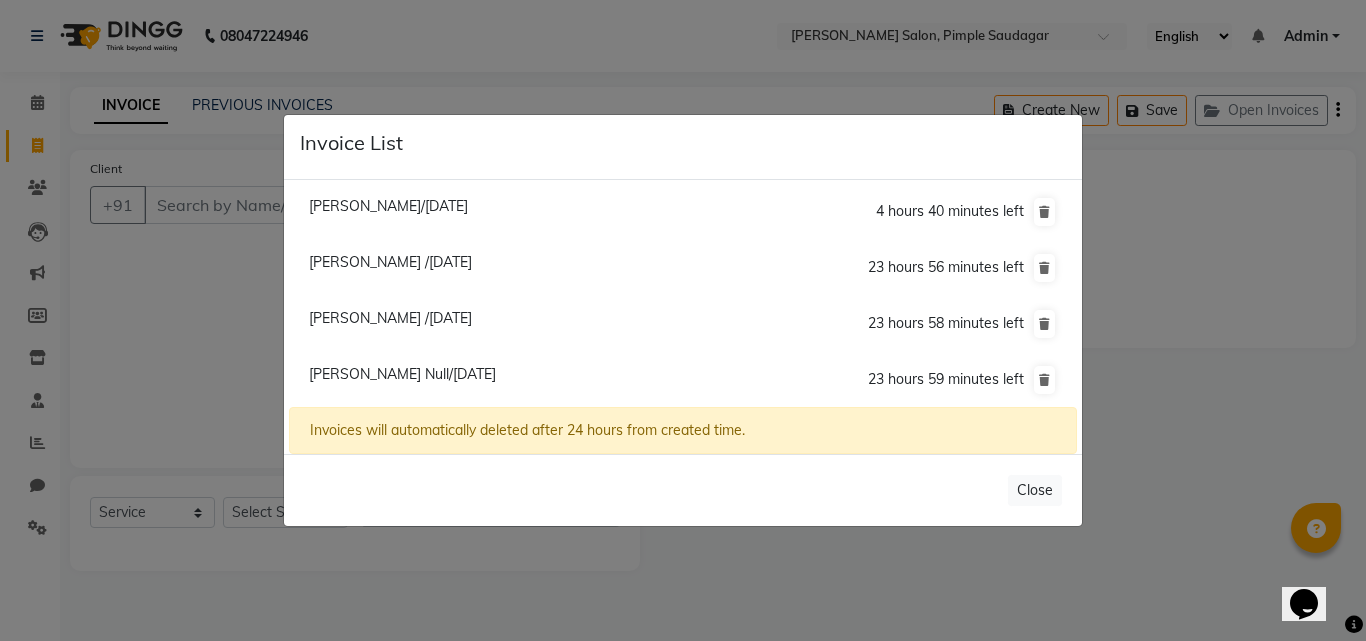 click on "Neha Singh/11 July 2025  4 hours 40 minutes left" 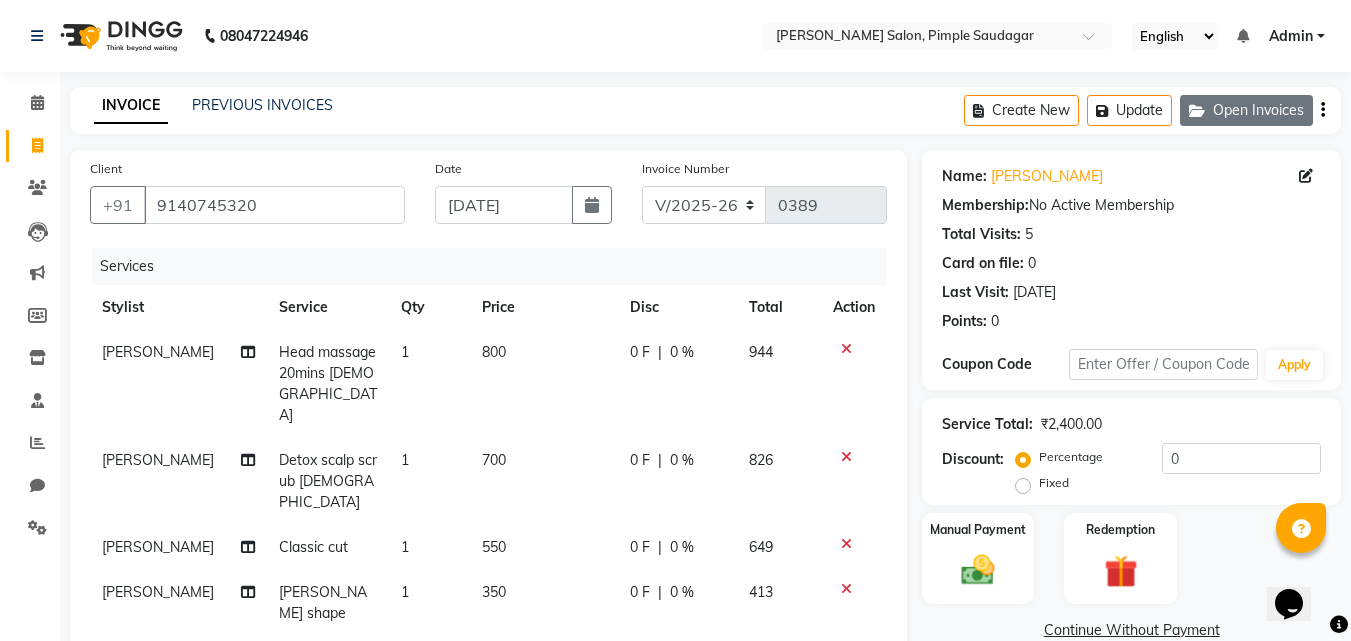 click on "Open Invoices" 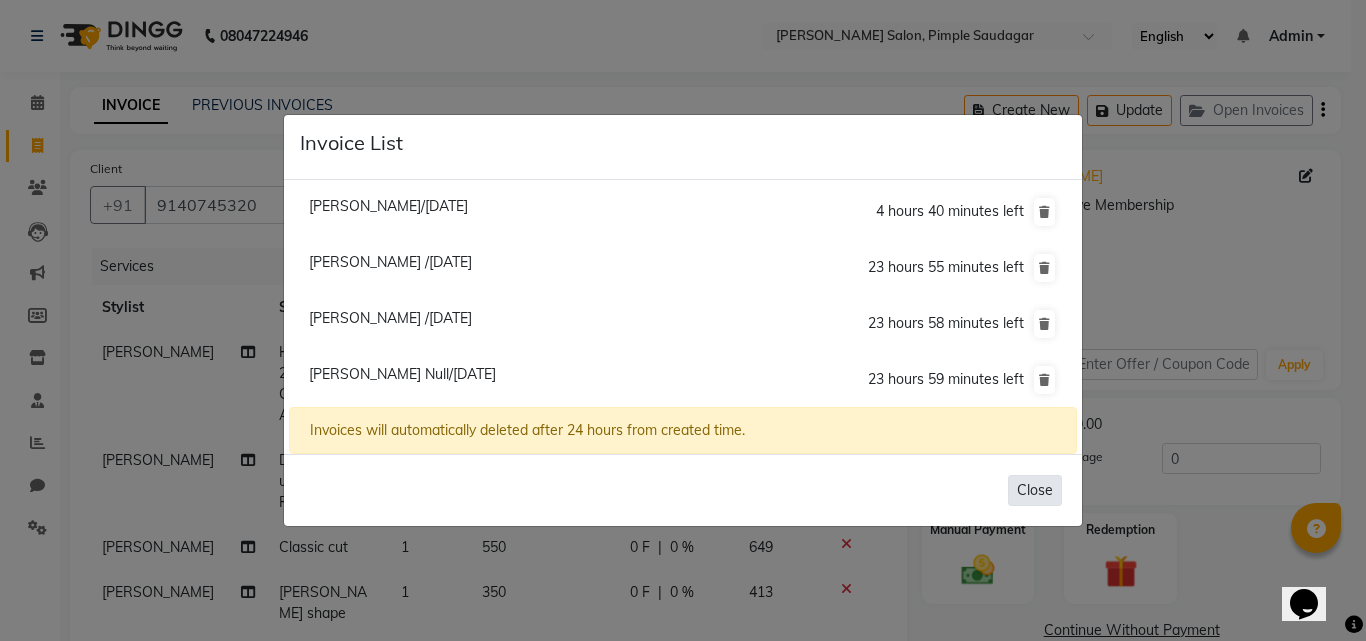 drag, startPoint x: 1032, startPoint y: 493, endPoint x: 200, endPoint y: 253, distance: 865.92377 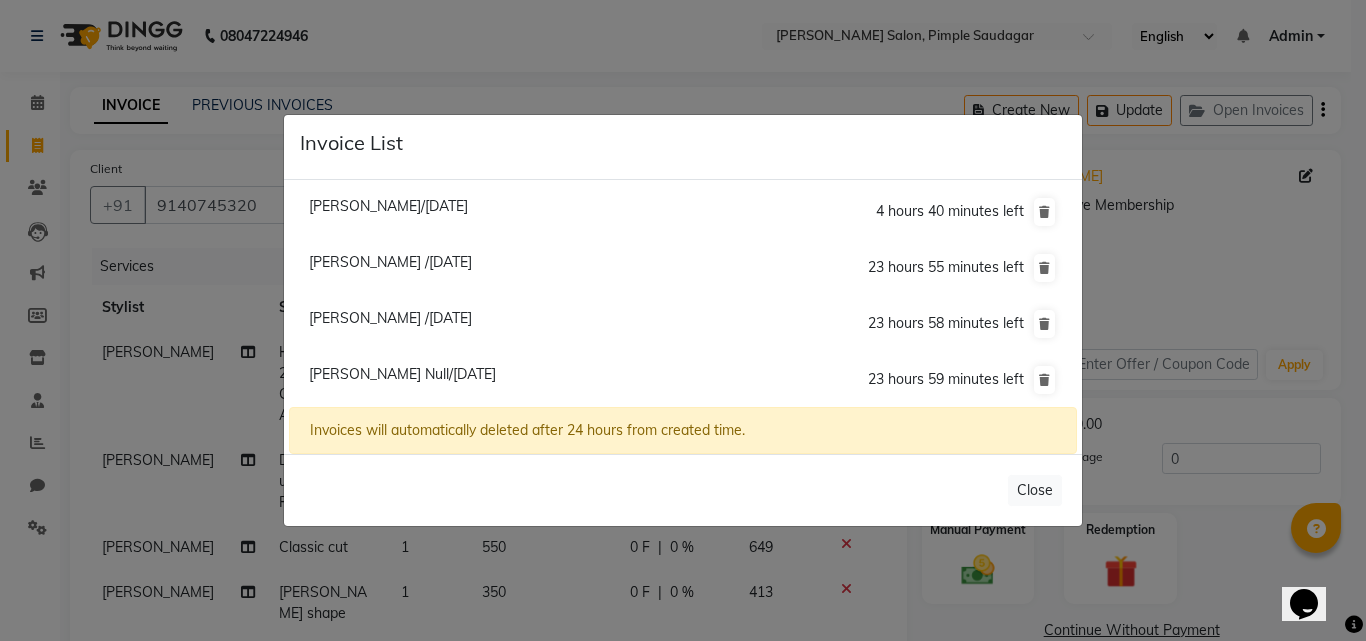 click on "Close" 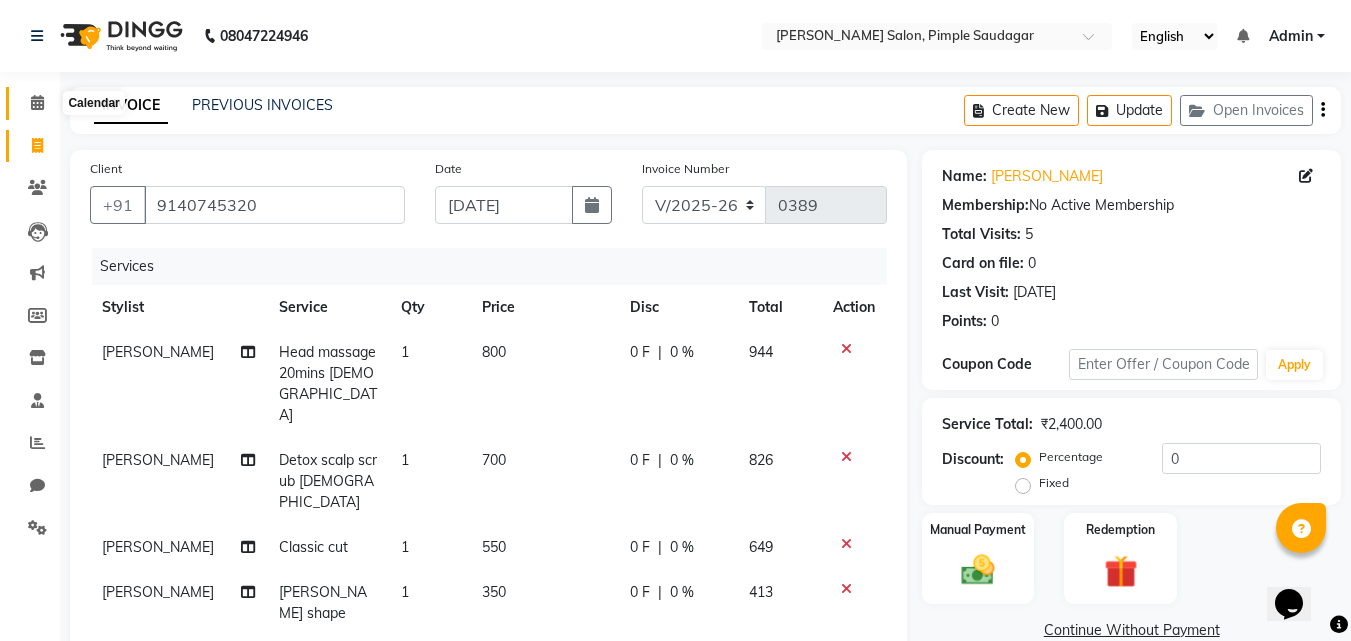 click 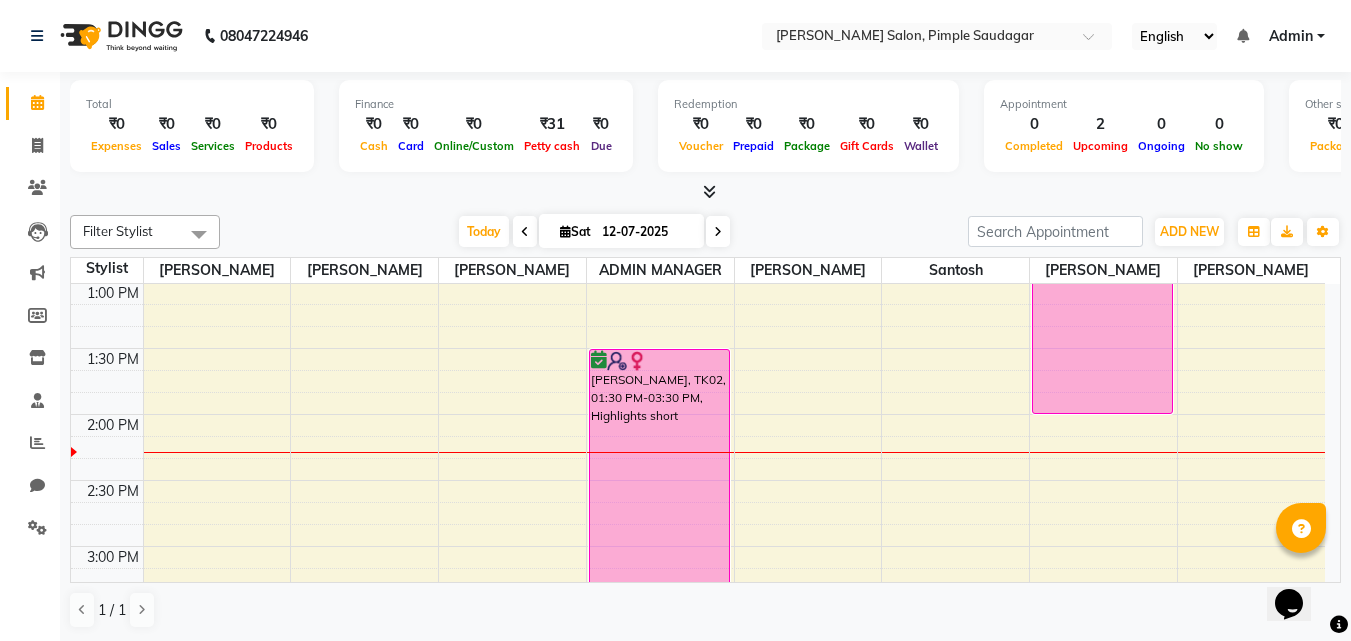 scroll, scrollTop: 700, scrollLeft: 0, axis: vertical 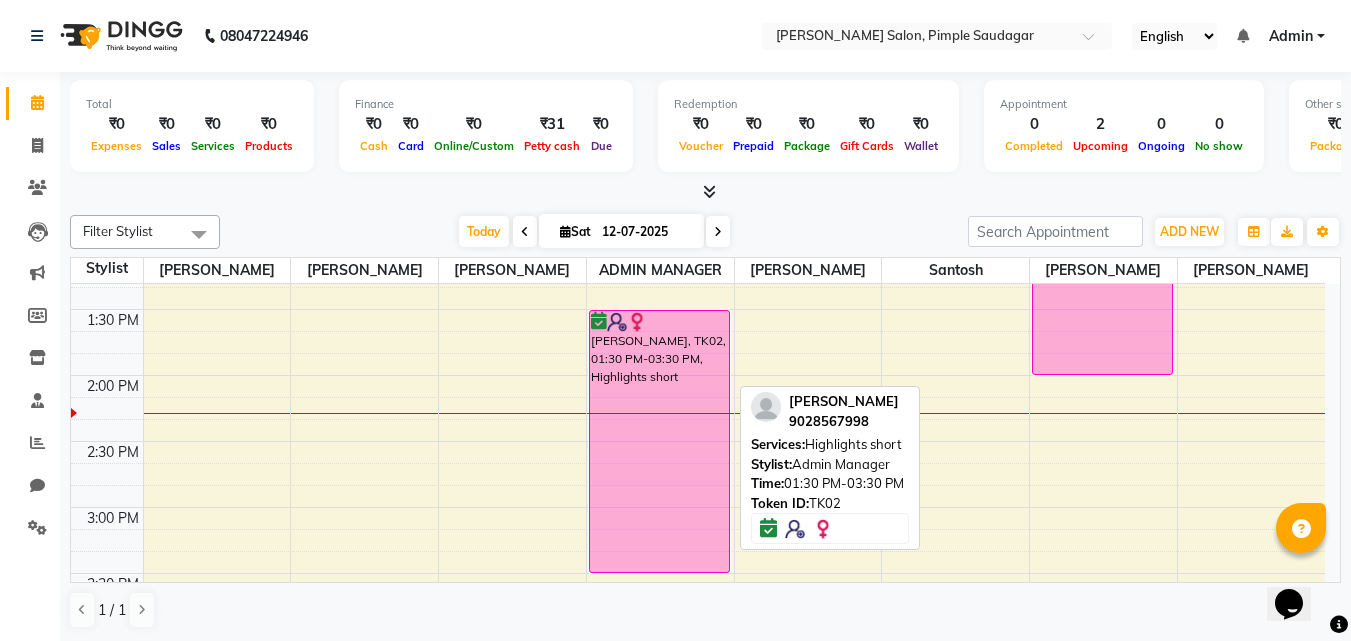 click on "[PERSON_NAME], TK02, 01:30 PM-03:30 PM, Highlights short" at bounding box center (659, 441) 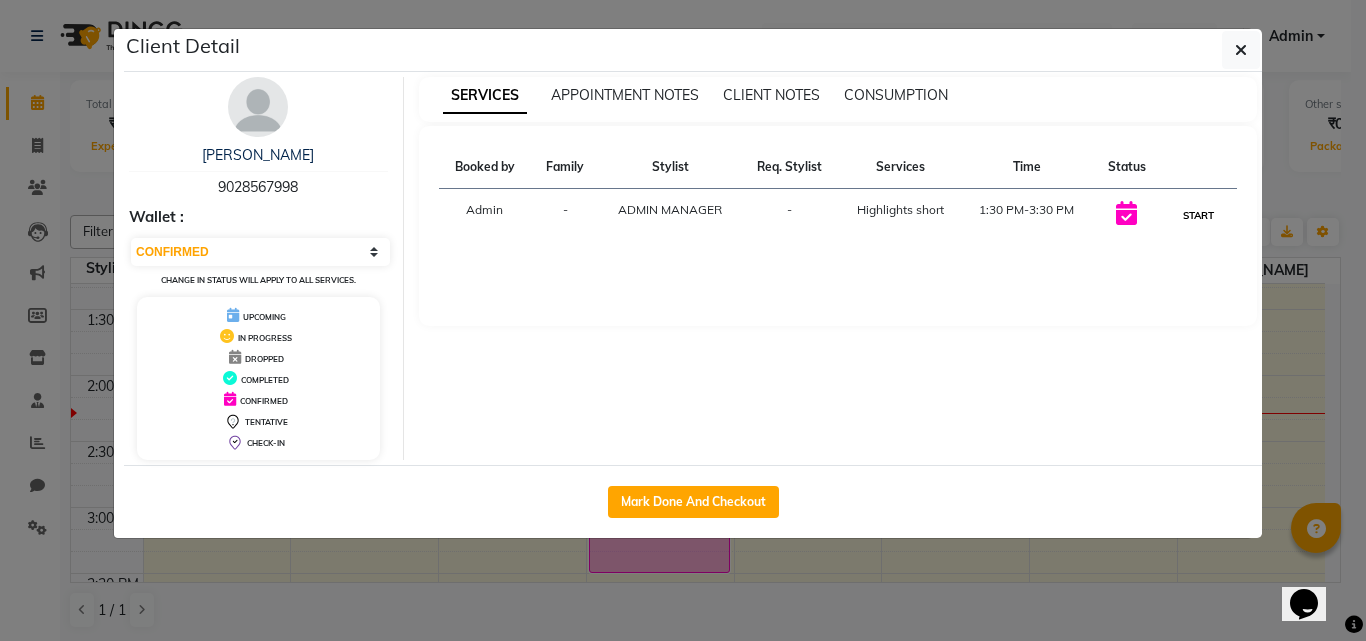 click on "START" at bounding box center (1198, 215) 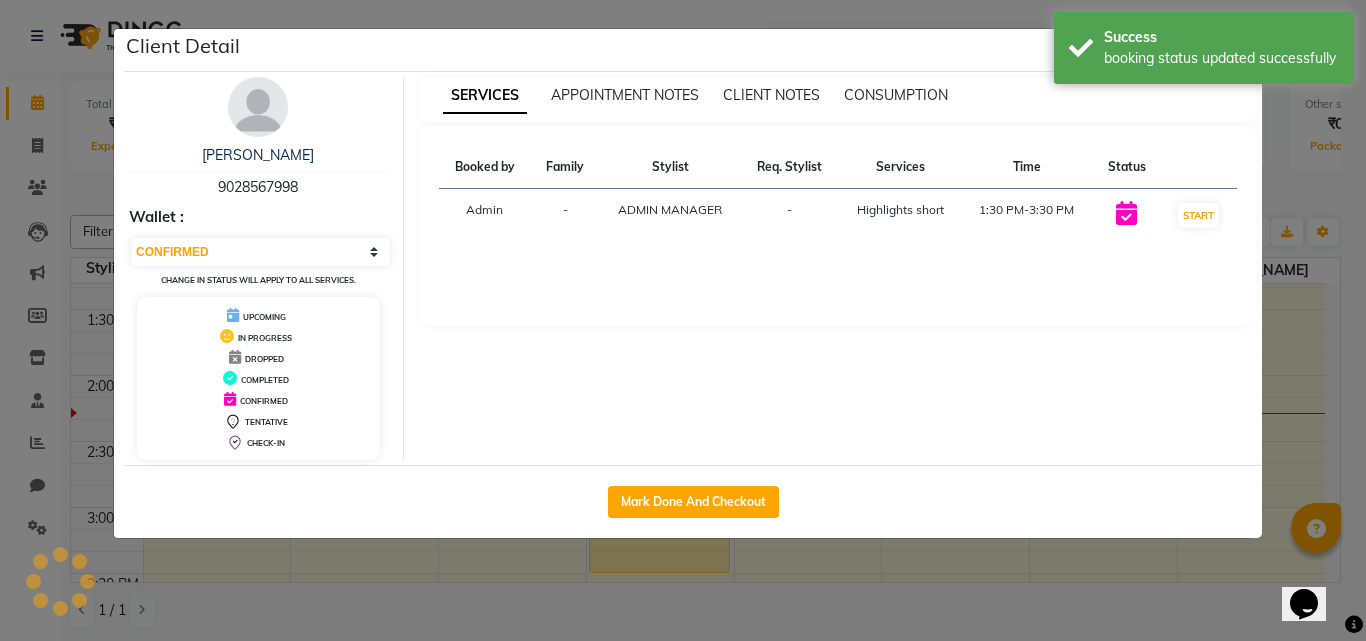 select on "1" 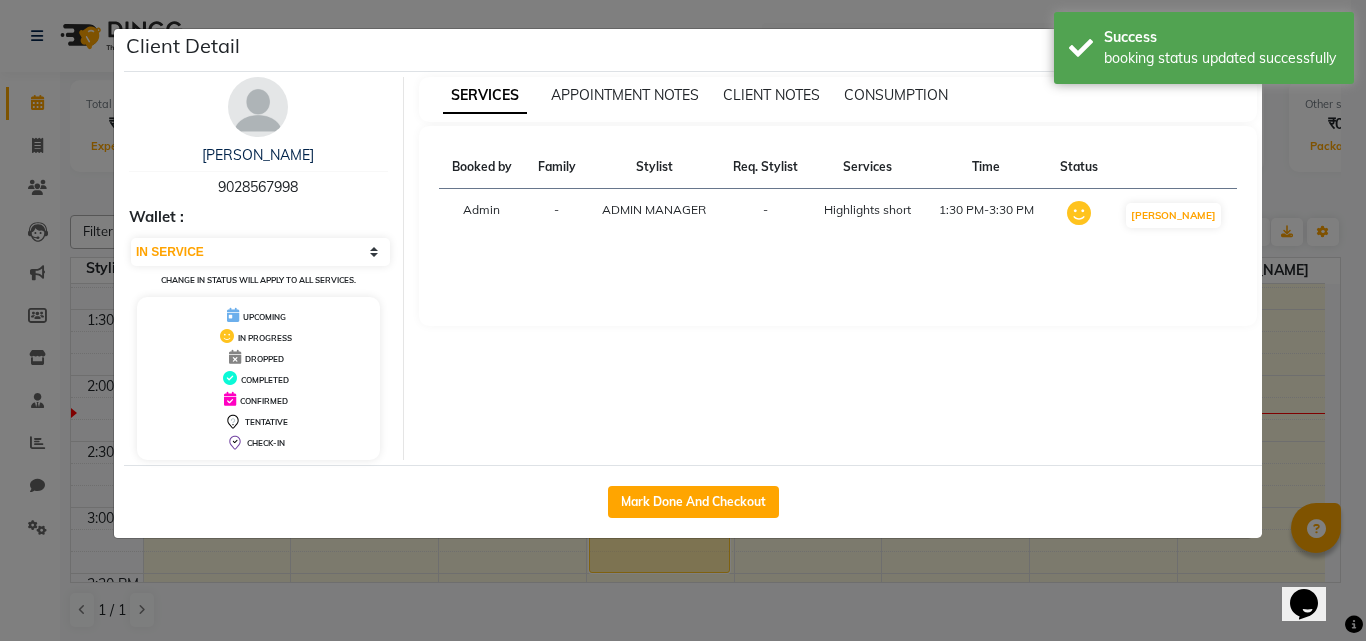 click on "Client Detail  pratima    9028567998 Wallet : Select IN SERVICE CONFIRMED TENTATIVE CHECK IN MARK DONE DROPPED UPCOMING Change in status will apply to all services. UPCOMING IN PROGRESS DROPPED COMPLETED CONFIRMED TENTATIVE CHECK-IN SERVICES APPOINTMENT NOTES CLIENT NOTES CONSUMPTION Booked by Family Stylist Req. Stylist Services Time Status  Admin  - ADMIN MANAGER -  Highlights short   1:30 PM-3:30 PM   MARK DONE   Mark Done And Checkout" 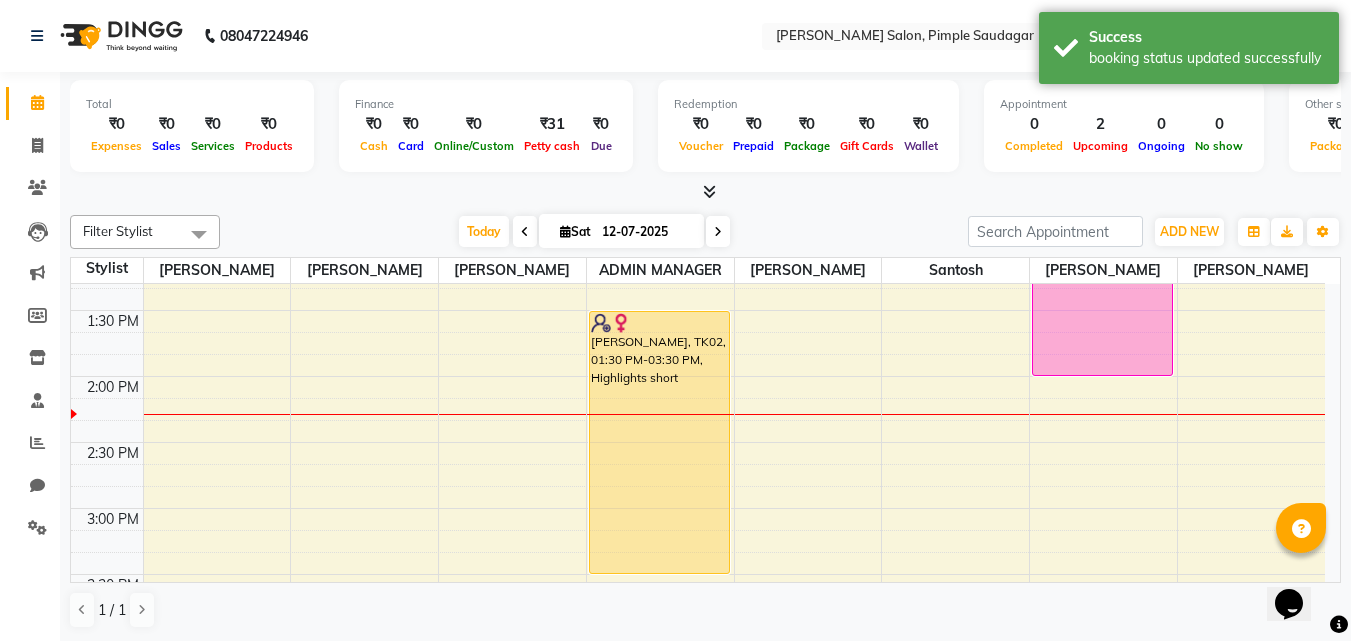 scroll, scrollTop: 700, scrollLeft: 0, axis: vertical 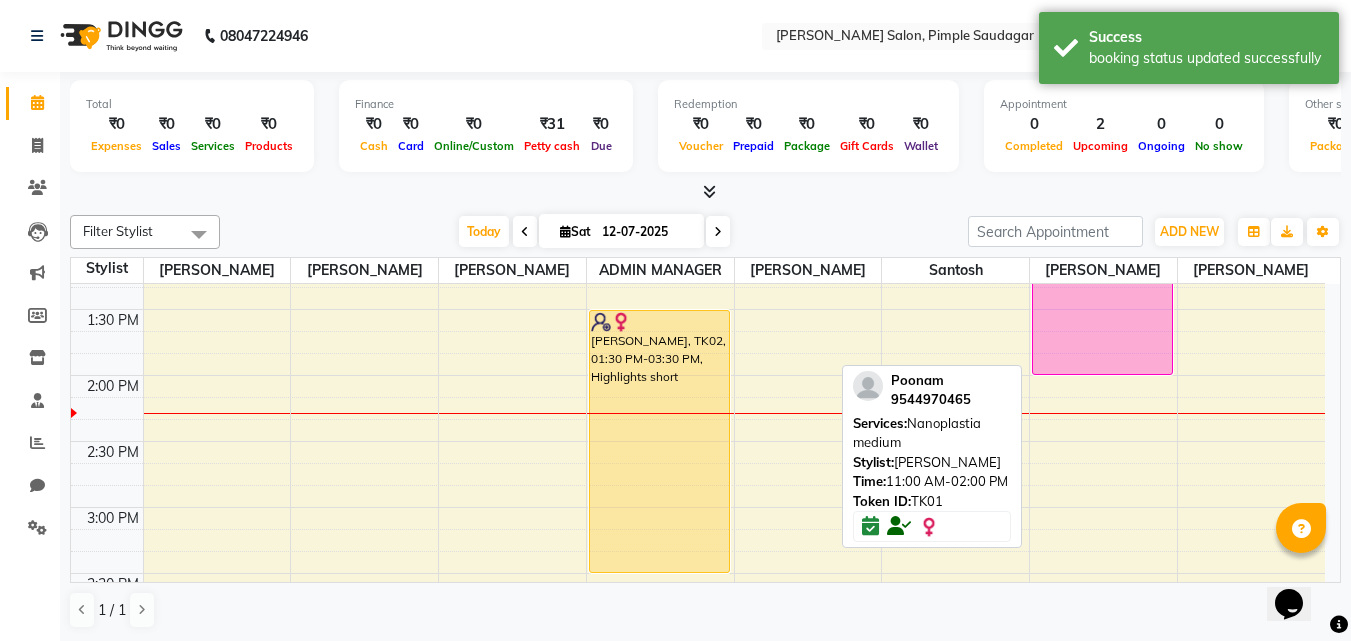 click on "Poonam, TK01, 11:00 AM-02:00 PM, Nanoplastia medium" at bounding box center [1102, 177] 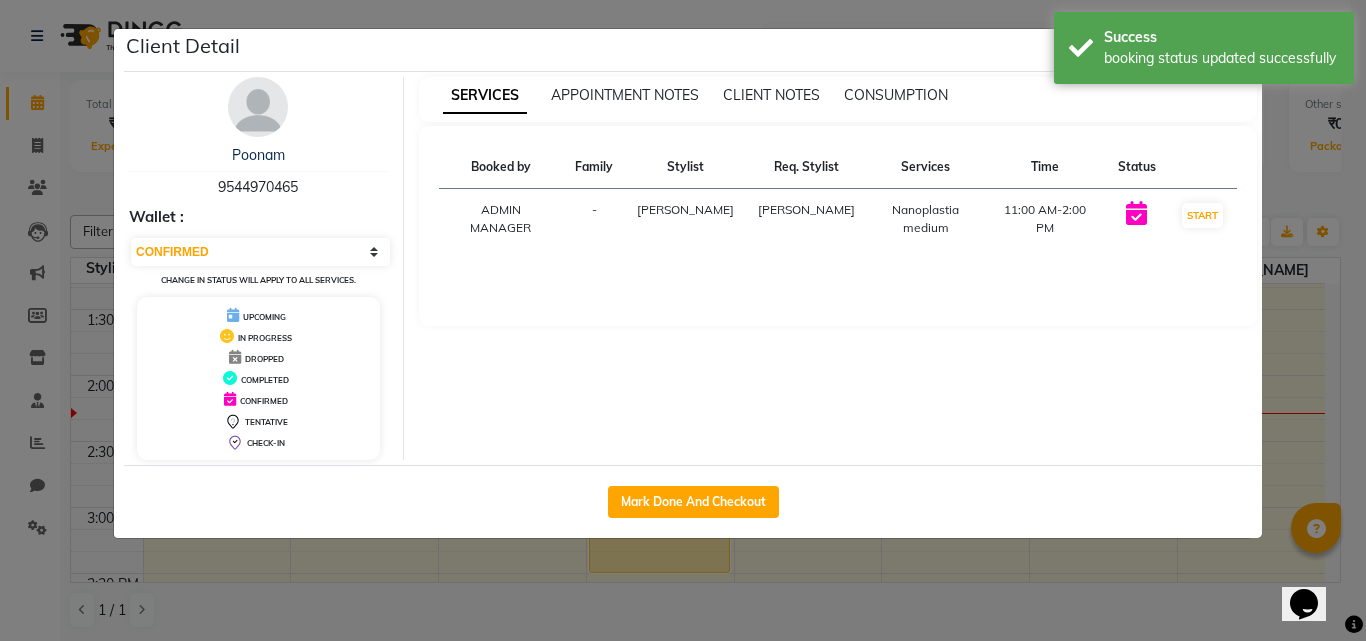 click on "DROPPED" at bounding box center (264, 359) 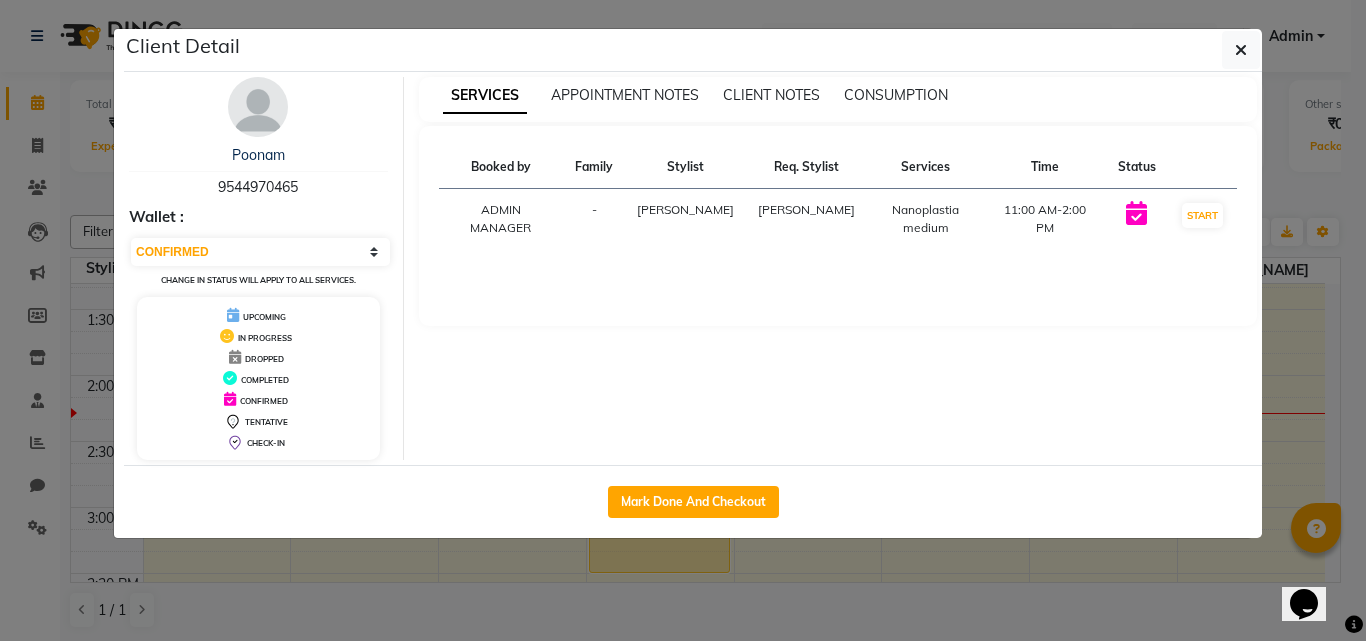 click at bounding box center (235, 357) 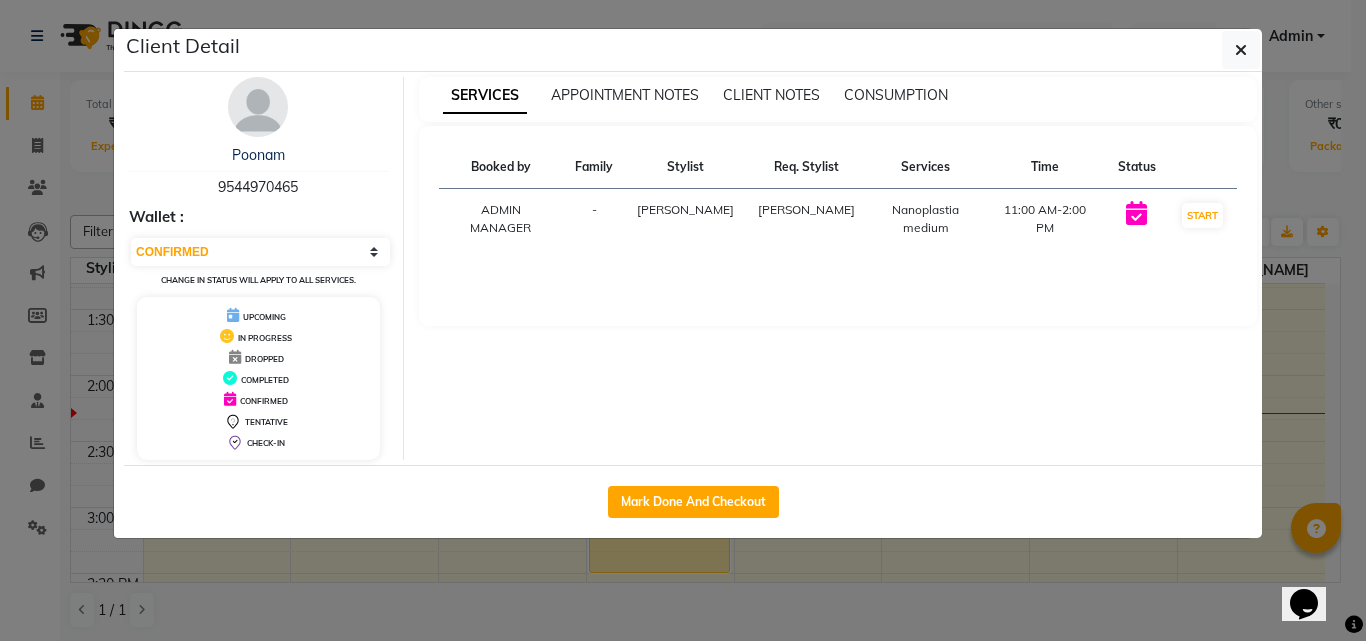 click at bounding box center (1136, 213) 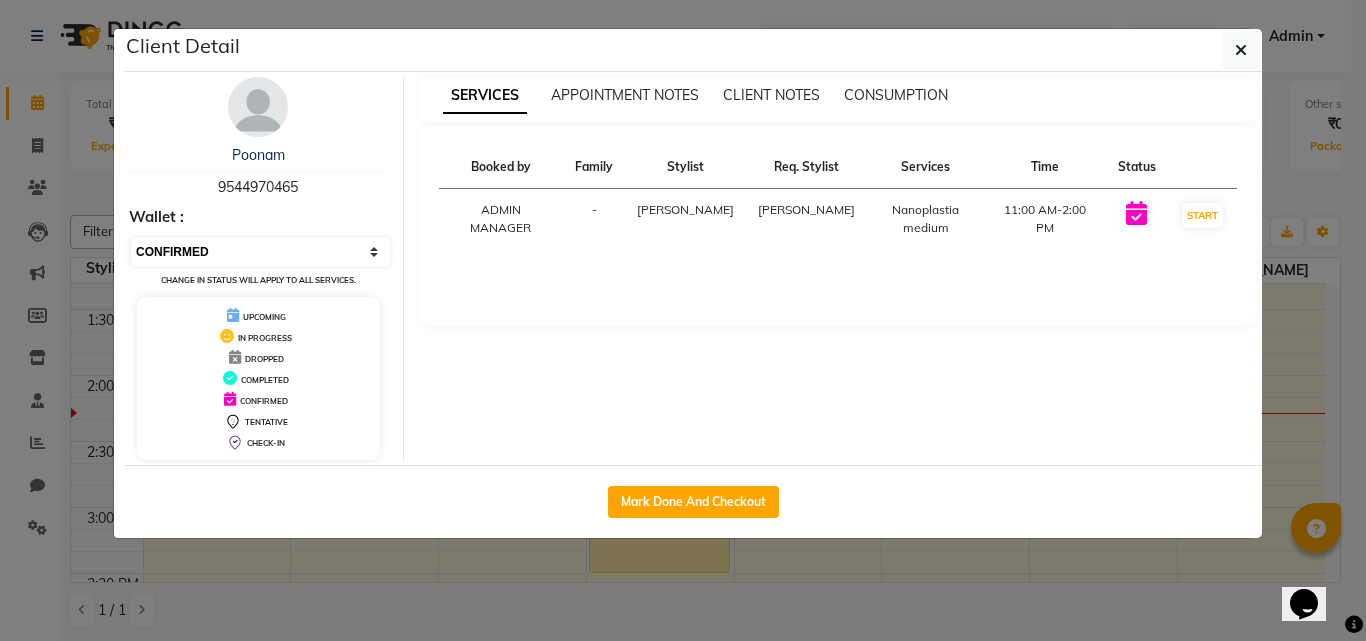 click on "Select IN SERVICE CONFIRMED TENTATIVE CHECK IN MARK DONE DROPPED UPCOMING" at bounding box center [260, 252] 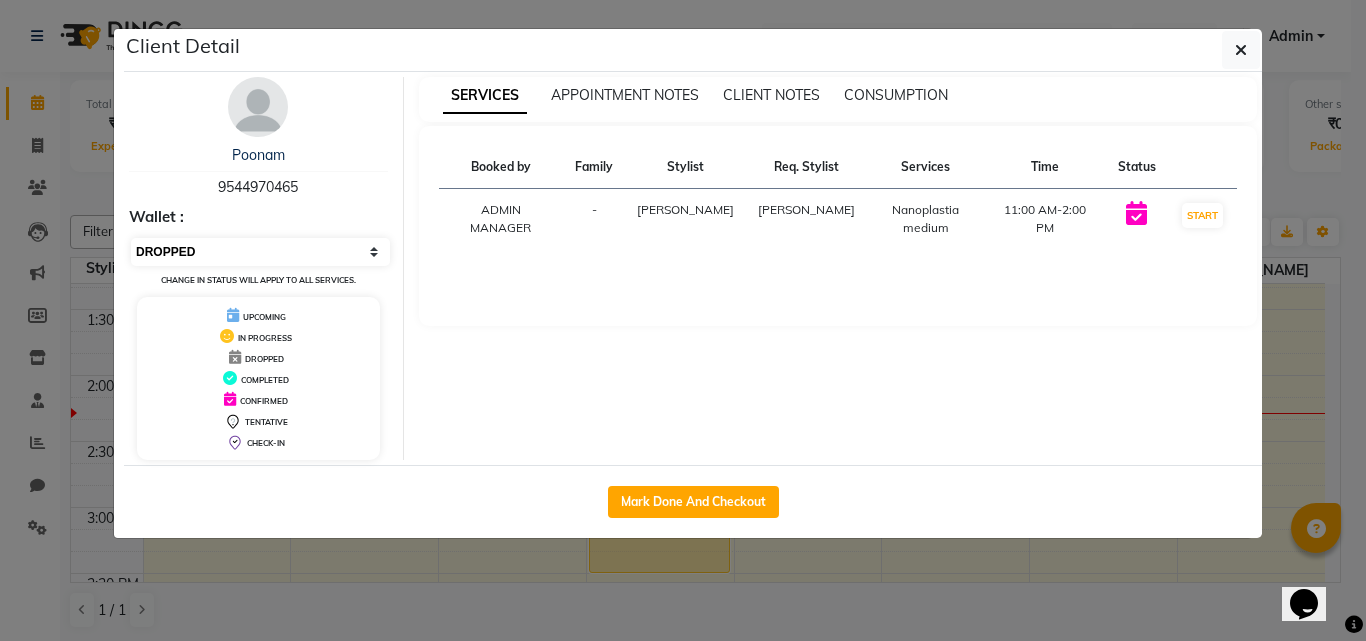 click on "Select IN SERVICE CONFIRMED TENTATIVE CHECK IN MARK DONE DROPPED UPCOMING" at bounding box center (260, 252) 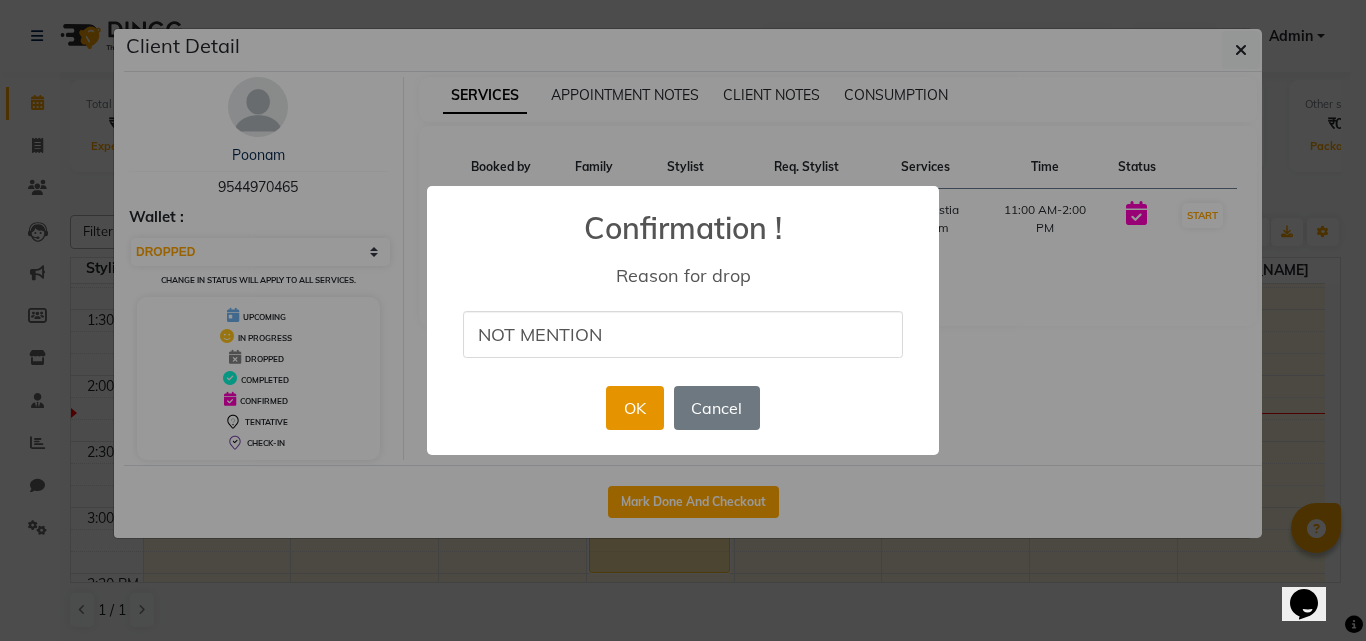 type on "NOT MENTION" 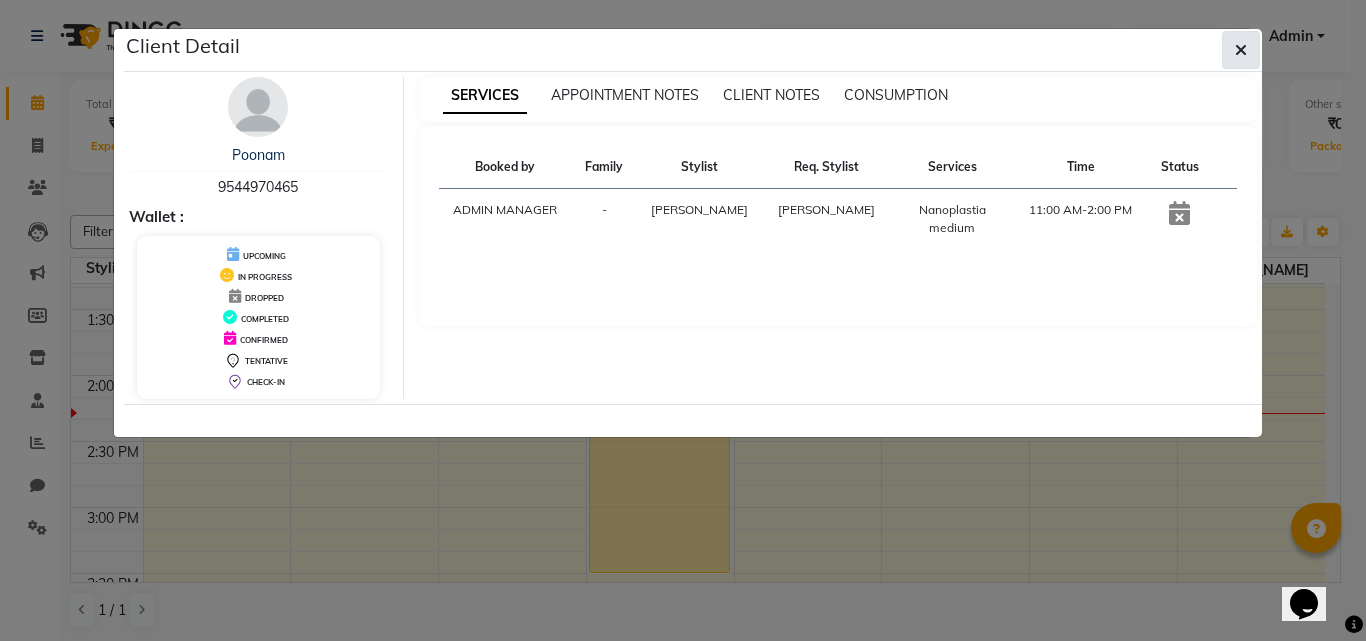 click 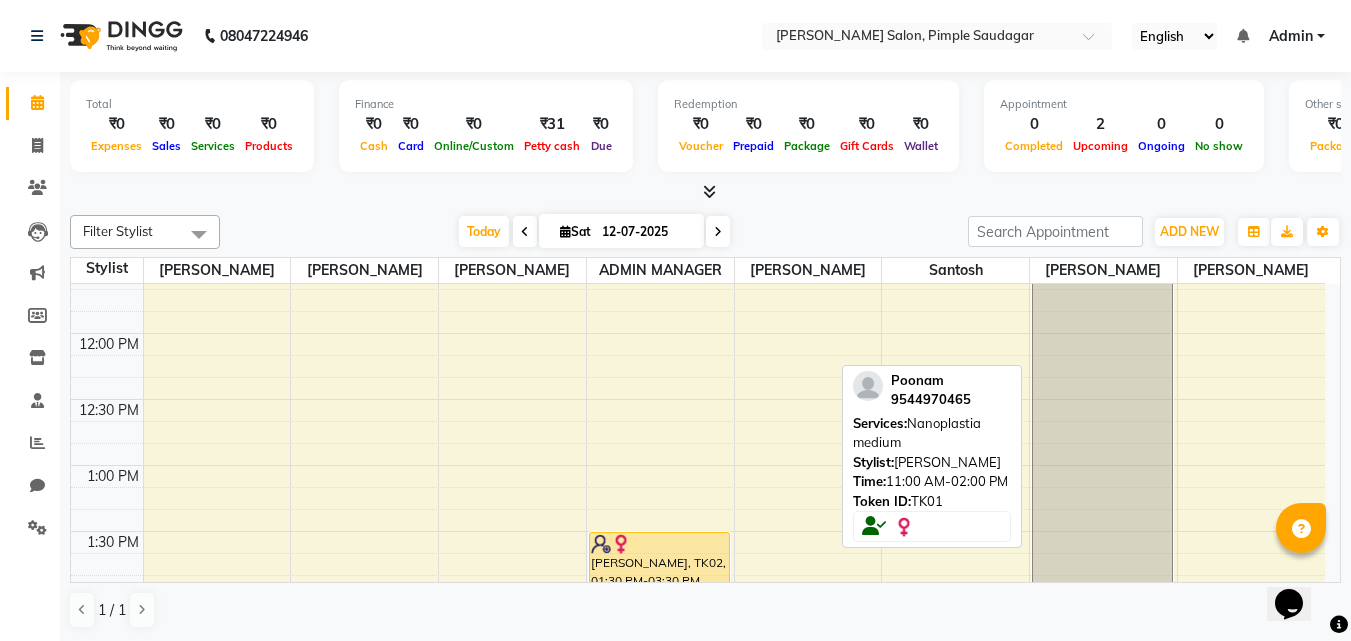 scroll, scrollTop: 500, scrollLeft: 0, axis: vertical 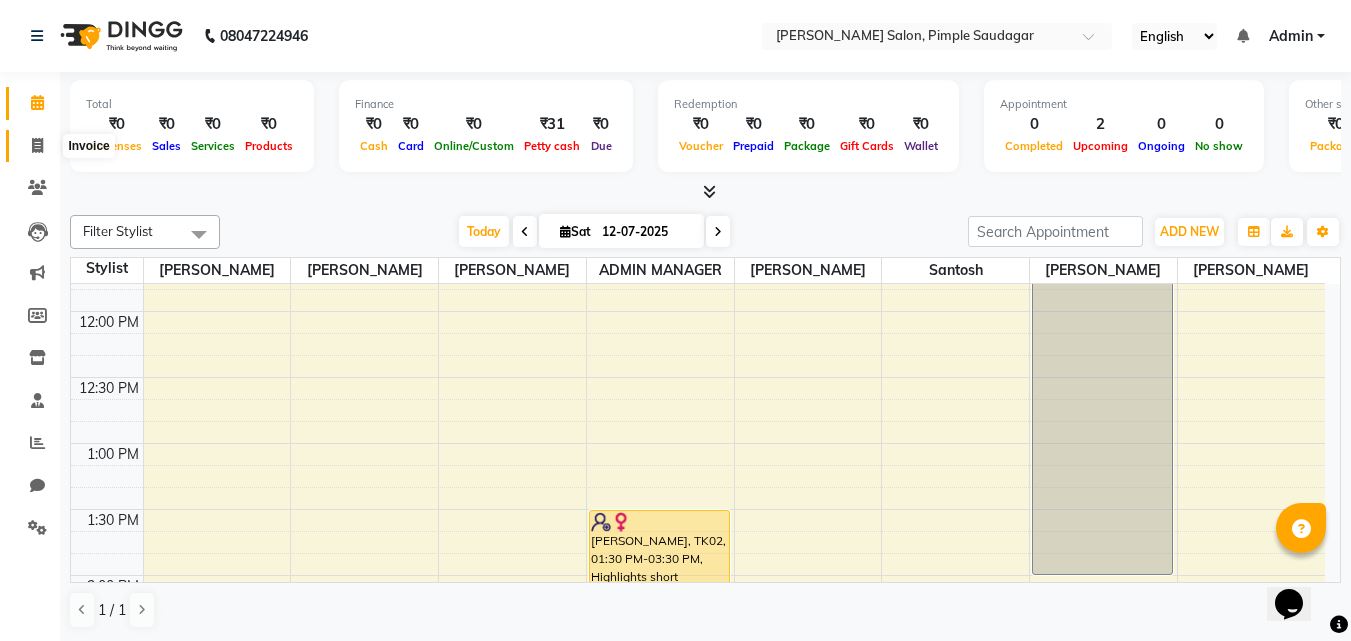 click 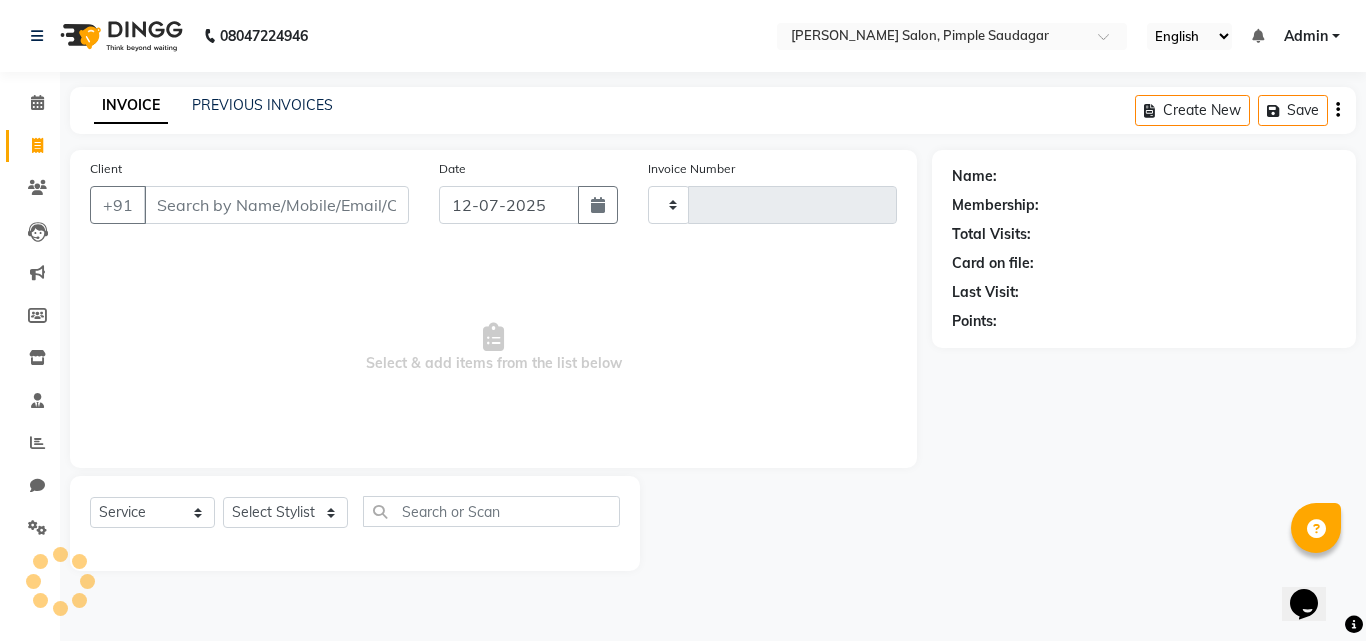 type on "0389" 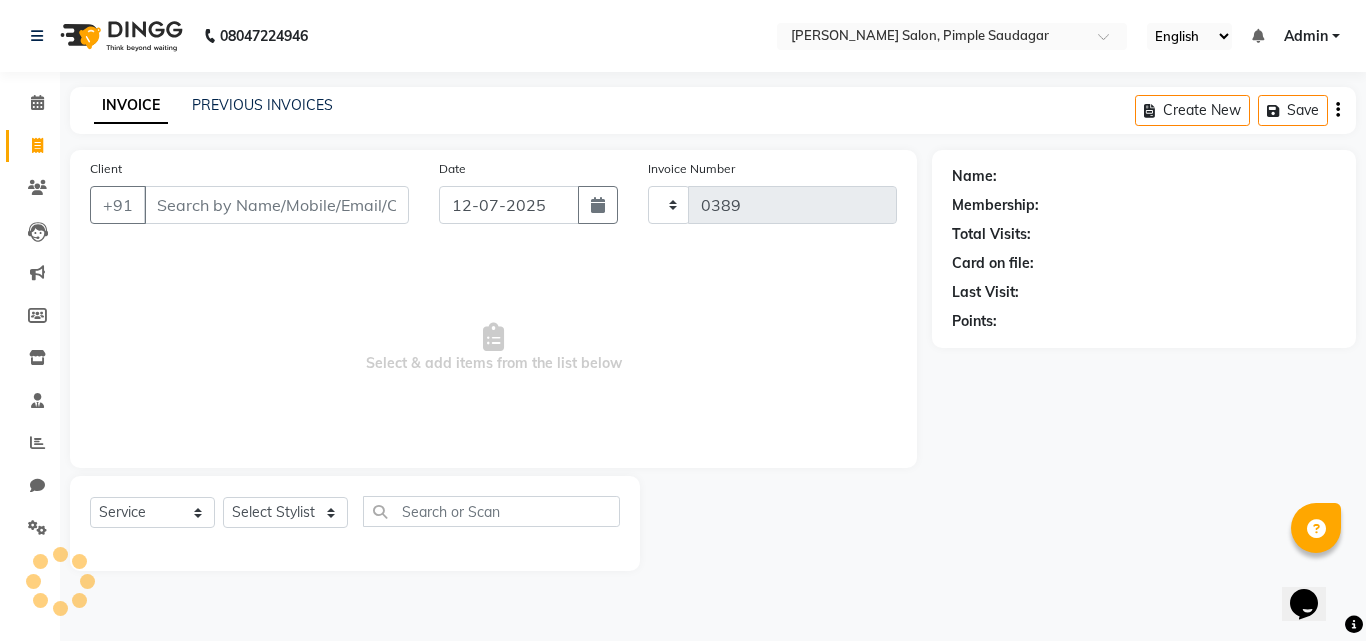 select on "7816" 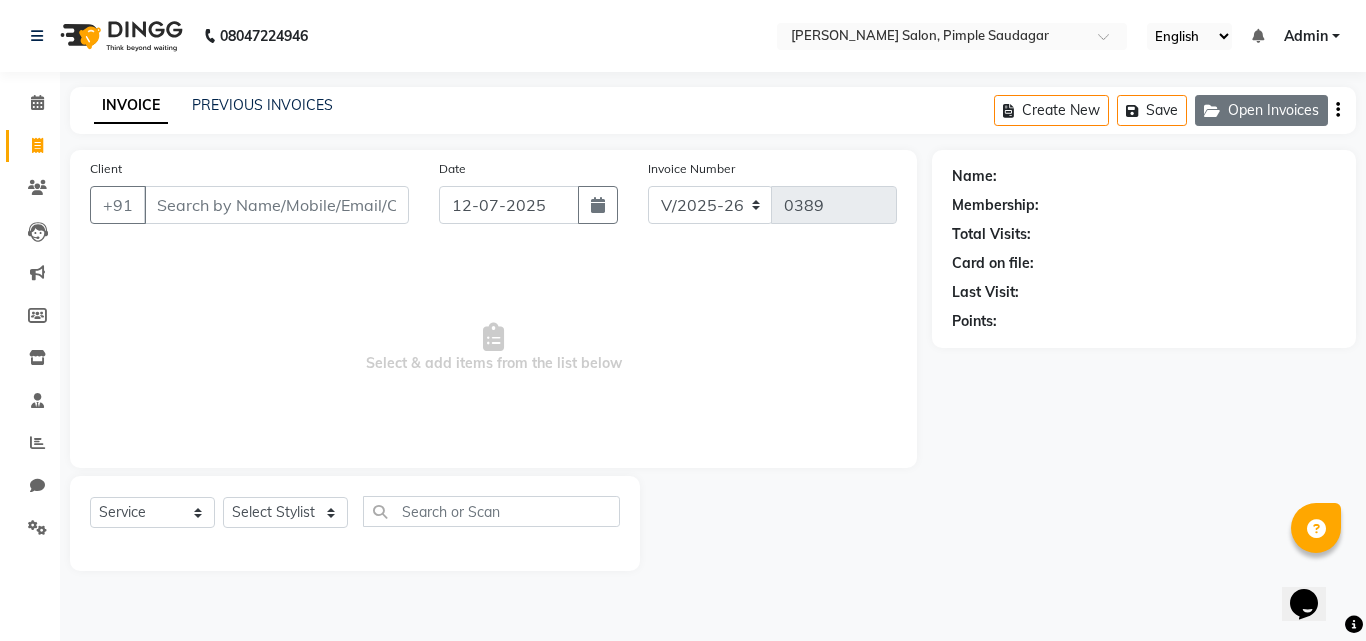 click 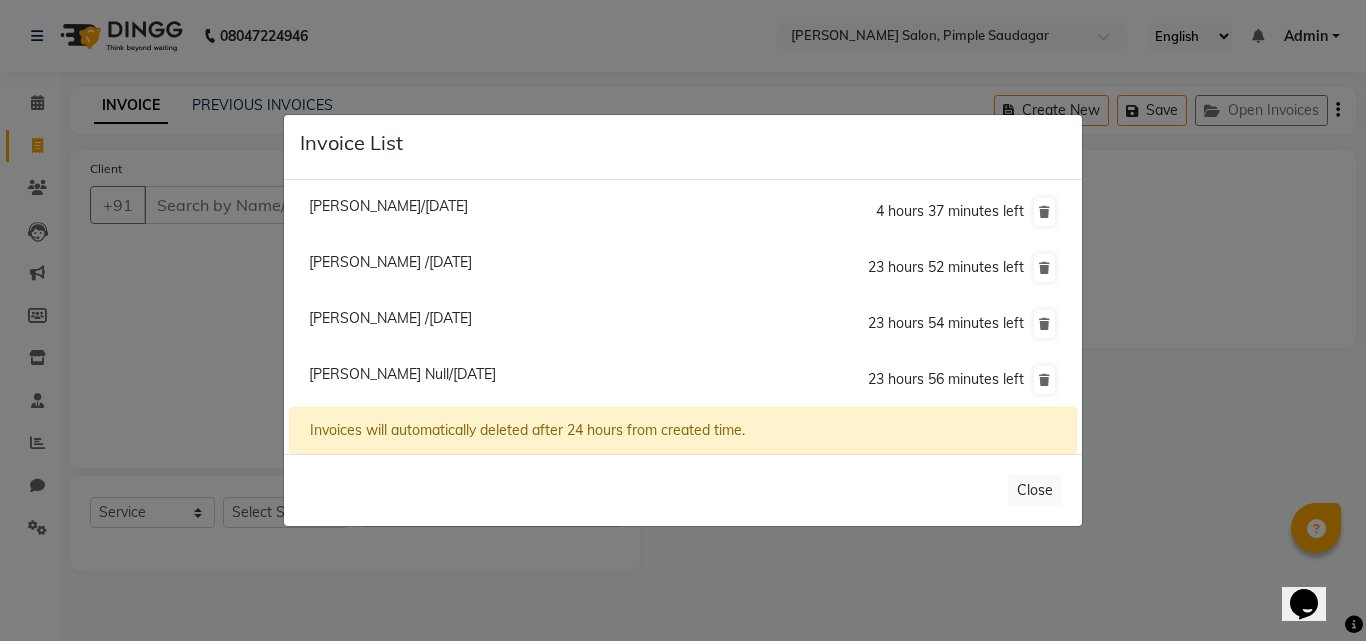 click on "Richa Null/12 July 2025" 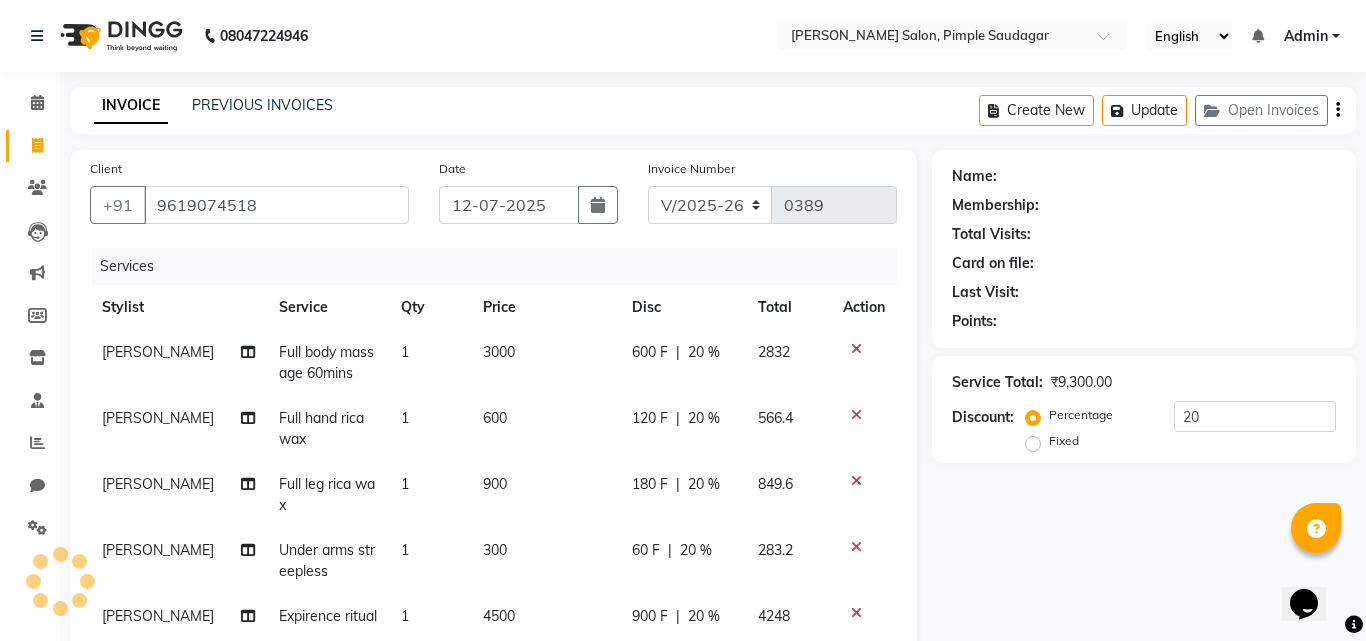 type on "0" 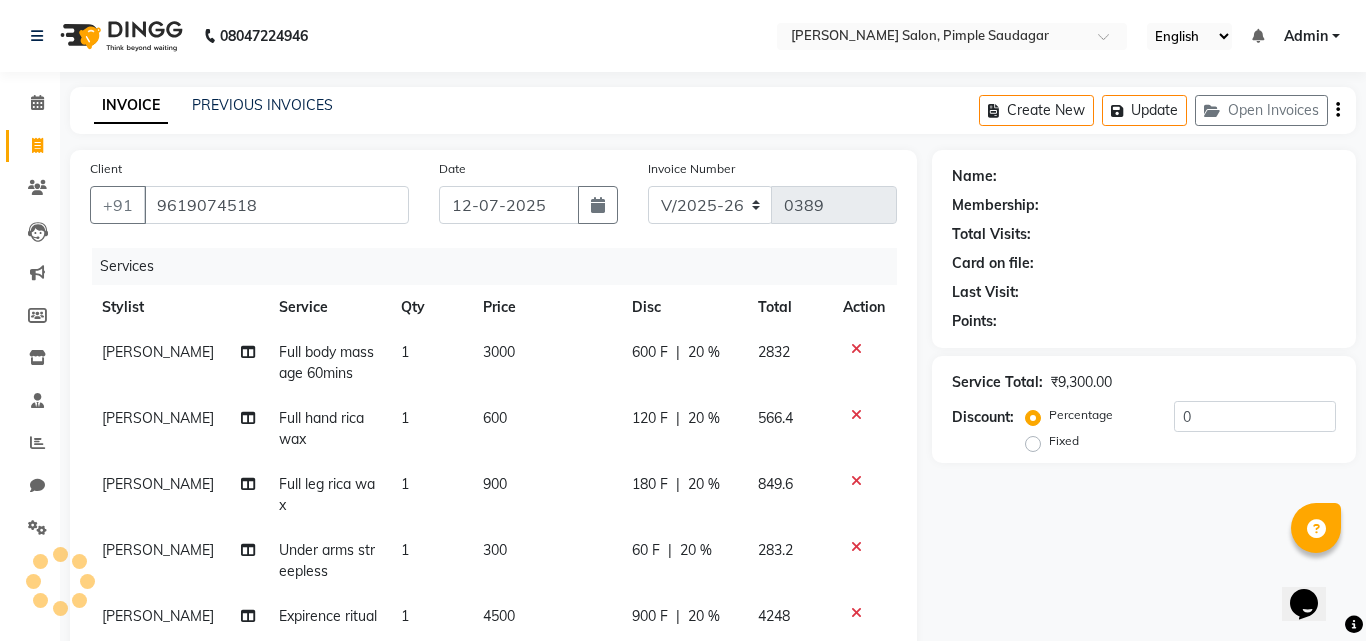 select on "1: Object" 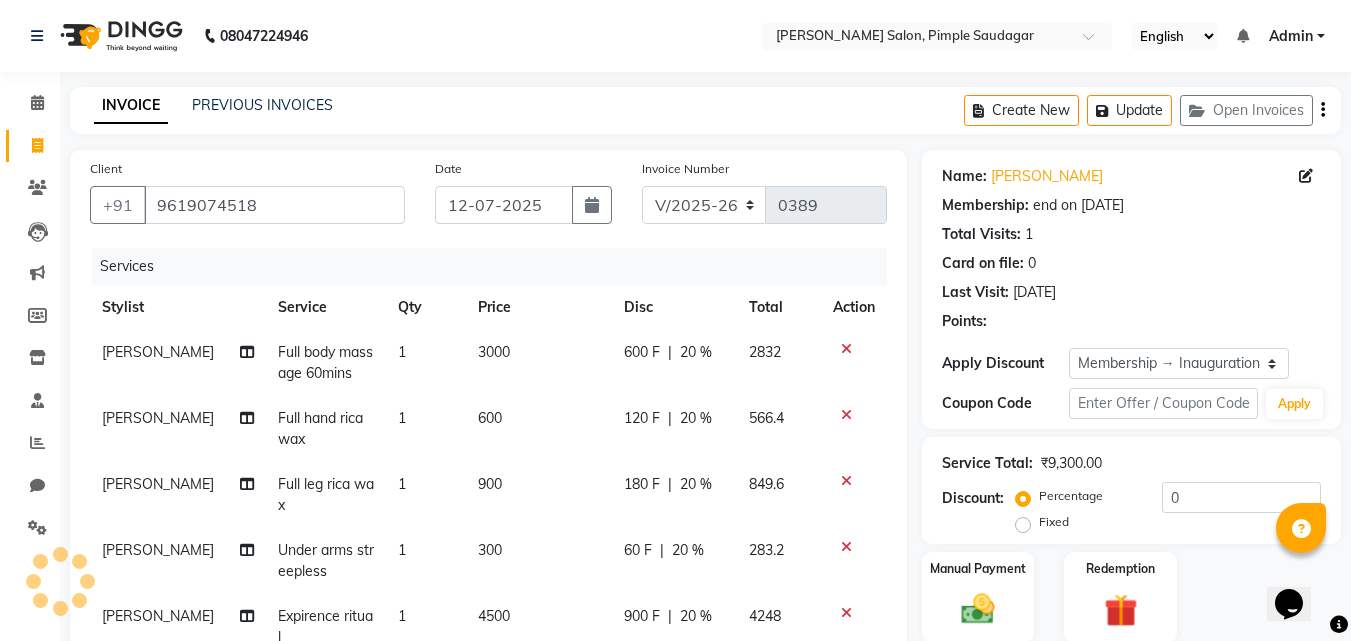 type on "20" 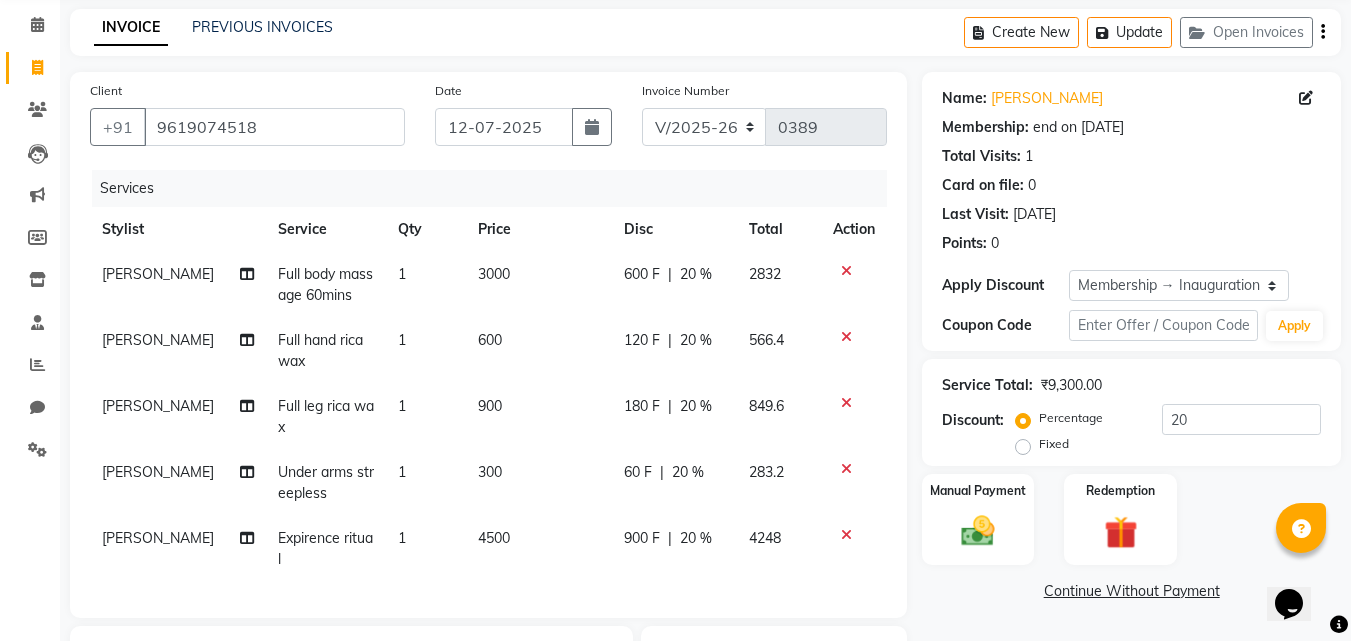scroll, scrollTop: 100, scrollLeft: 0, axis: vertical 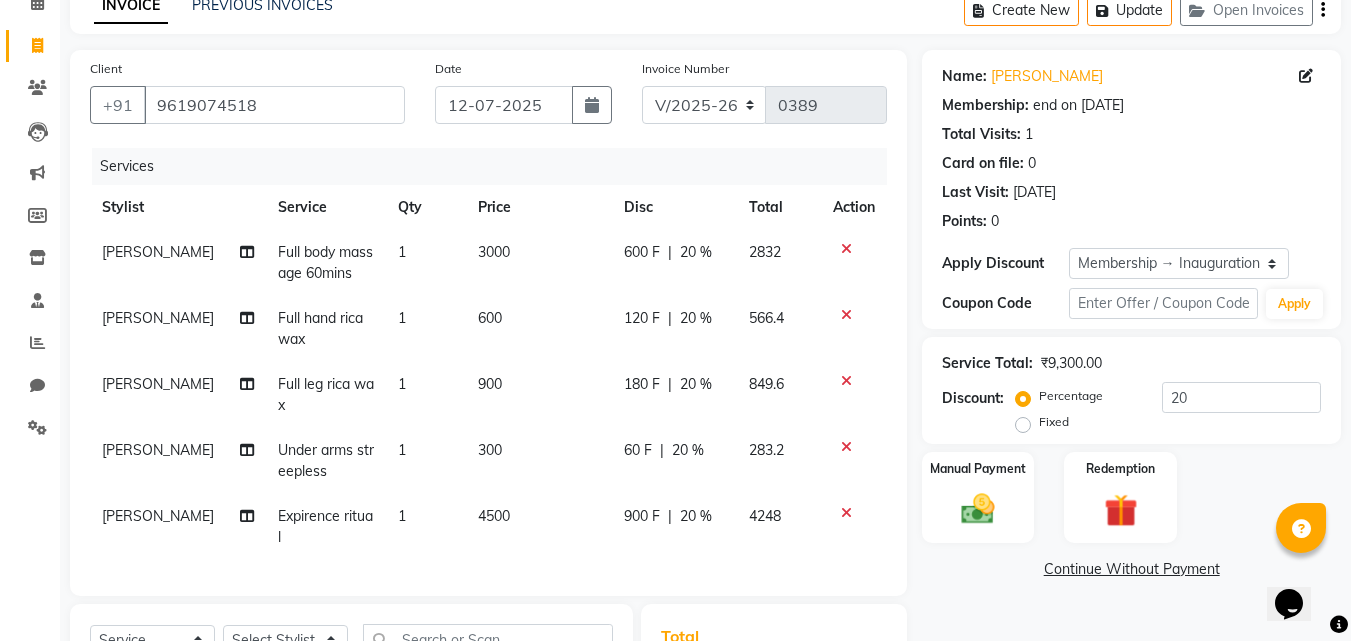 click 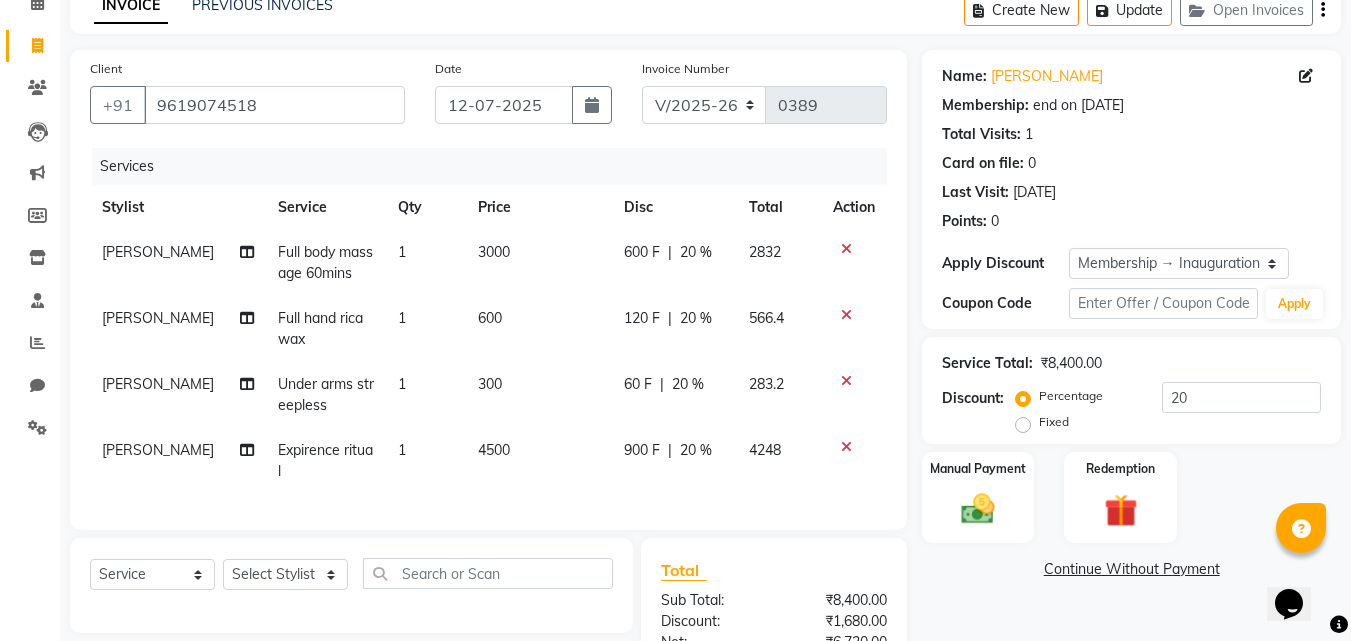 click 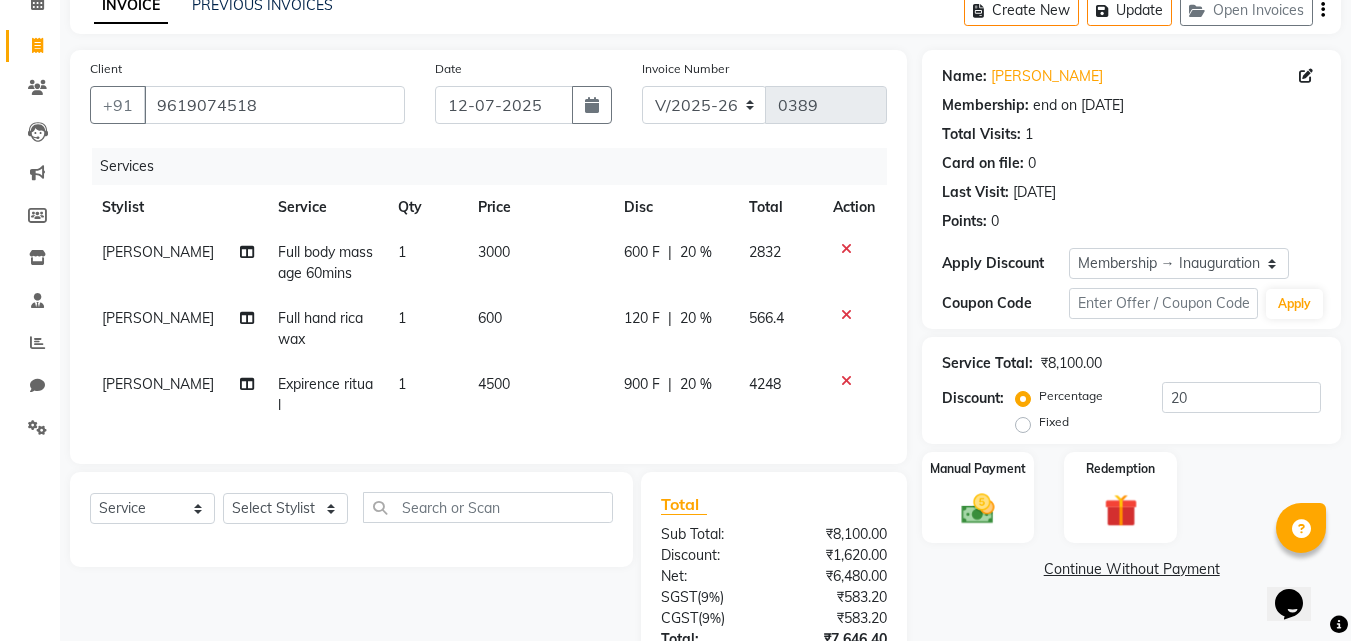click on "Expirence ritual" 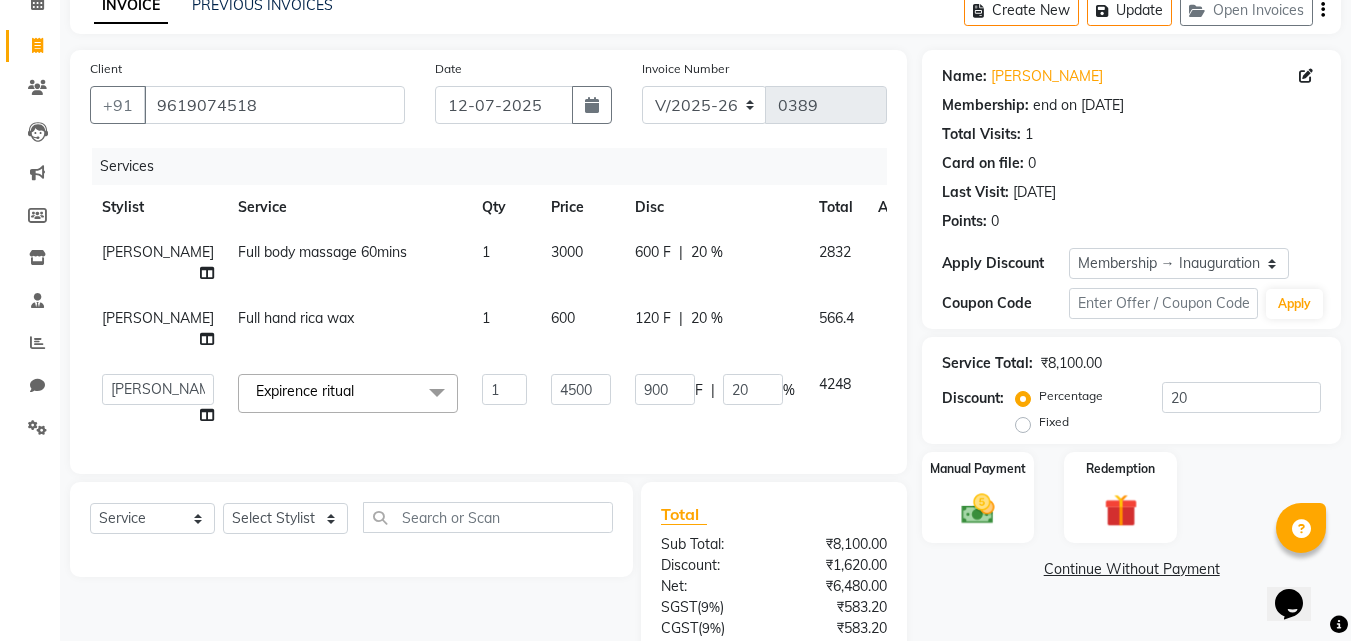 drag, startPoint x: 842, startPoint y: 424, endPoint x: 827, endPoint y: 423, distance: 15.033297 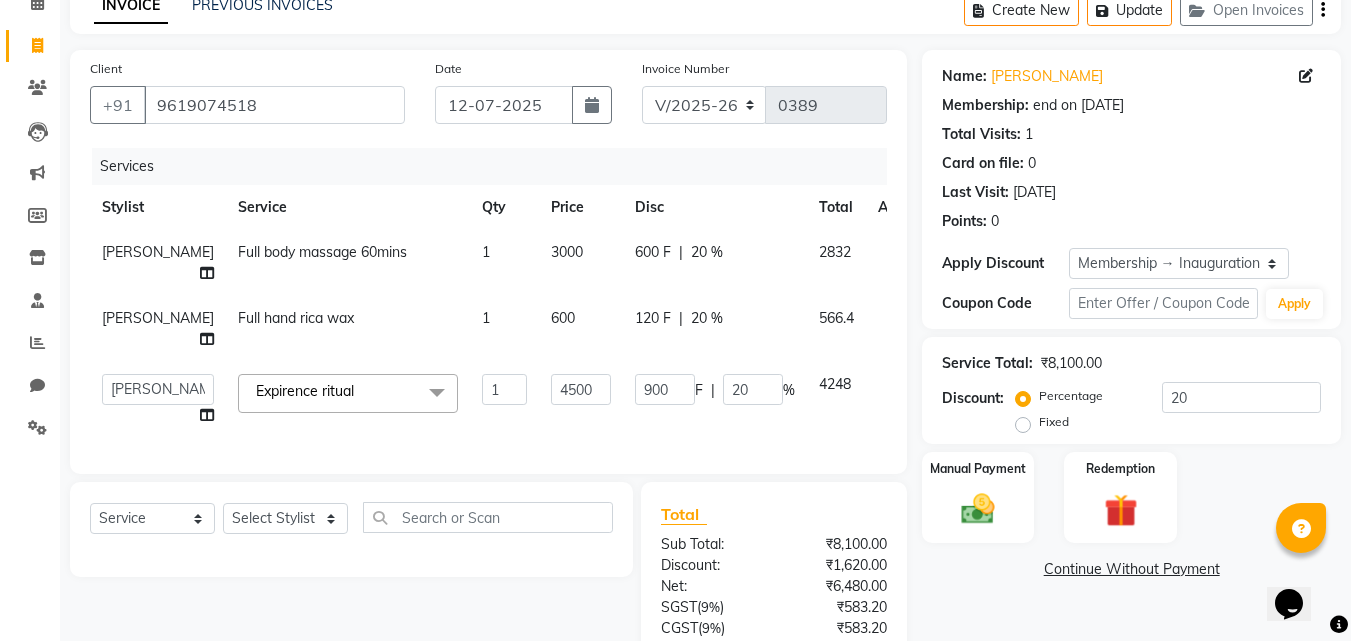 click 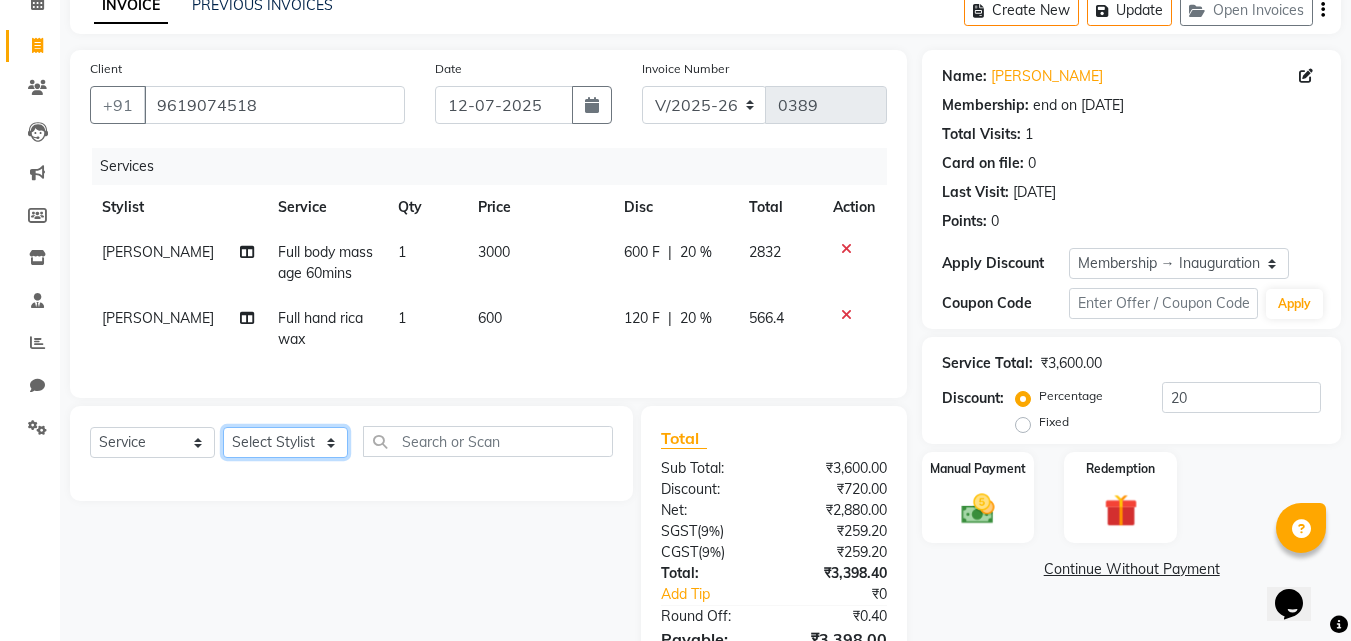 drag, startPoint x: 282, startPoint y: 458, endPoint x: 290, endPoint y: 450, distance: 11.313708 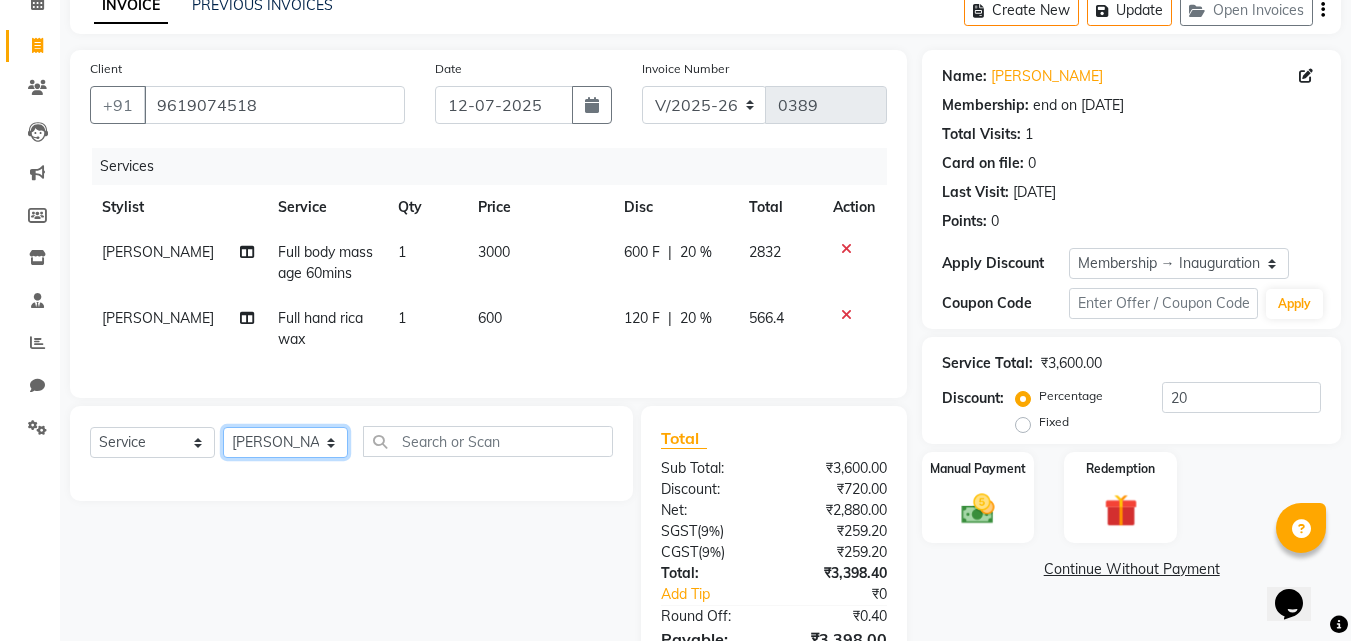 click on "Select Stylist ADMIN MANAGER Ankita Chavan Govind Kamble NEHA SINGH Rajesh Raut Ruksana shikh Santosh tejas bhul" 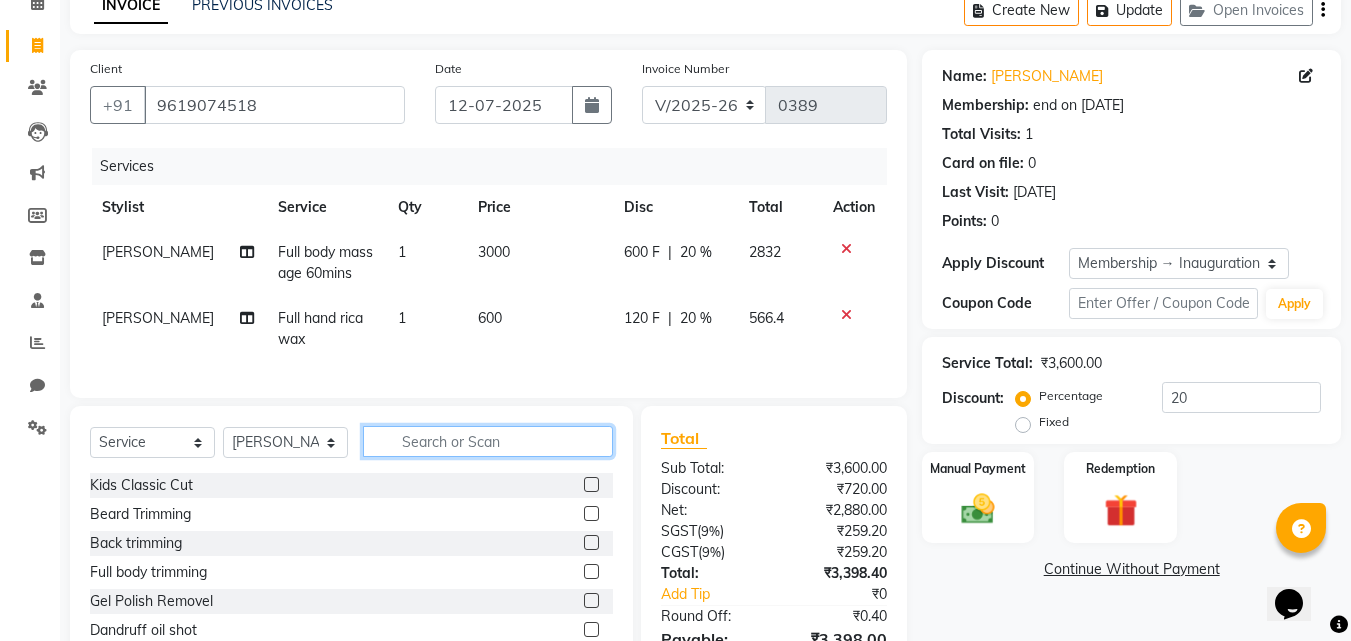 click 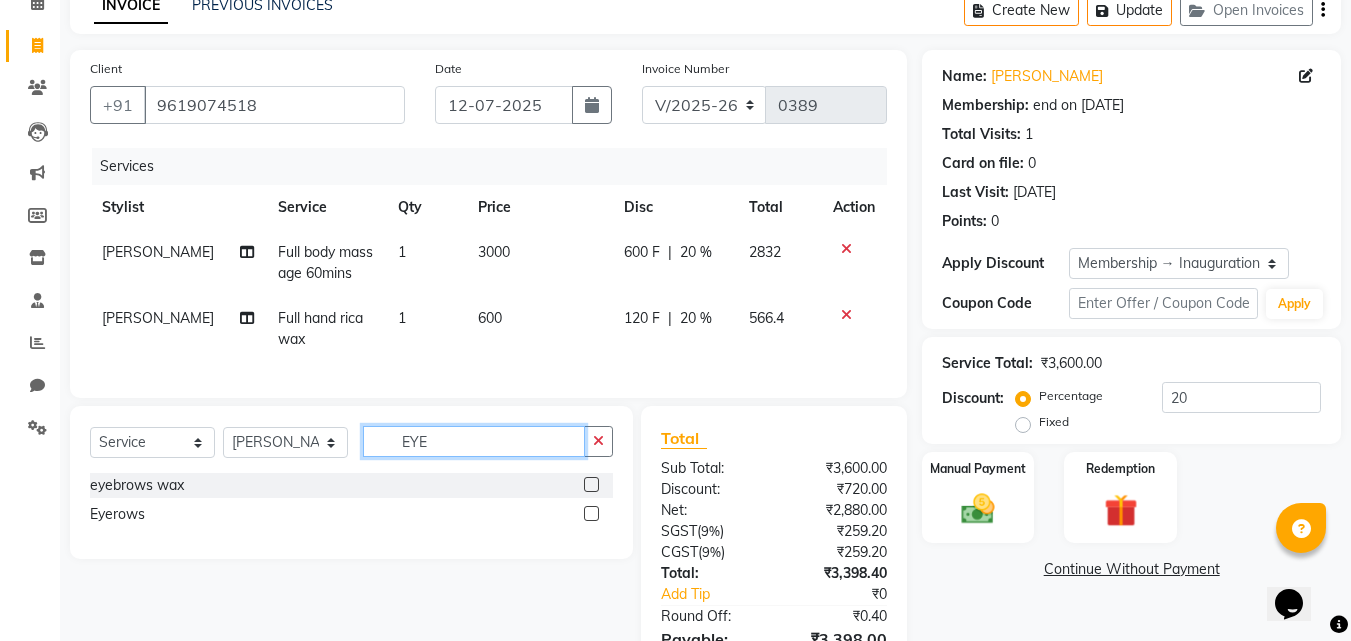 type on "EYE" 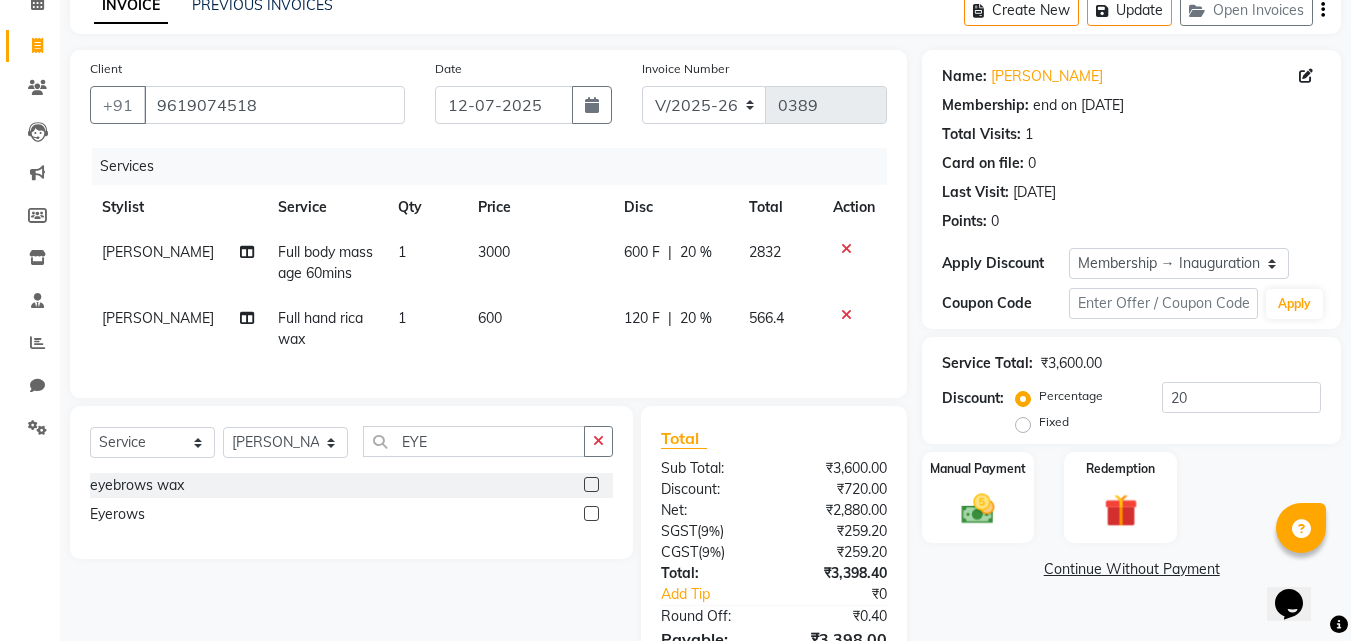 click 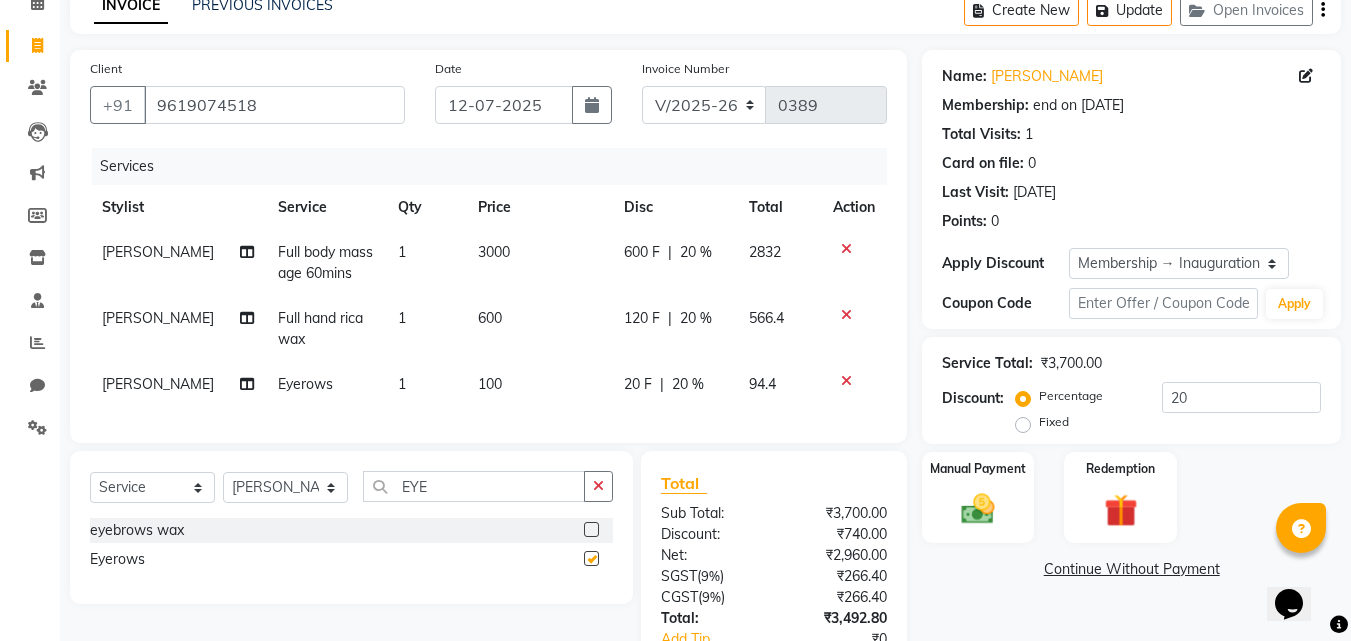 checkbox on "false" 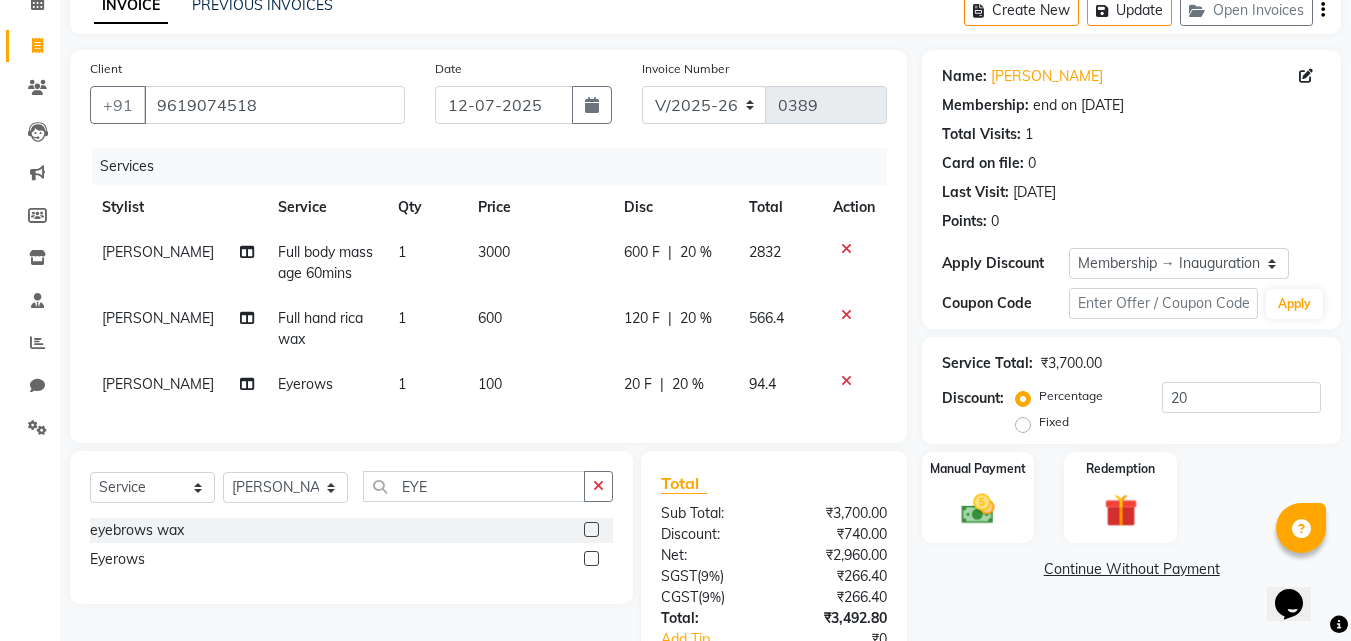scroll, scrollTop: 270, scrollLeft: 0, axis: vertical 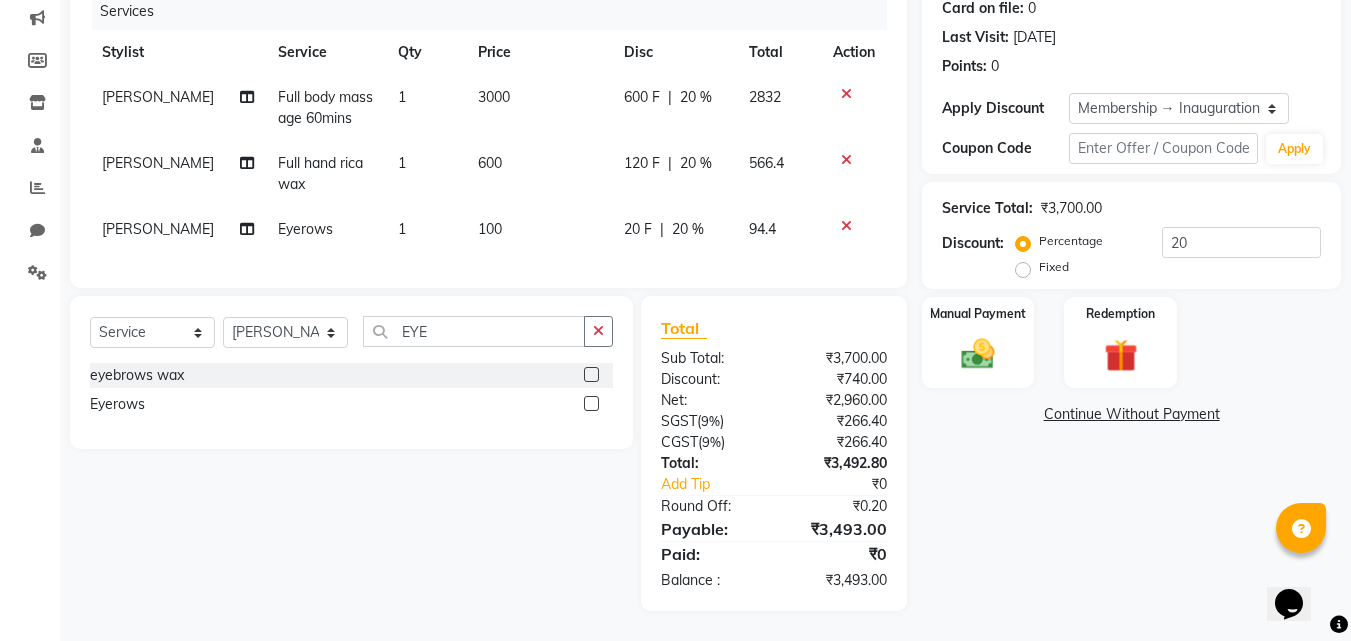 click on "Name: Richa  Membership: end on 24-05-2026 Total Visits:  1 Card on file:  0 Last Visit:   24-05-2025 Points:   0  Apply Discount Select Membership → Inauguration membership Coupon Code Apply Service Total:  ₹3,700.00  Discount:  Percentage   Fixed  20 Manual Payment Redemption  Continue Without Payment" 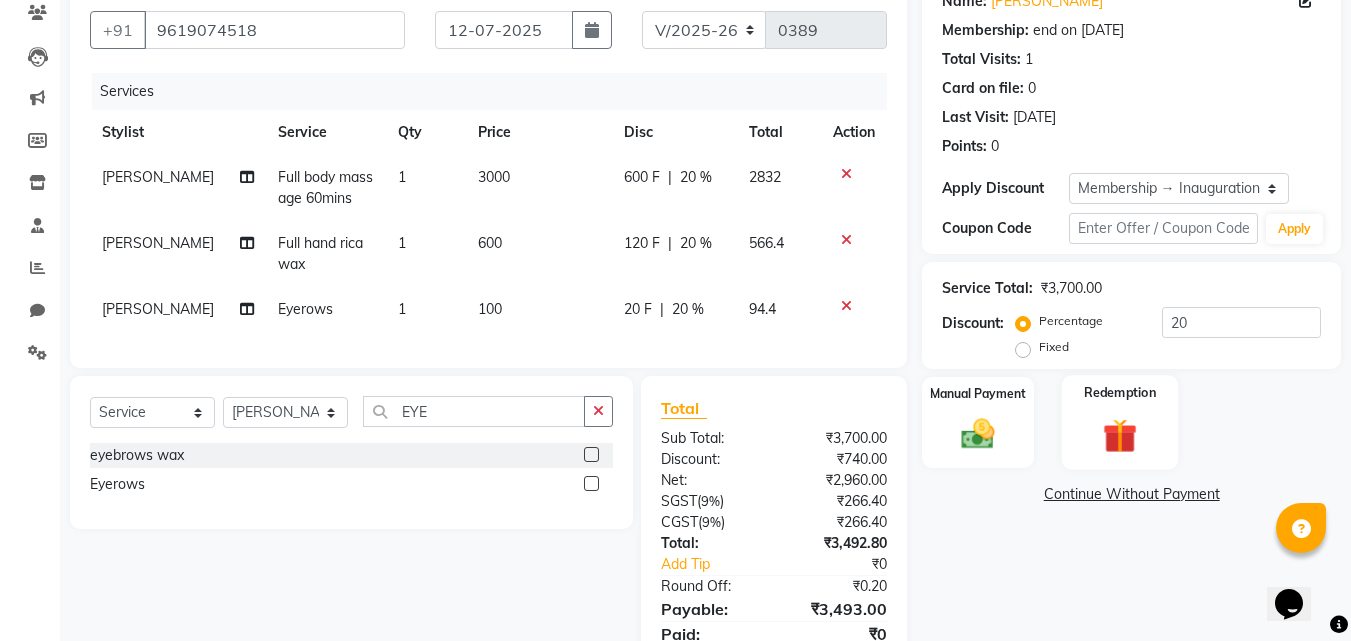 scroll, scrollTop: 170, scrollLeft: 0, axis: vertical 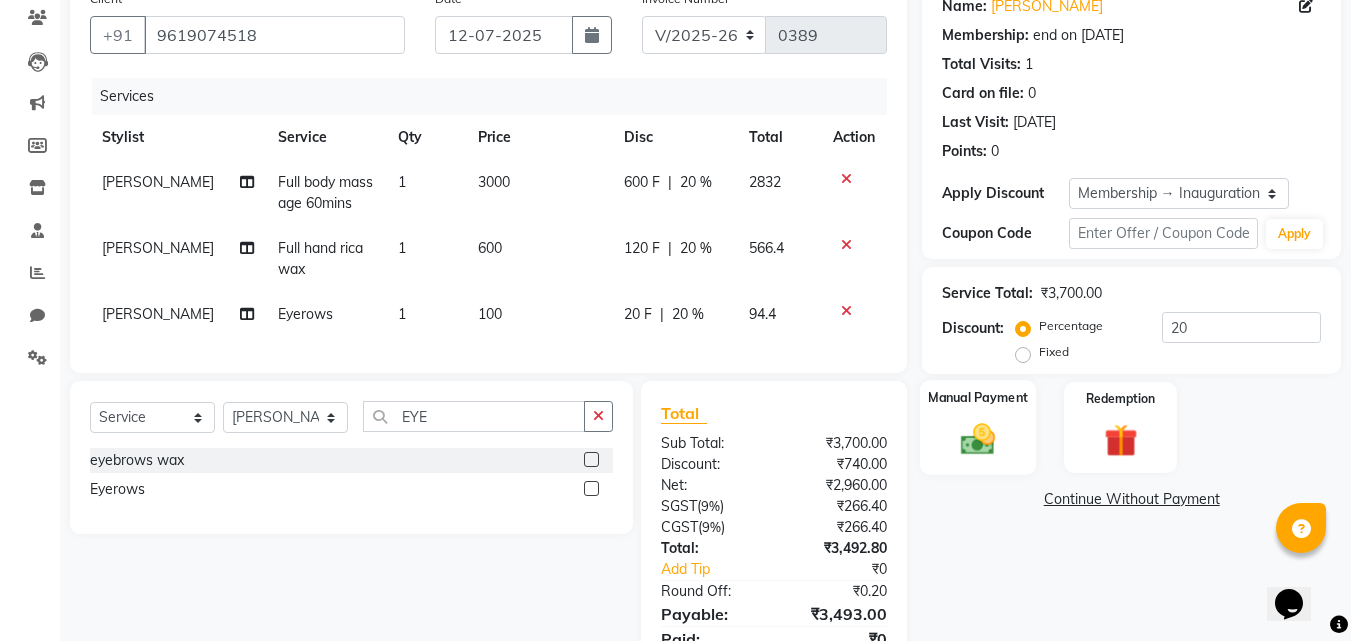 click 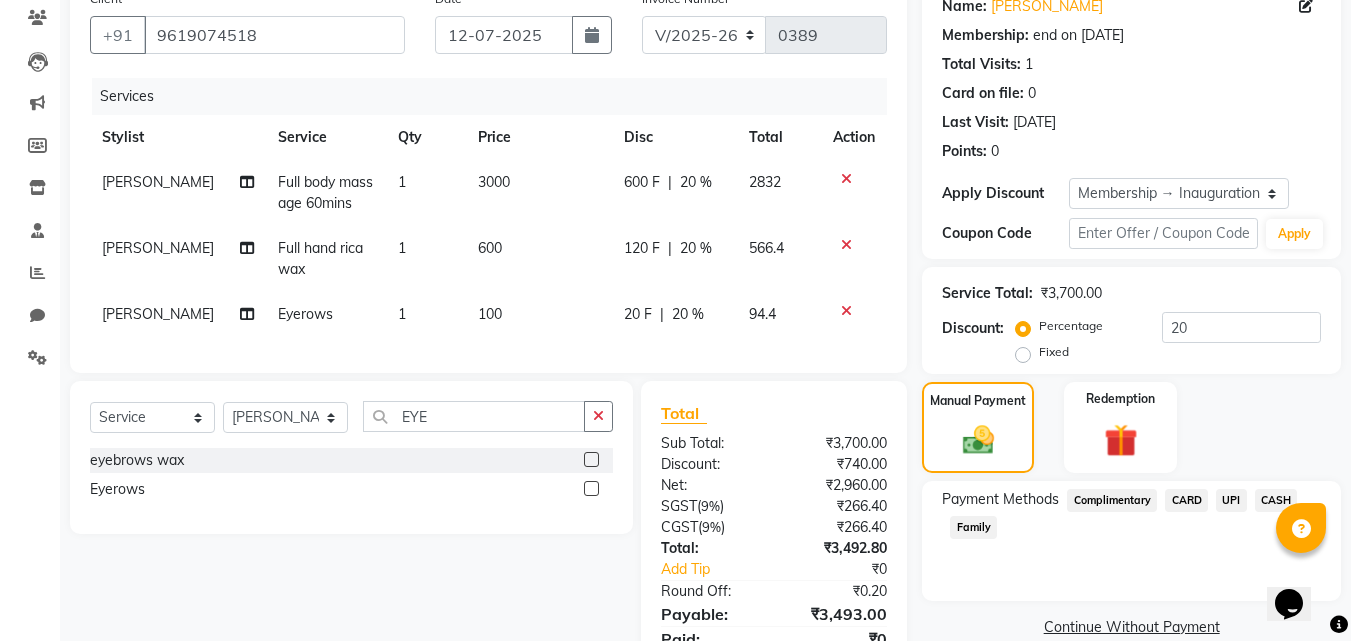 click on "CARD" 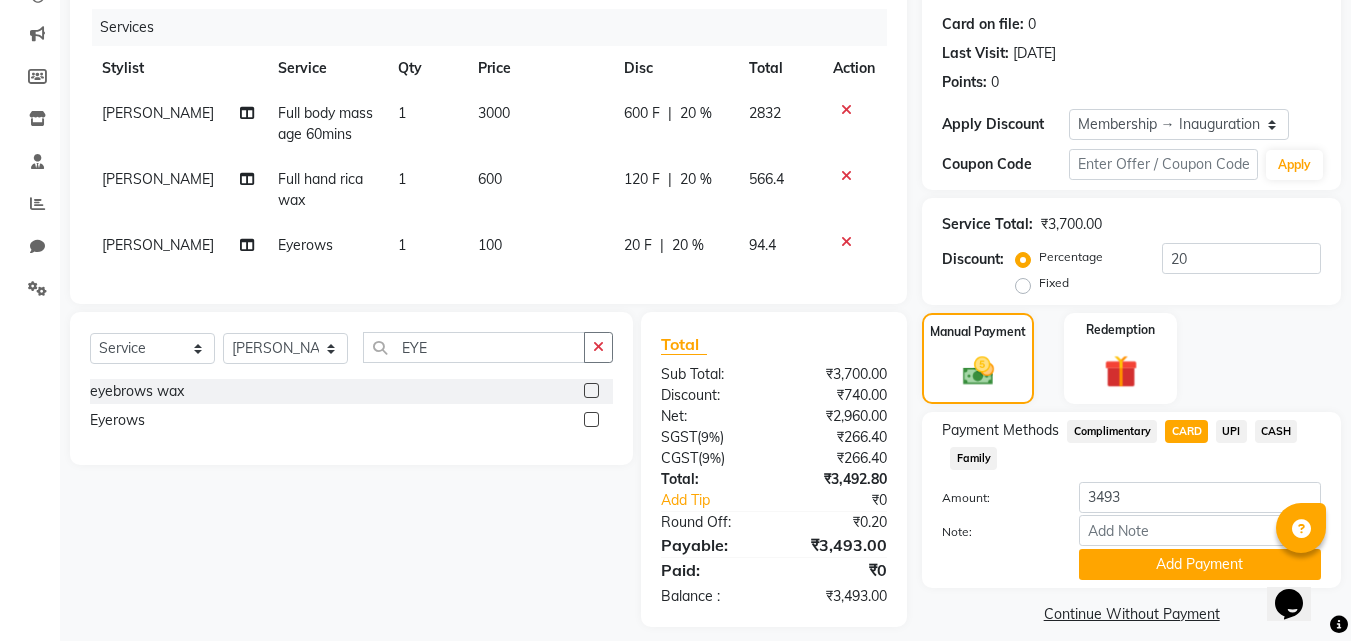 scroll, scrollTop: 270, scrollLeft: 0, axis: vertical 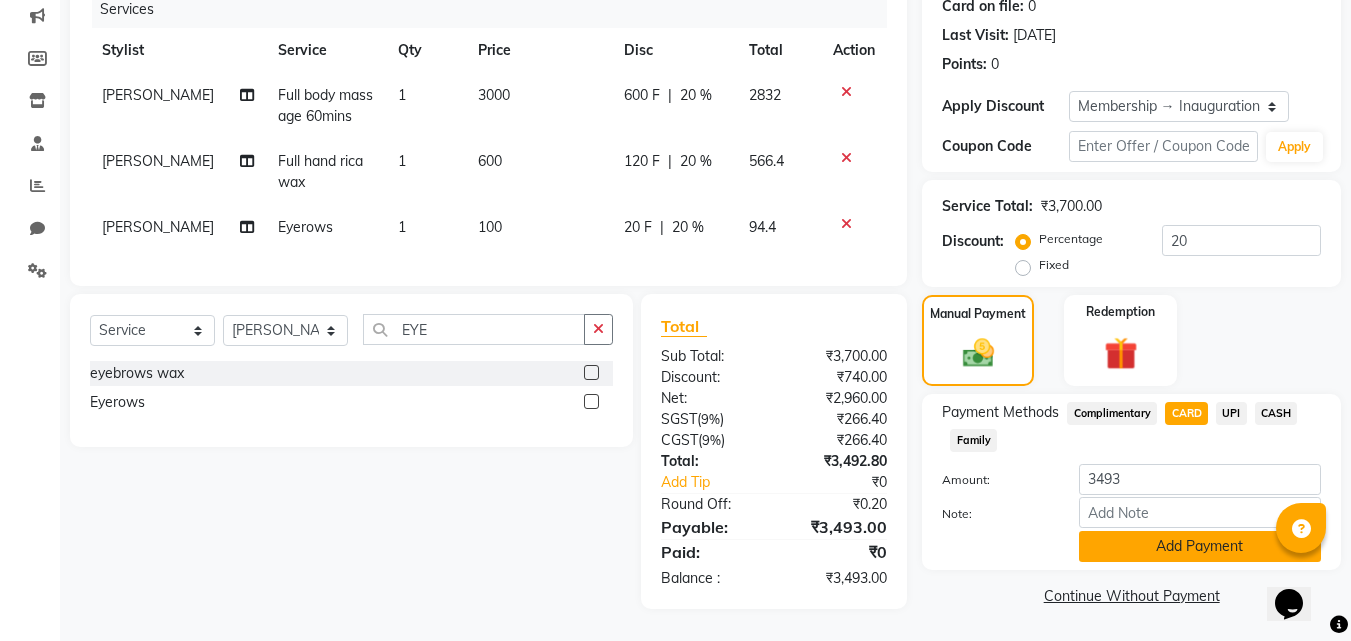 click on "Add Payment" 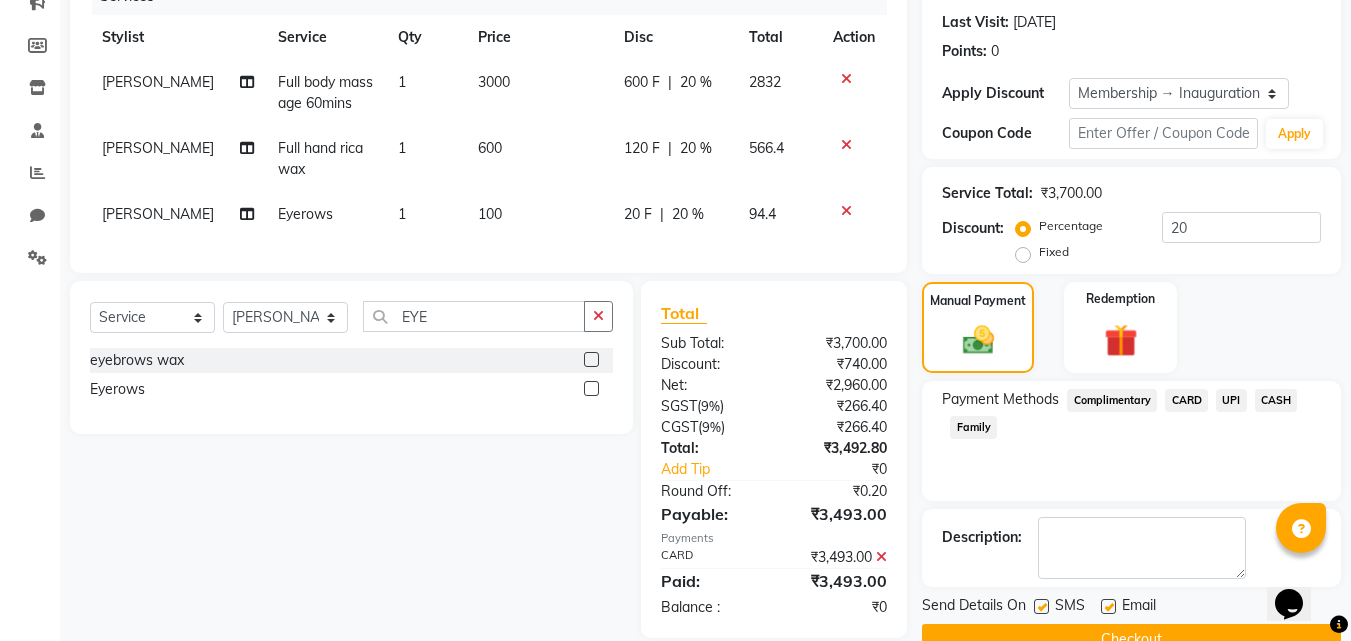 scroll, scrollTop: 314, scrollLeft: 0, axis: vertical 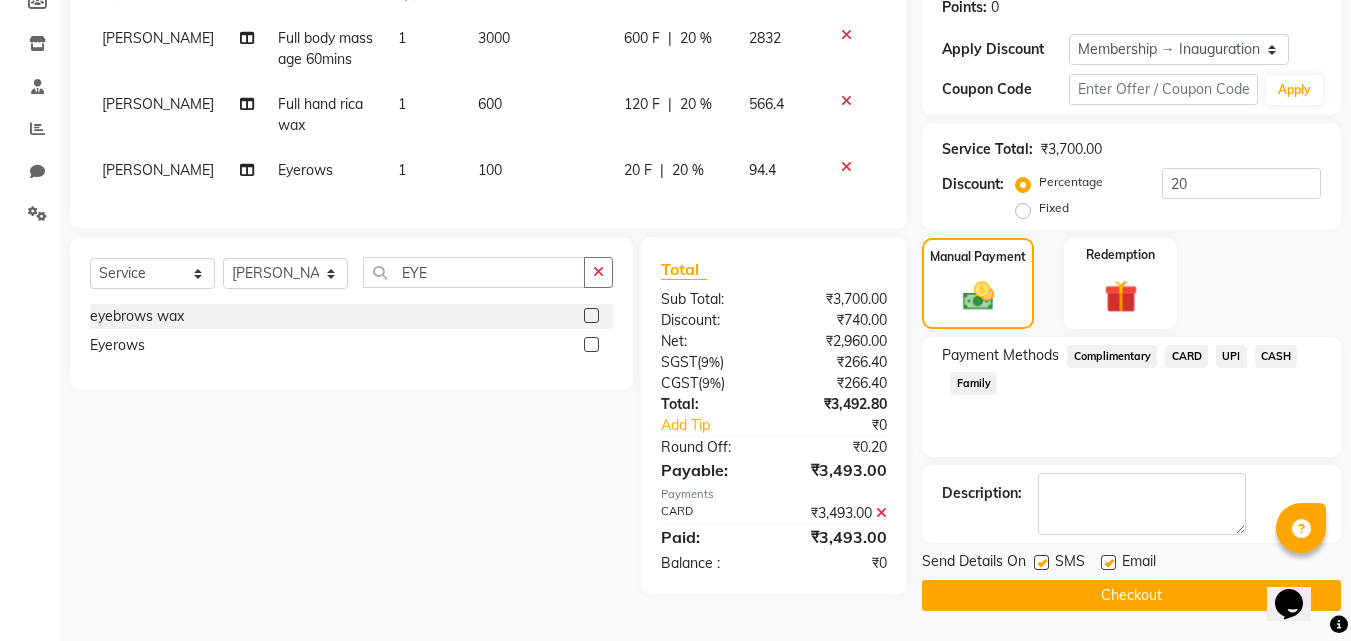 click on "Checkout" 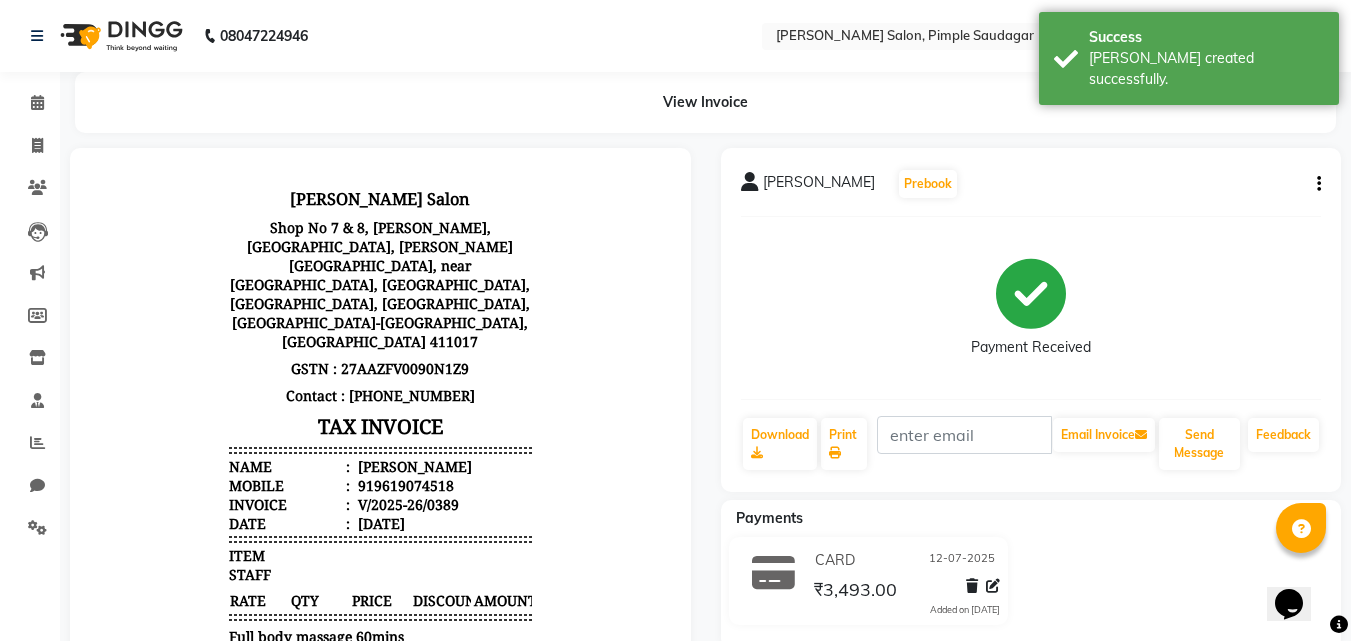 scroll, scrollTop: 0, scrollLeft: 0, axis: both 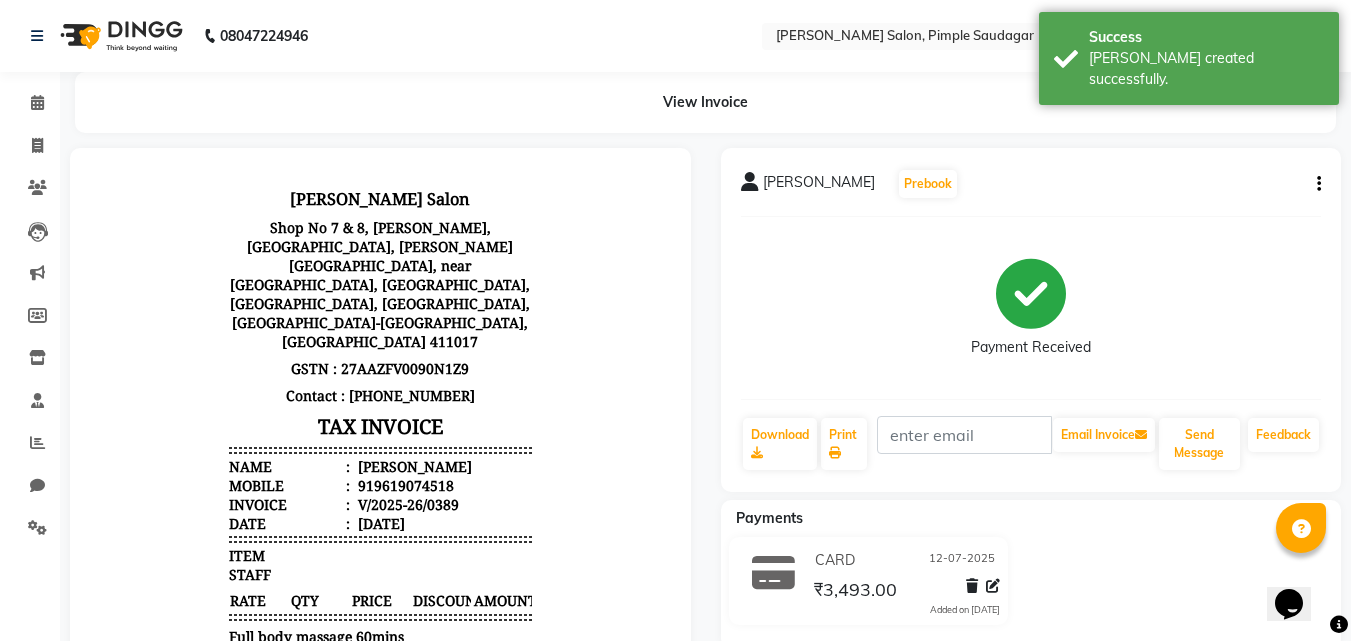 click on "919619074518" at bounding box center [404, 485] 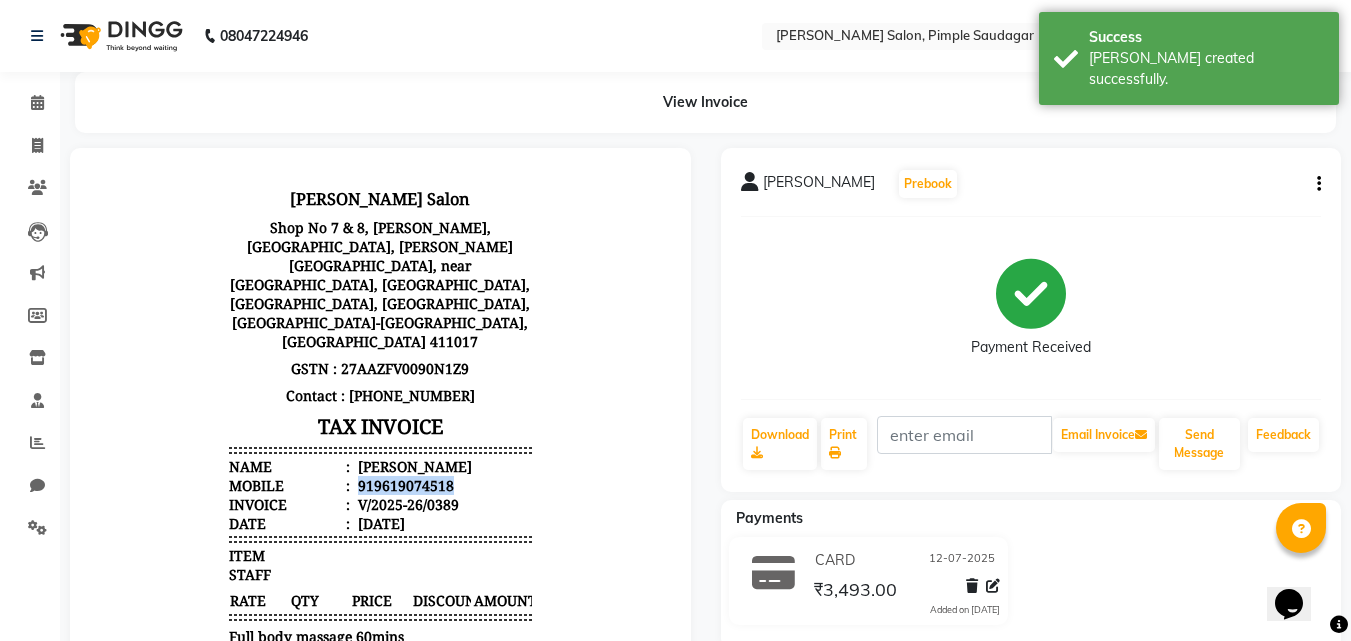 click on "919619074518" at bounding box center [404, 485] 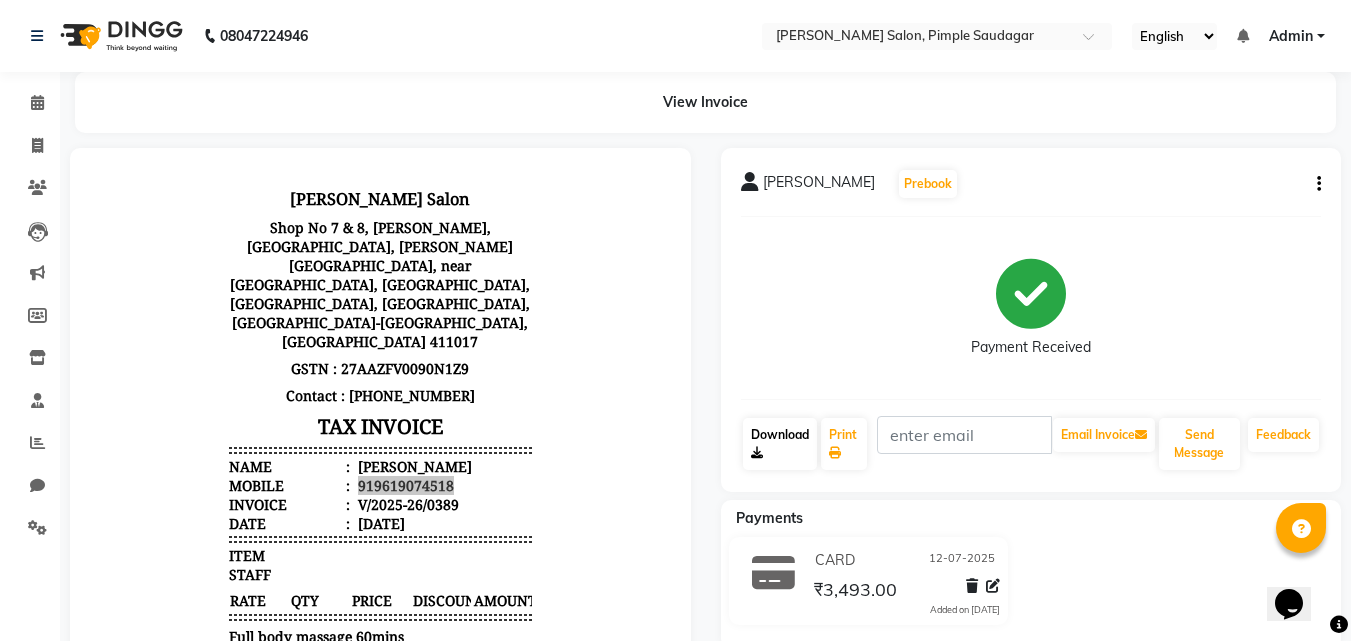 click on "Download" 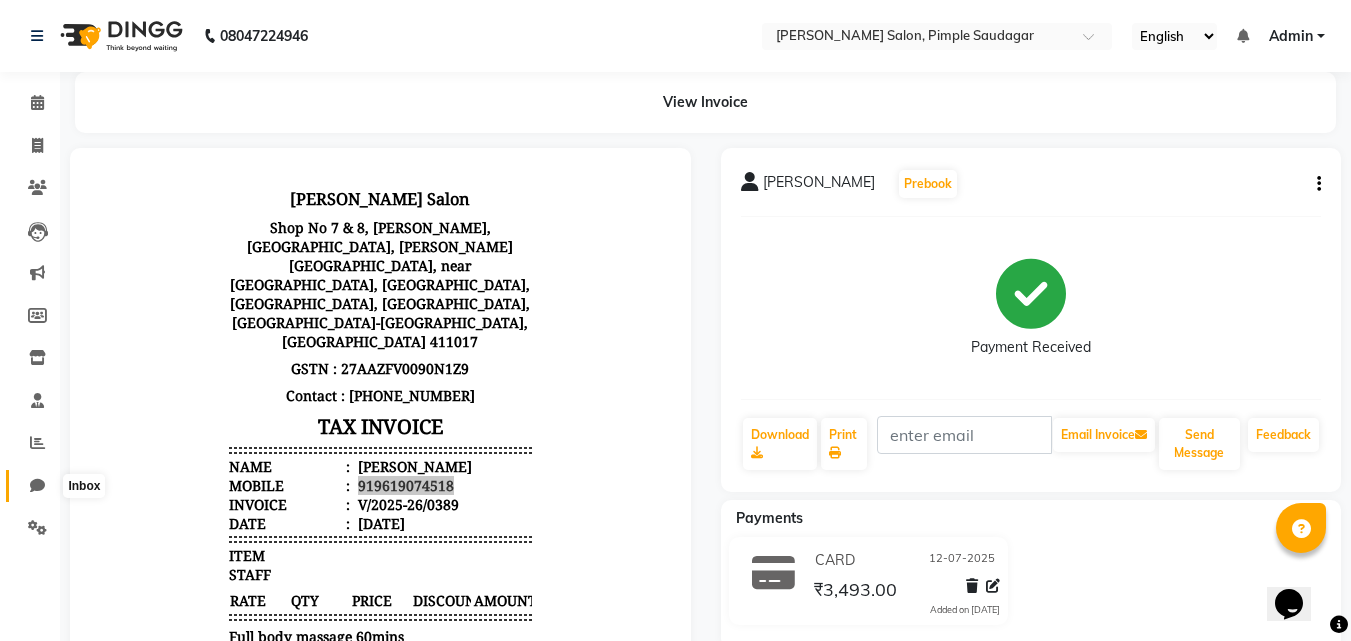 click 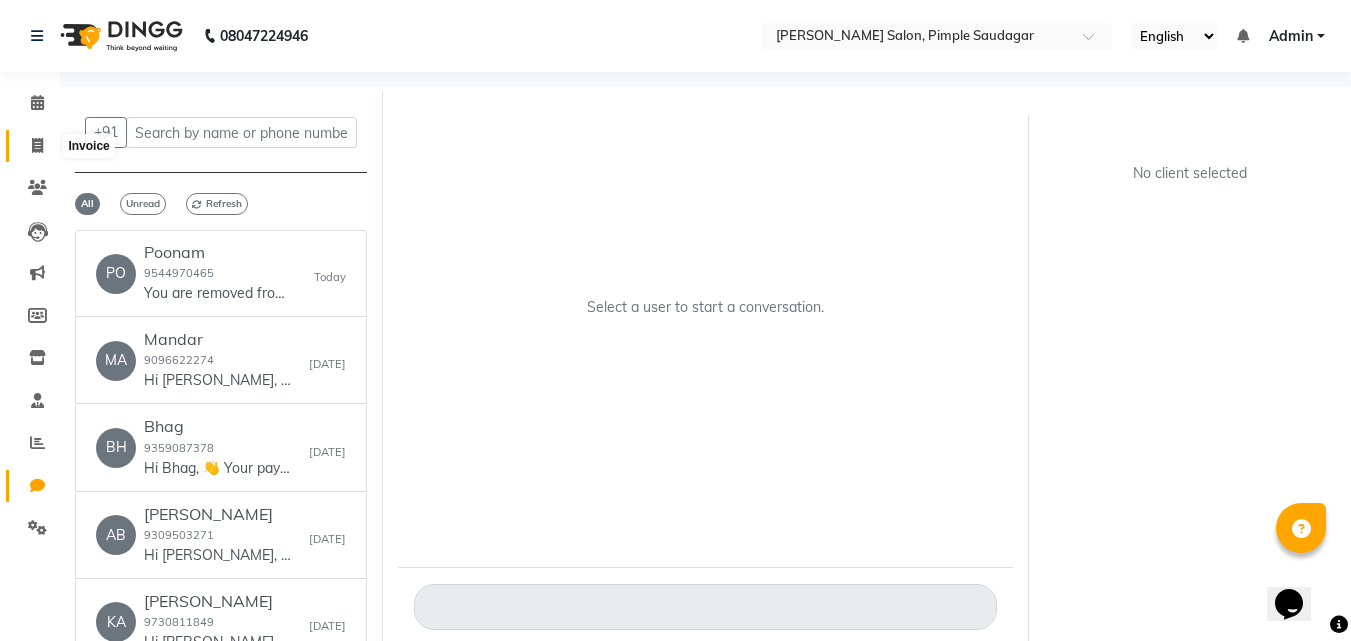 click 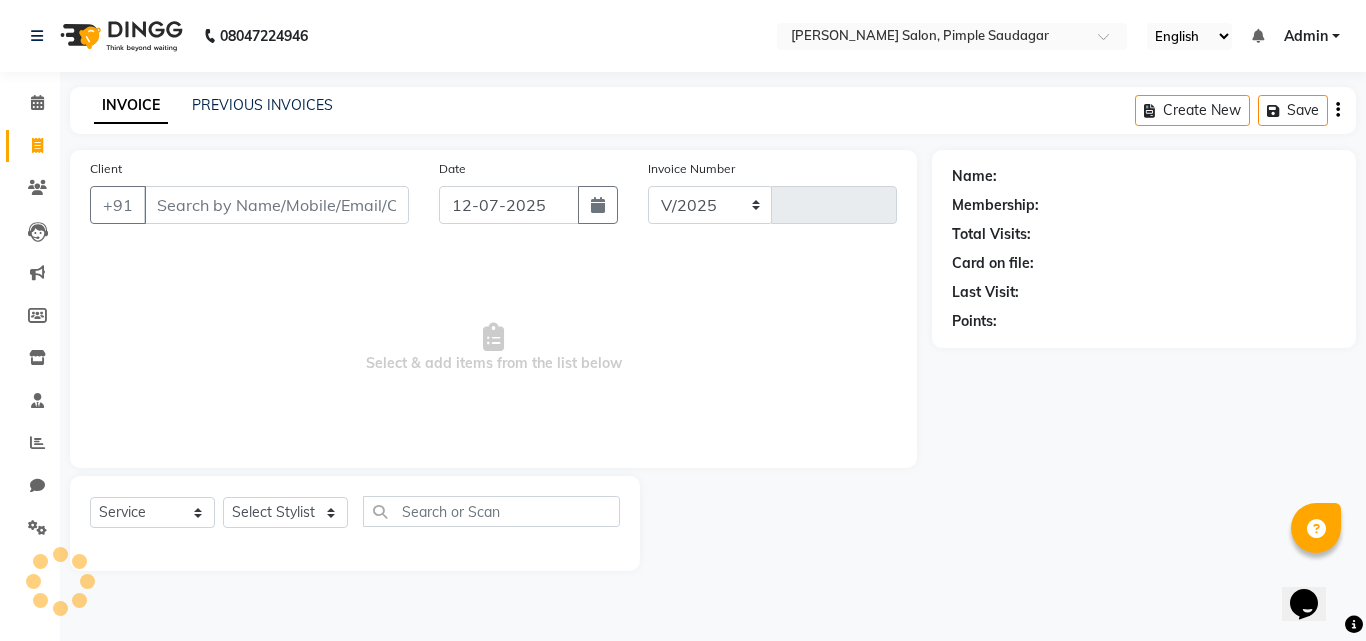 select on "7816" 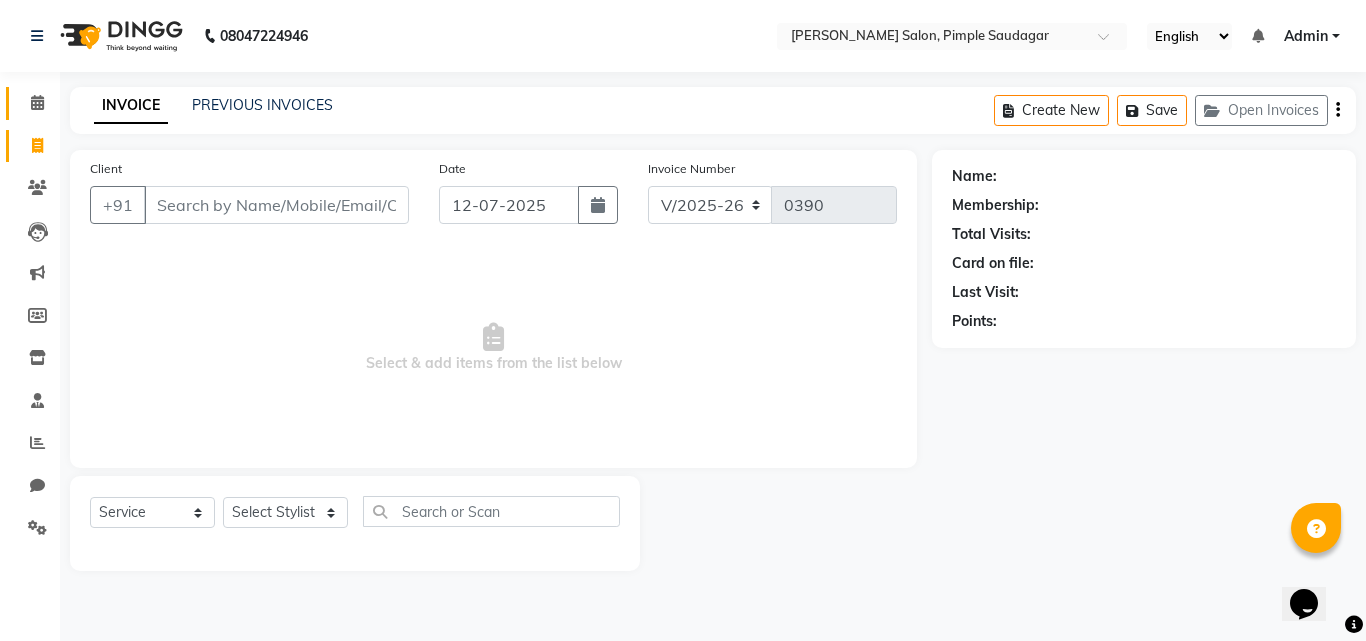 click 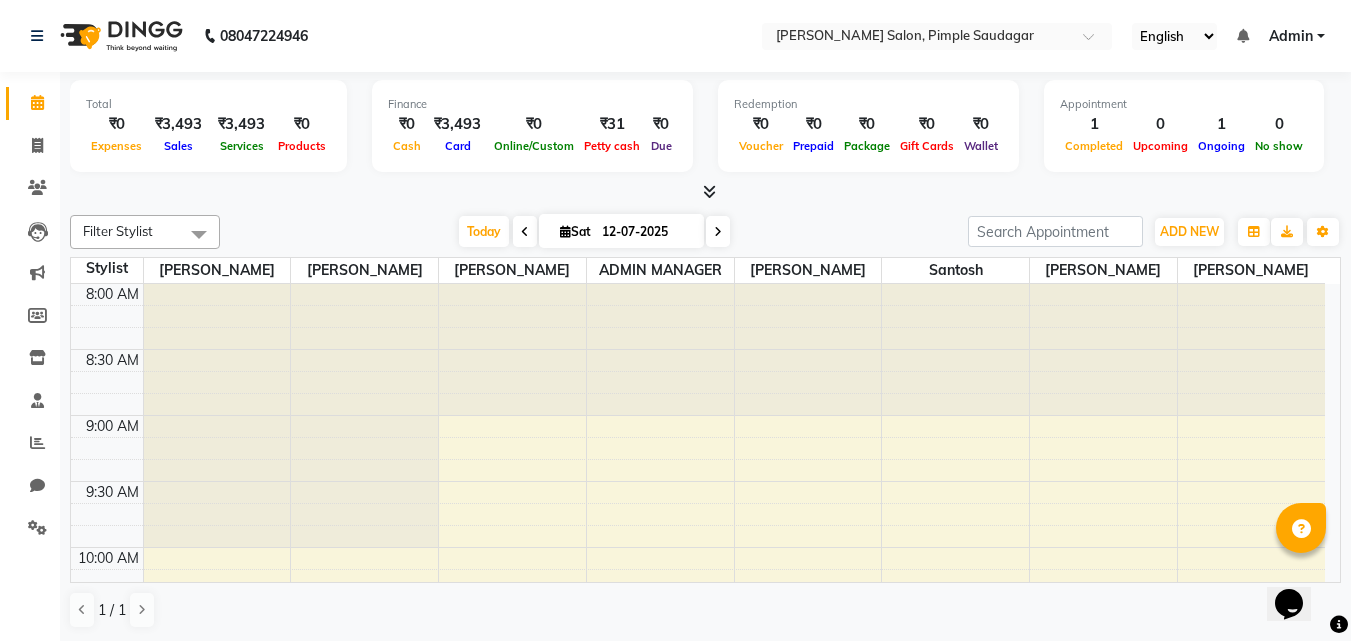 click at bounding box center [709, 191] 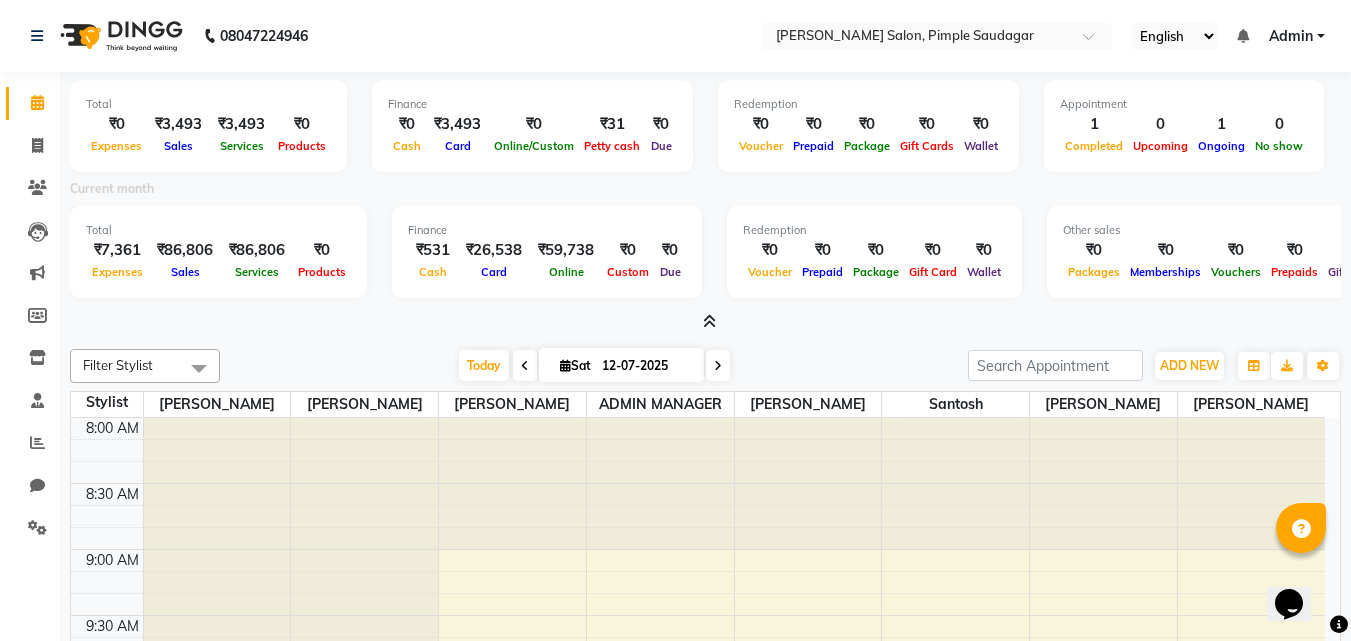 click on "08047224946 Select Location × Varad Salon, Pimple Saudagar English ENGLISH Español العربية मराठी हिंदी ગુજરાતી தமிழ் 中文 Notifications nothing to show Admin Manage Profile Change Password Sign out  Version:3.15.4" 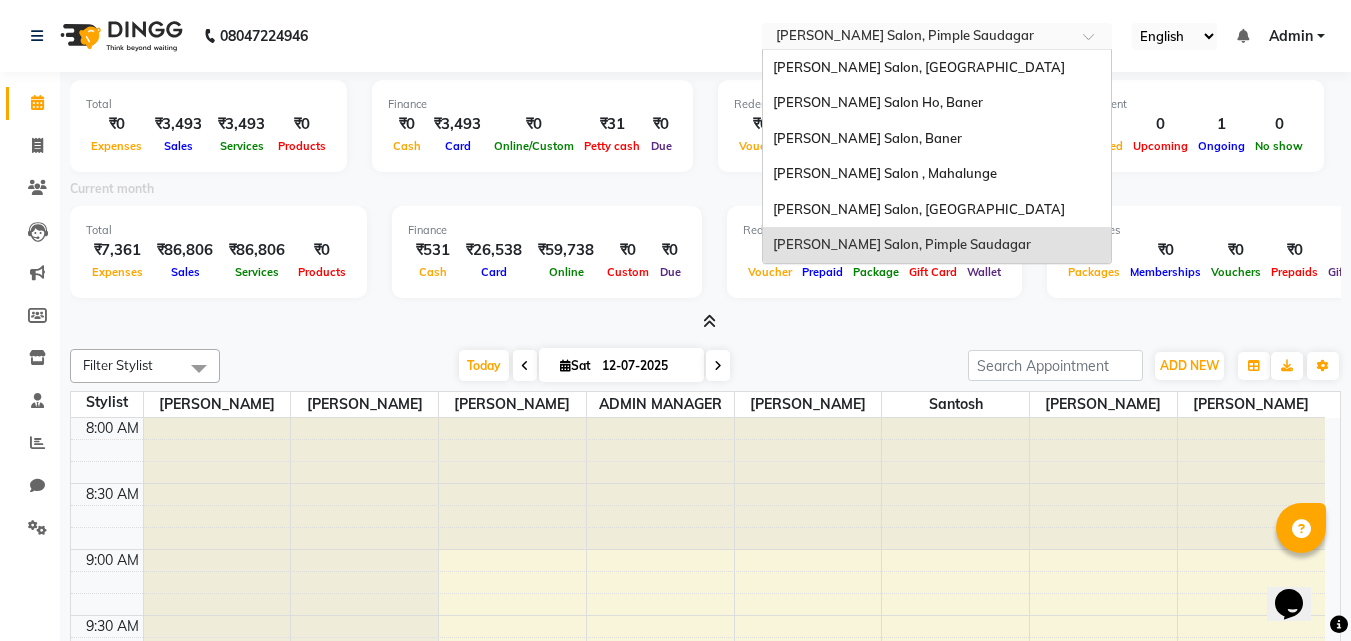 click at bounding box center (917, 38) 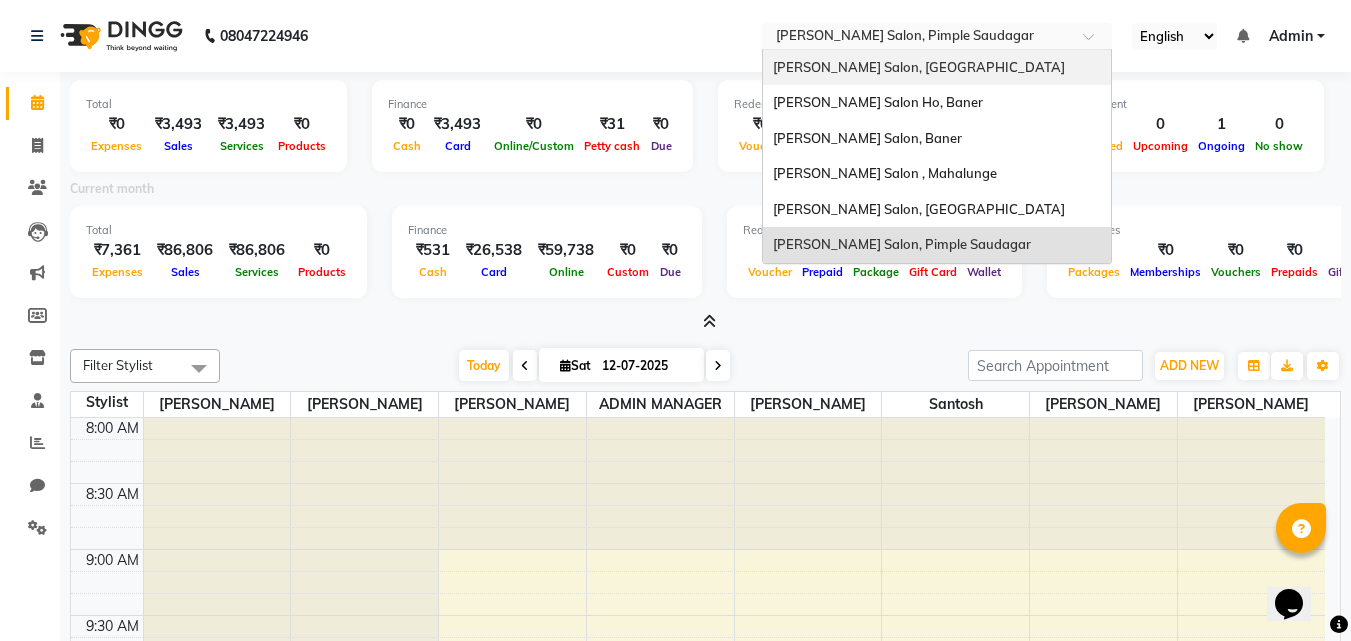 click on "Varad Salon, Hinjewadi" at bounding box center (919, 67) 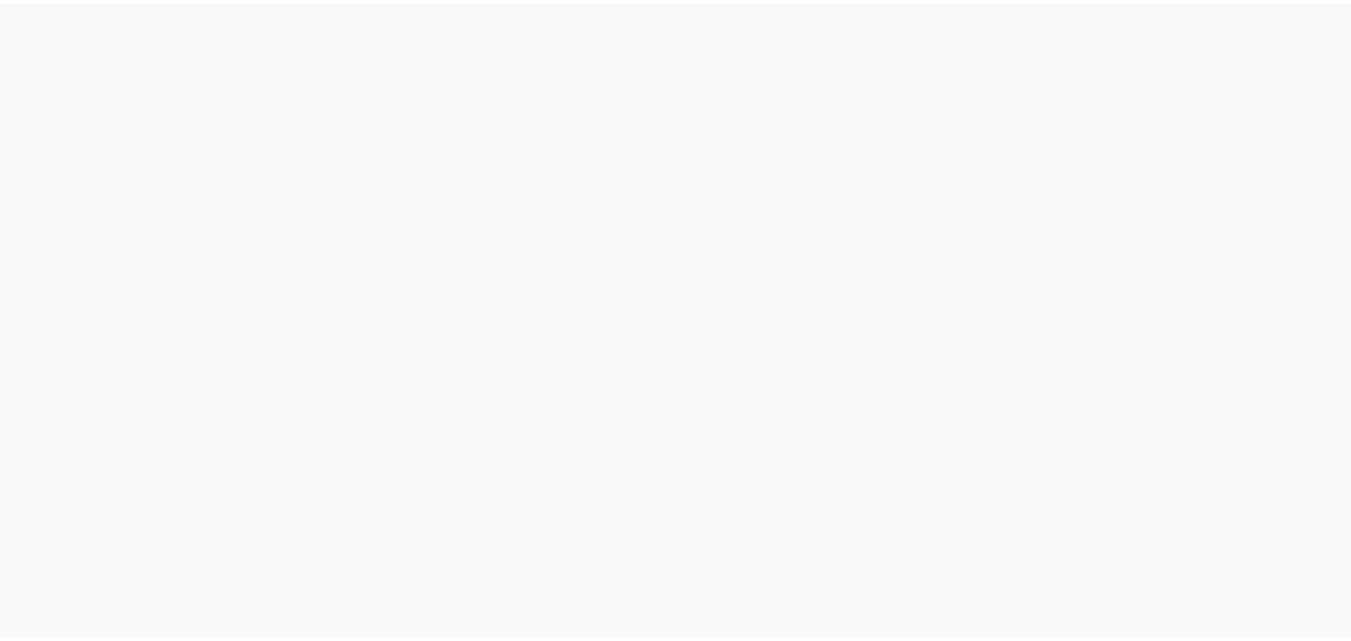 scroll, scrollTop: 0, scrollLeft: 0, axis: both 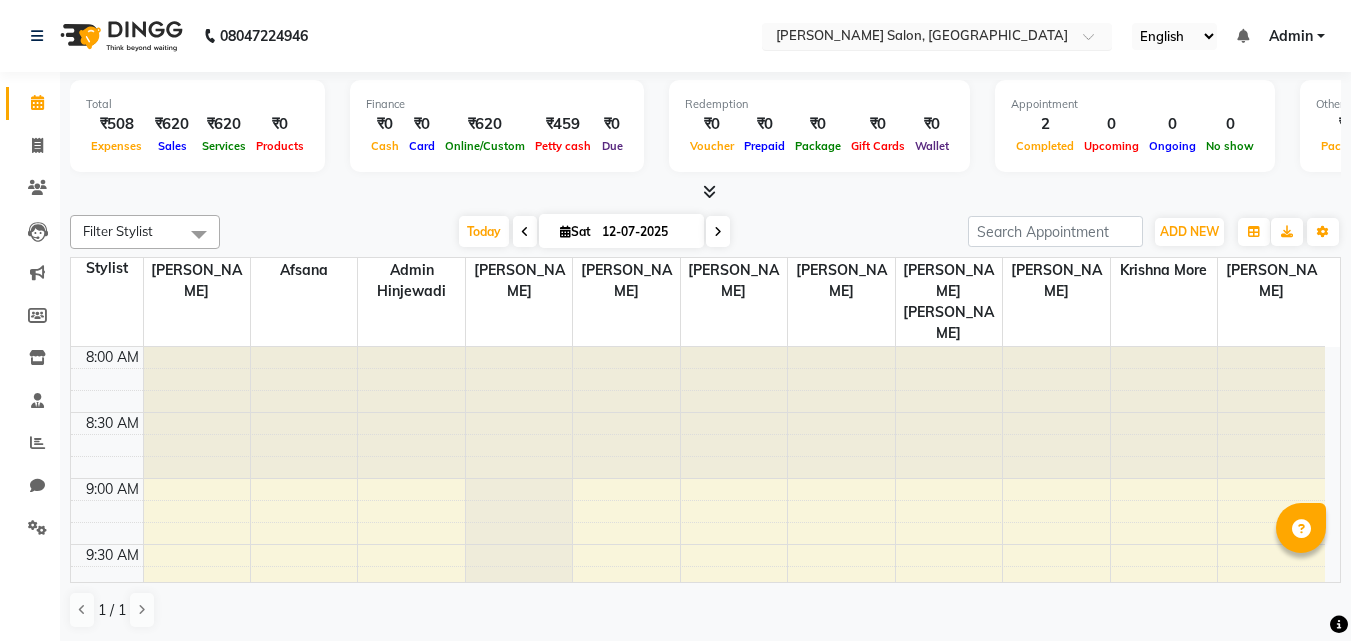 click at bounding box center (917, 38) 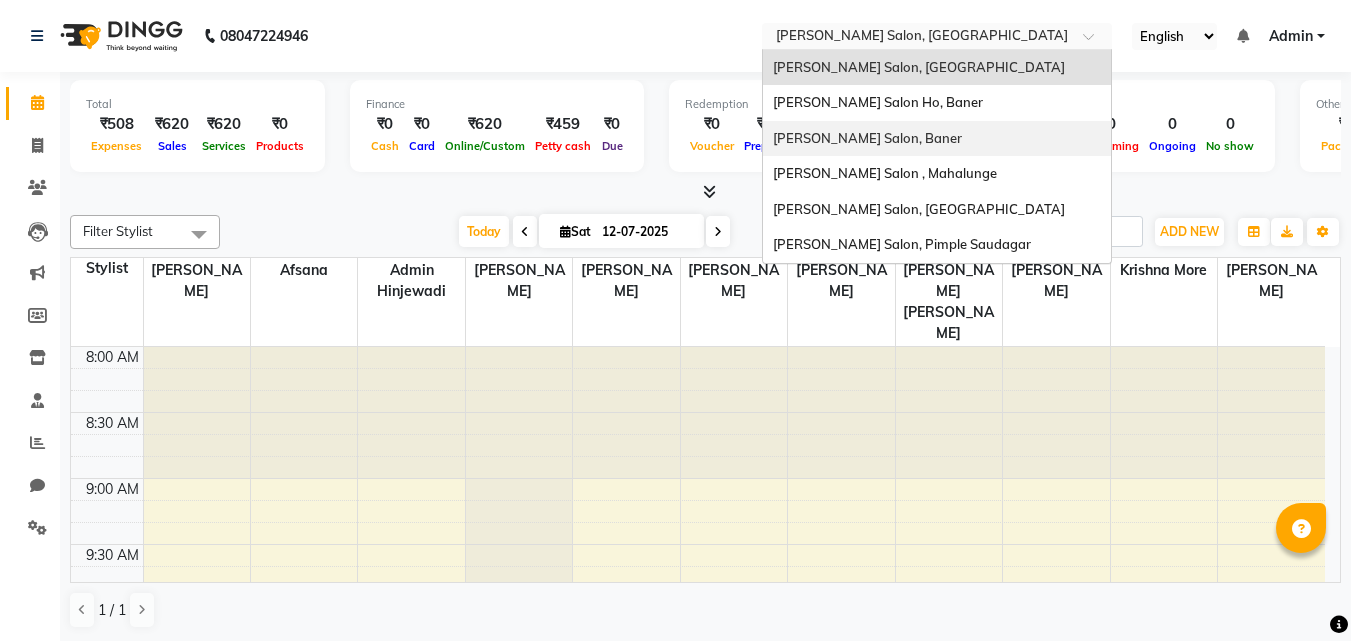 click on "Varad Salon, Baner" at bounding box center (867, 138) 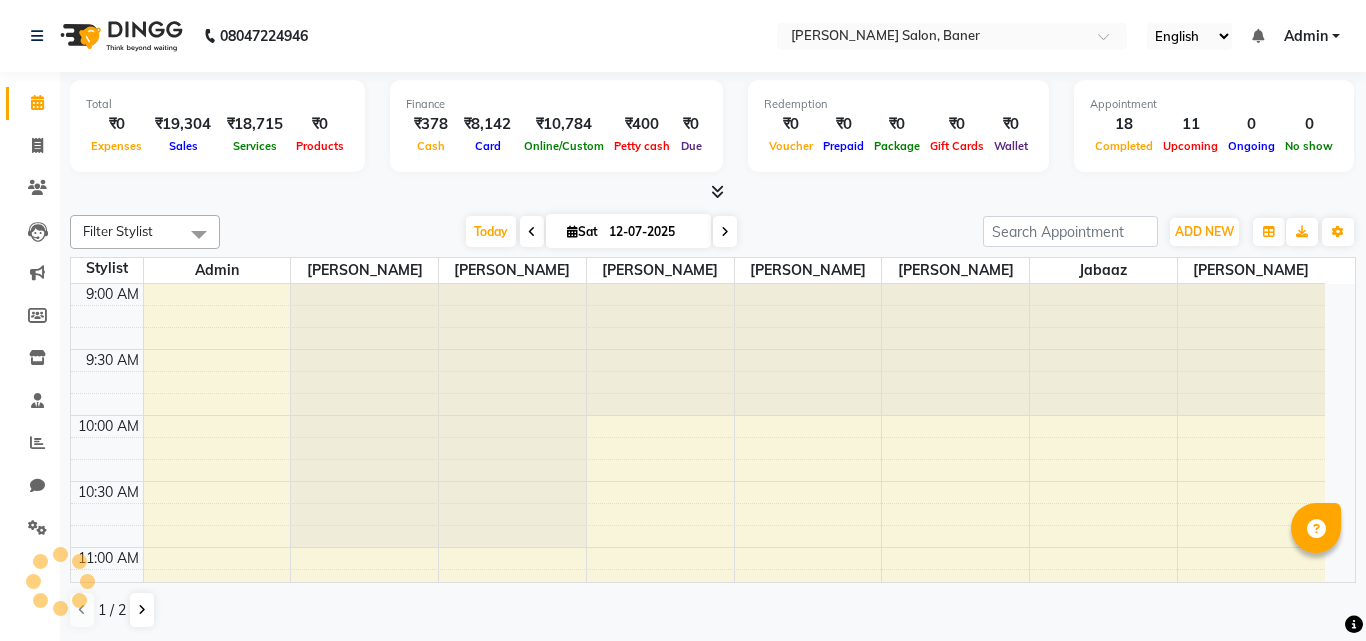 click at bounding box center (717, 191) 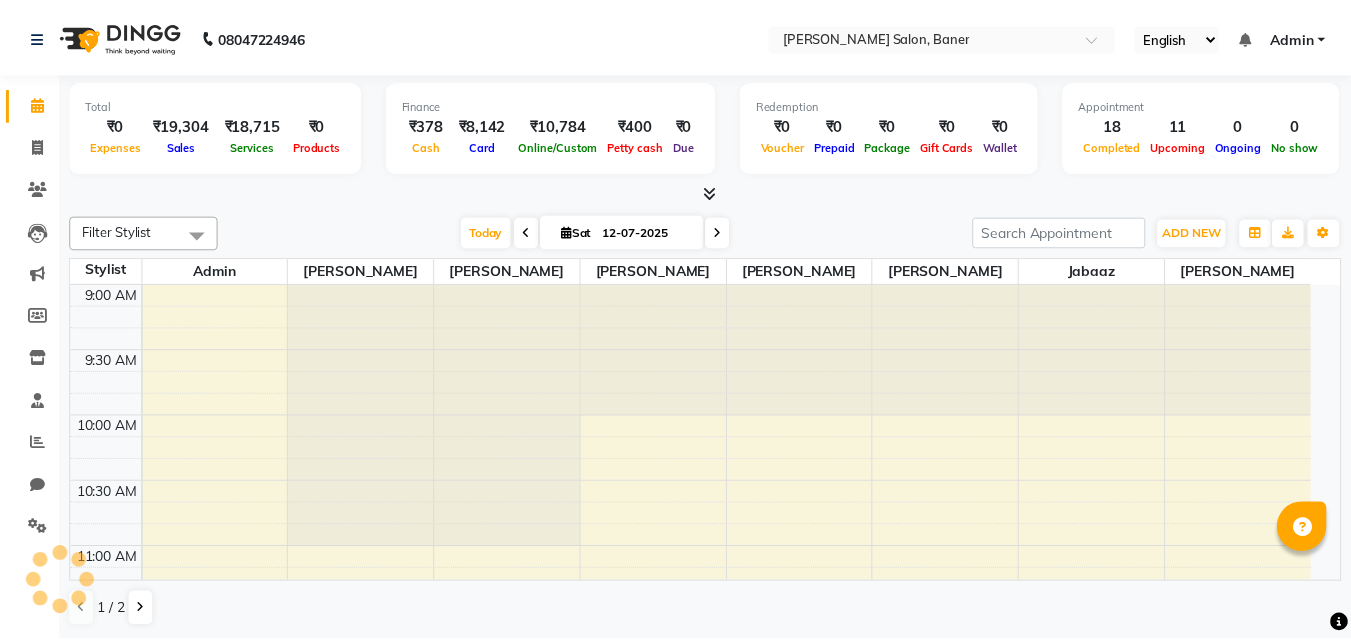 scroll, scrollTop: 0, scrollLeft: 0, axis: both 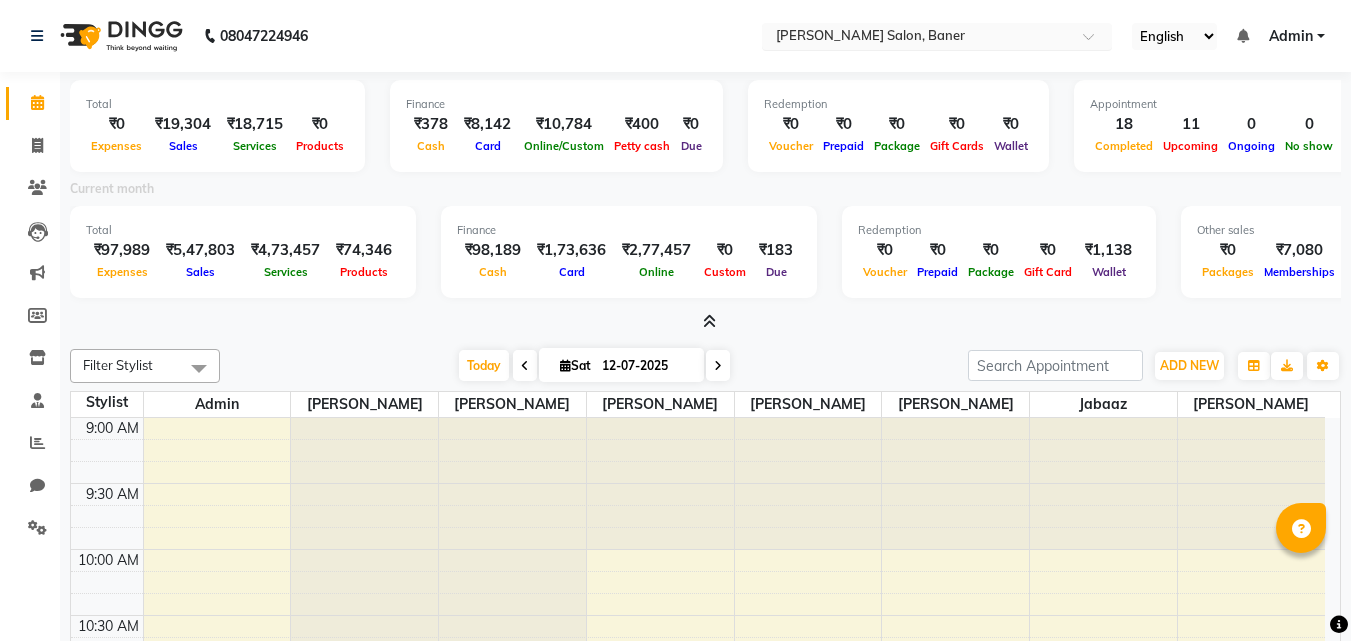 click at bounding box center (917, 38) 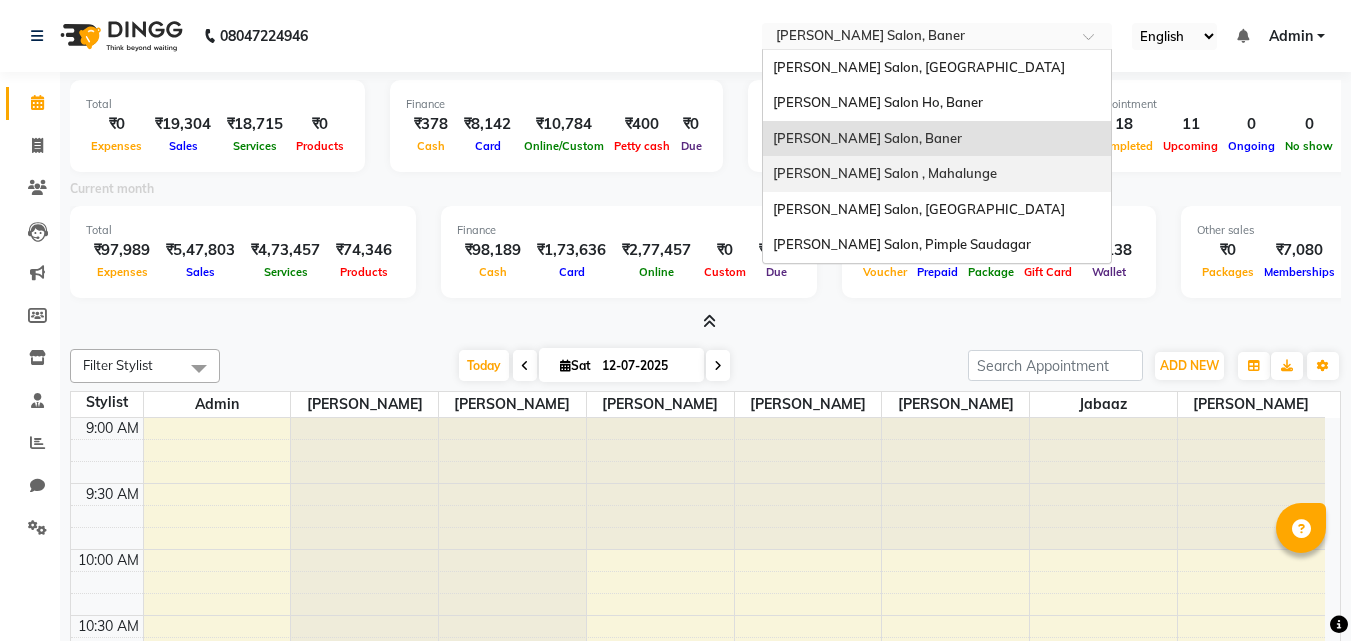 click on "[PERSON_NAME] Salon , Mahalunge" at bounding box center [885, 173] 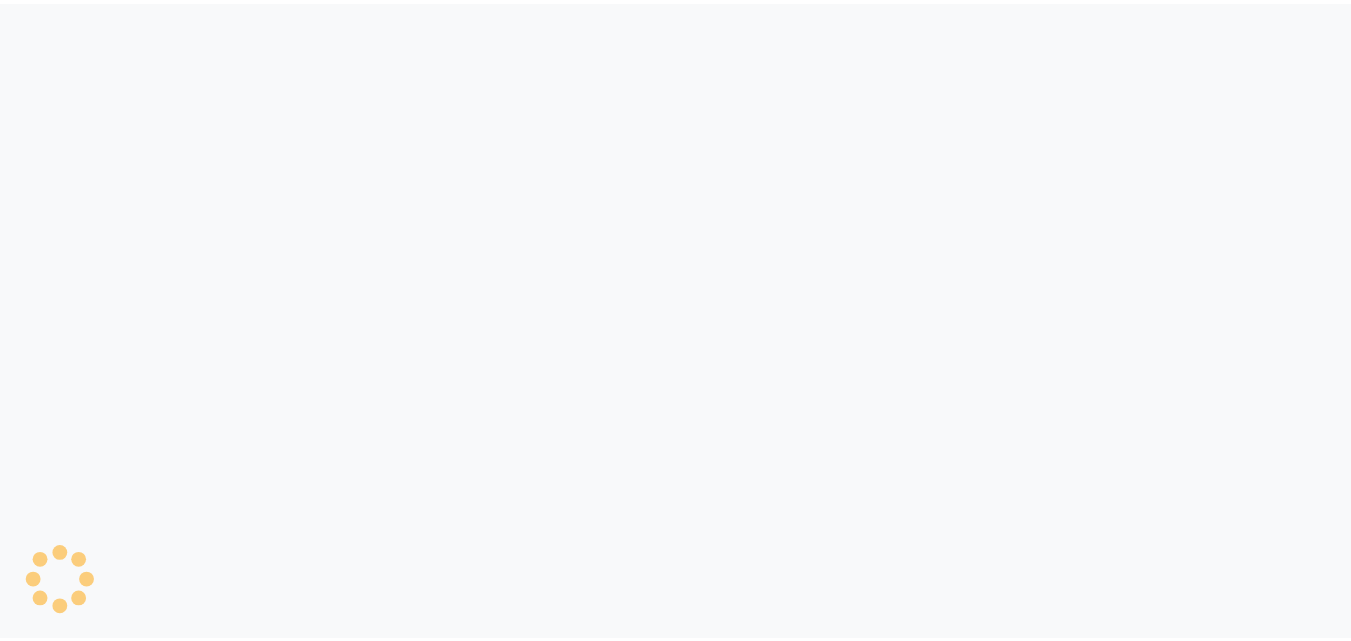 scroll, scrollTop: 0, scrollLeft: 0, axis: both 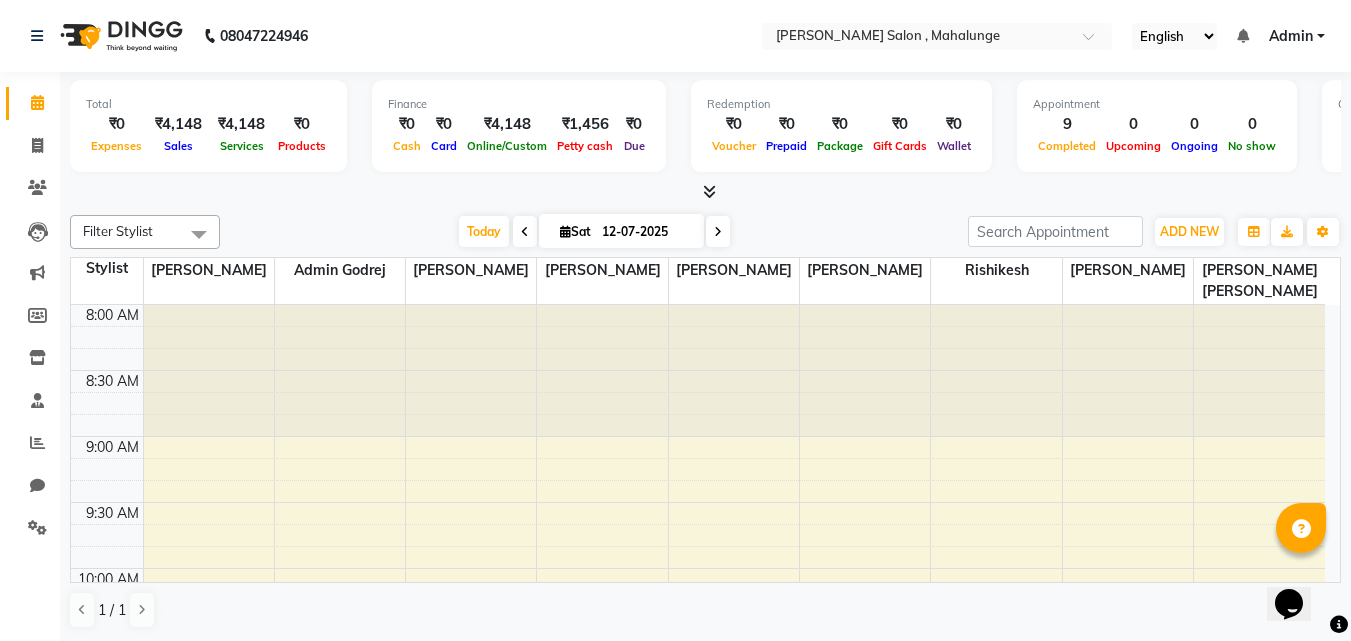 click at bounding box center (709, 191) 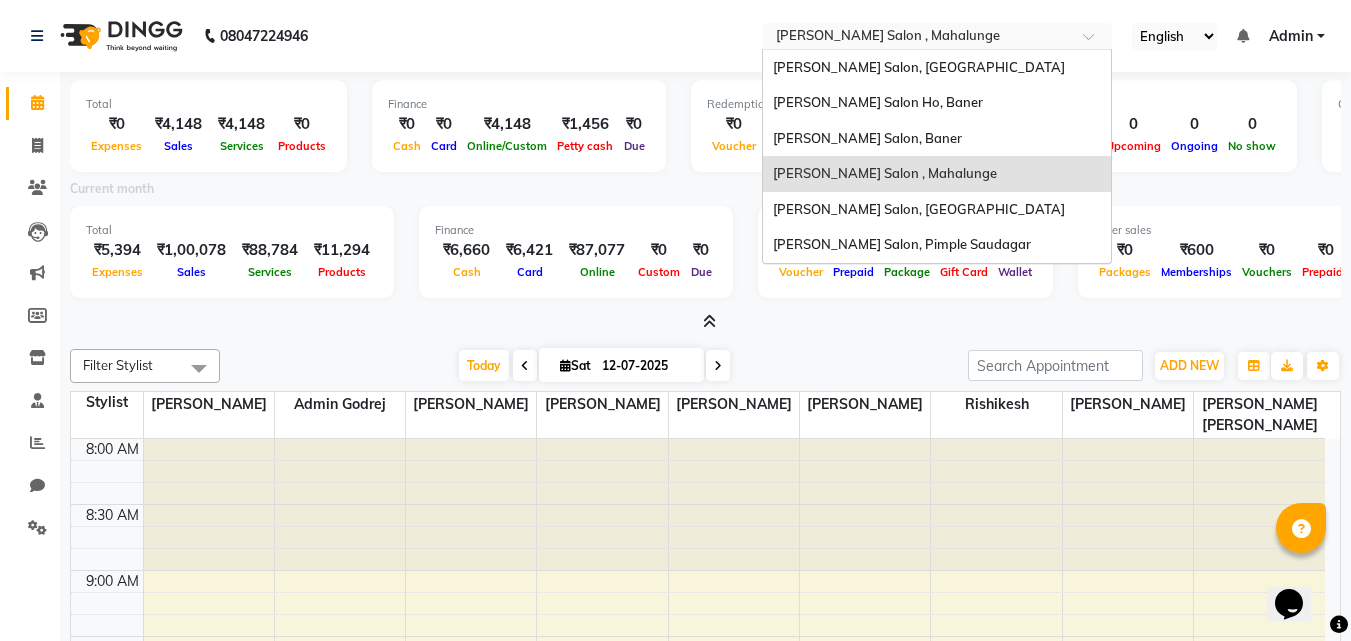 click at bounding box center [917, 38] 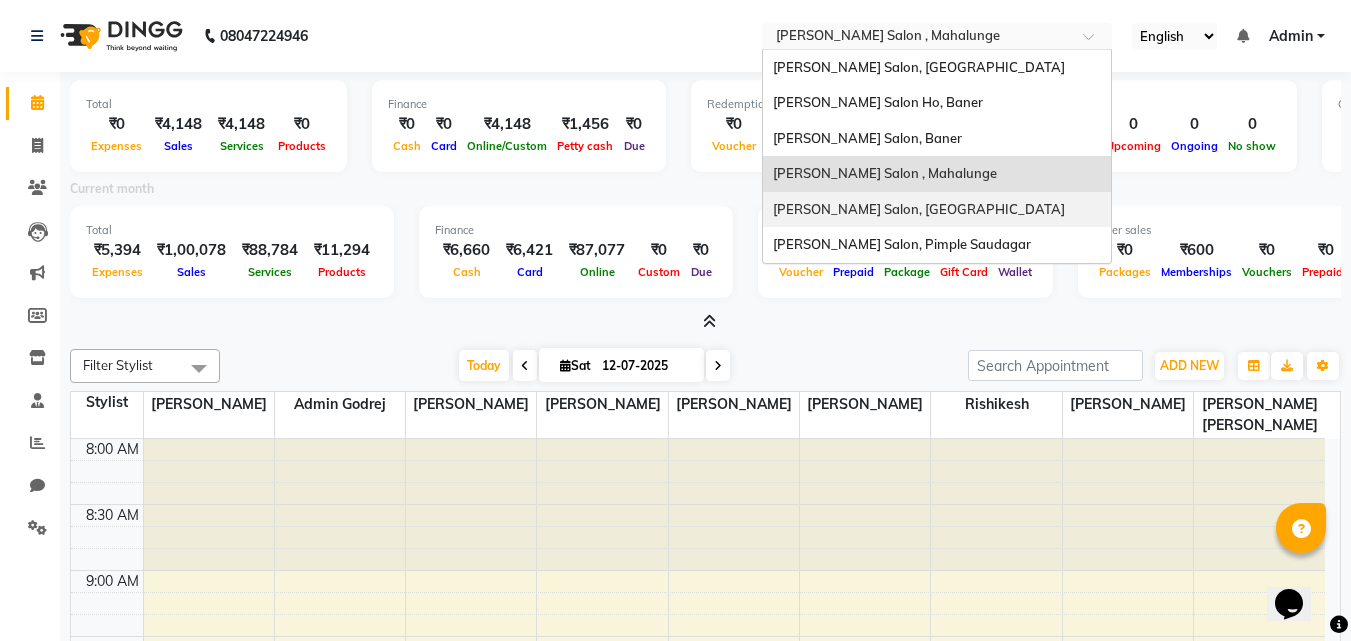 click on "[PERSON_NAME] Salon, [GEOGRAPHIC_DATA]" at bounding box center (919, 209) 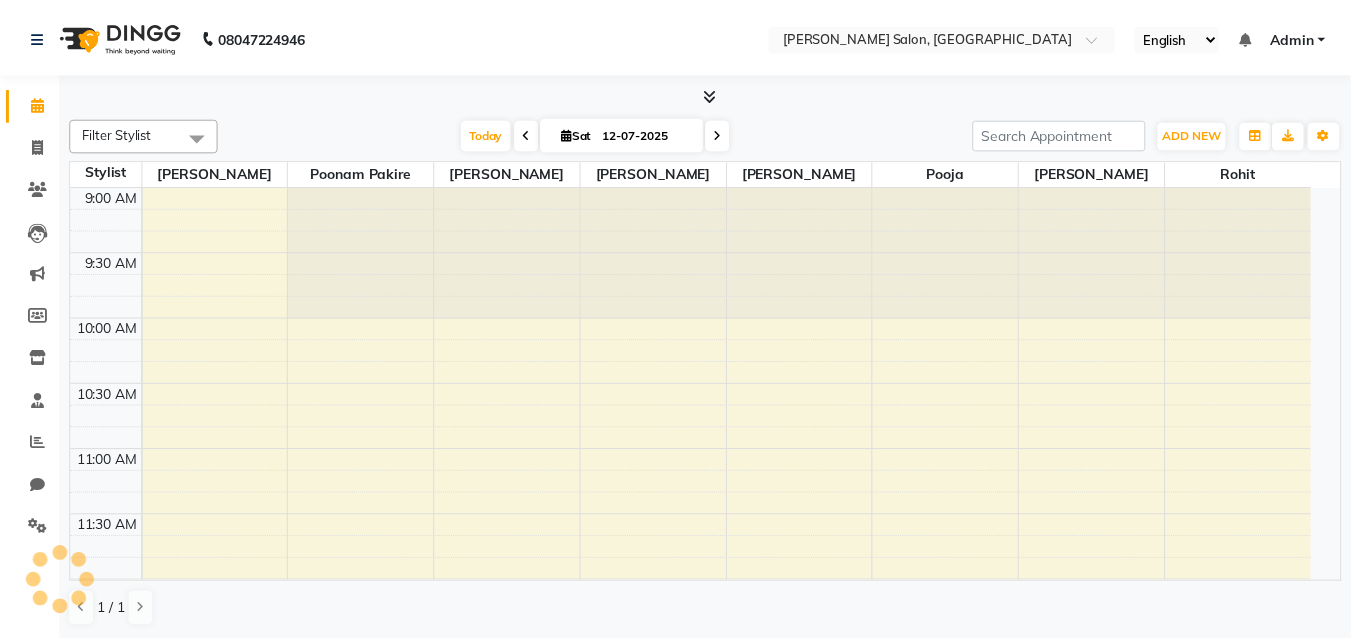 scroll, scrollTop: 0, scrollLeft: 0, axis: both 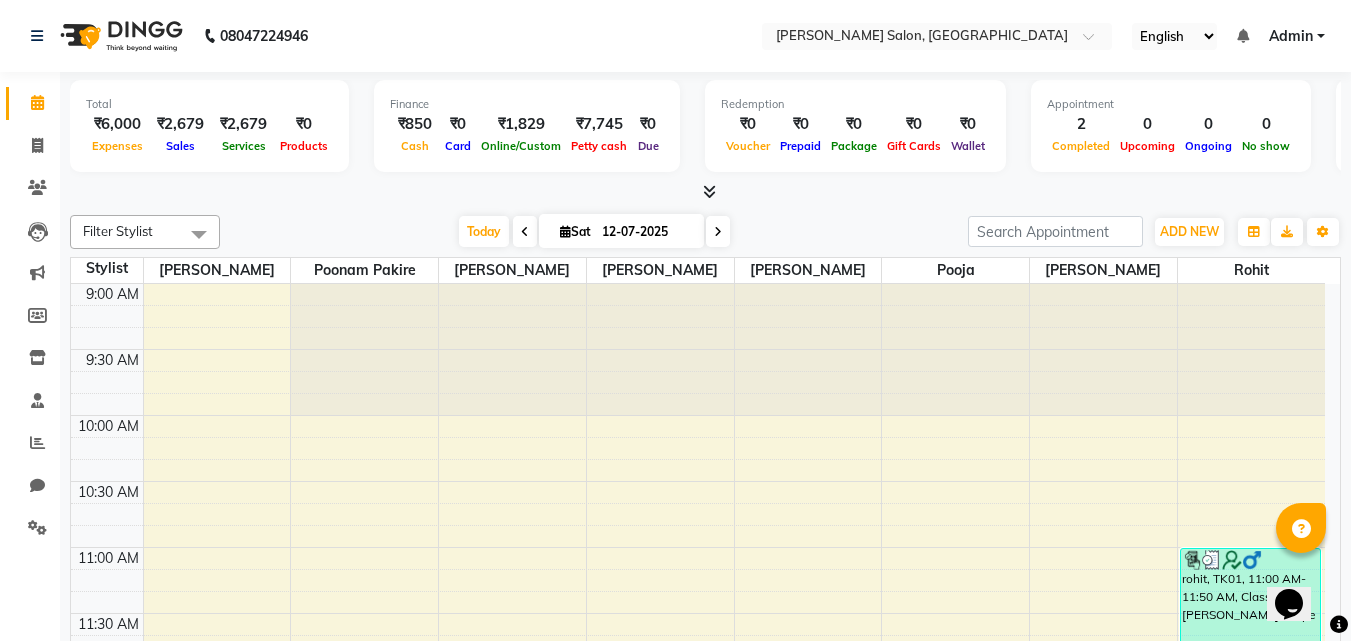 click at bounding box center [709, 191] 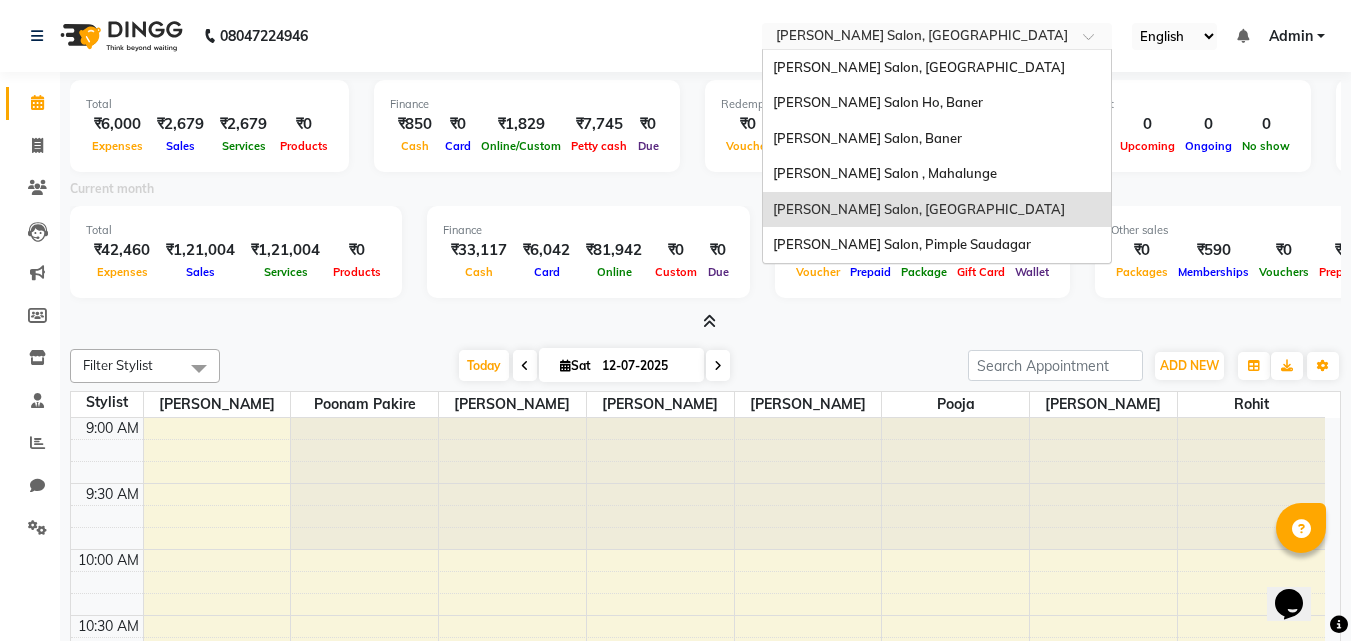 click at bounding box center (917, 38) 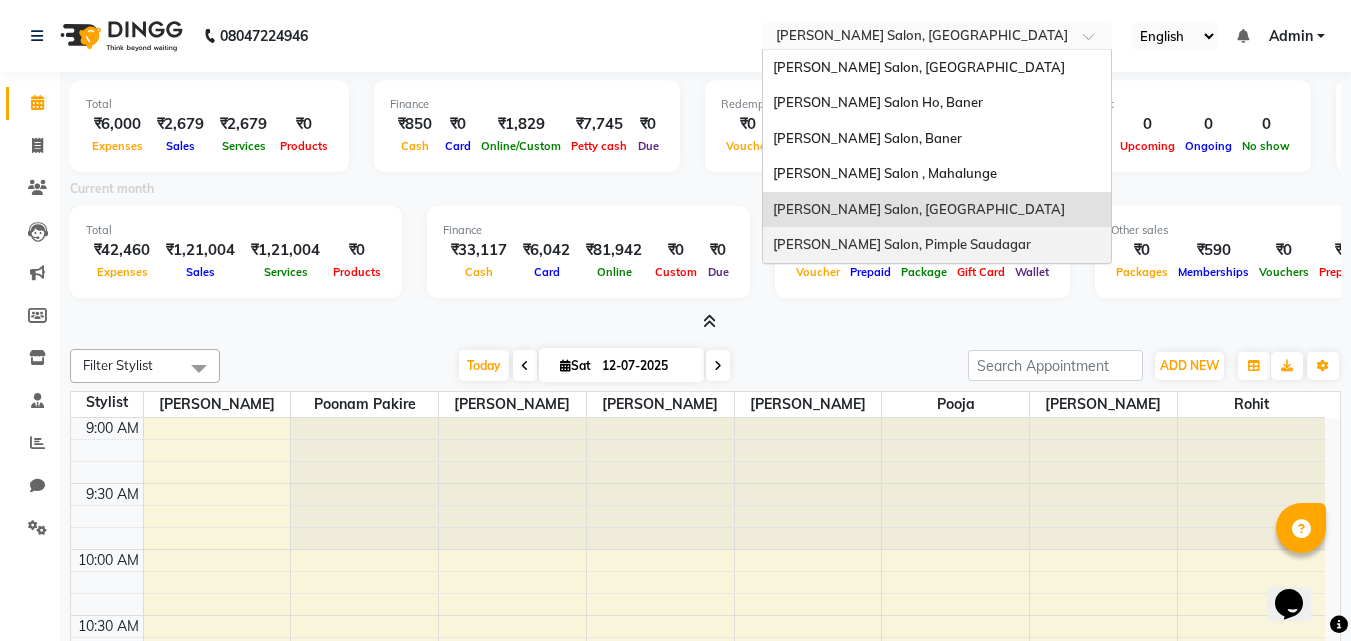 click on "[PERSON_NAME] Salon, Pimple Saudagar" at bounding box center (902, 244) 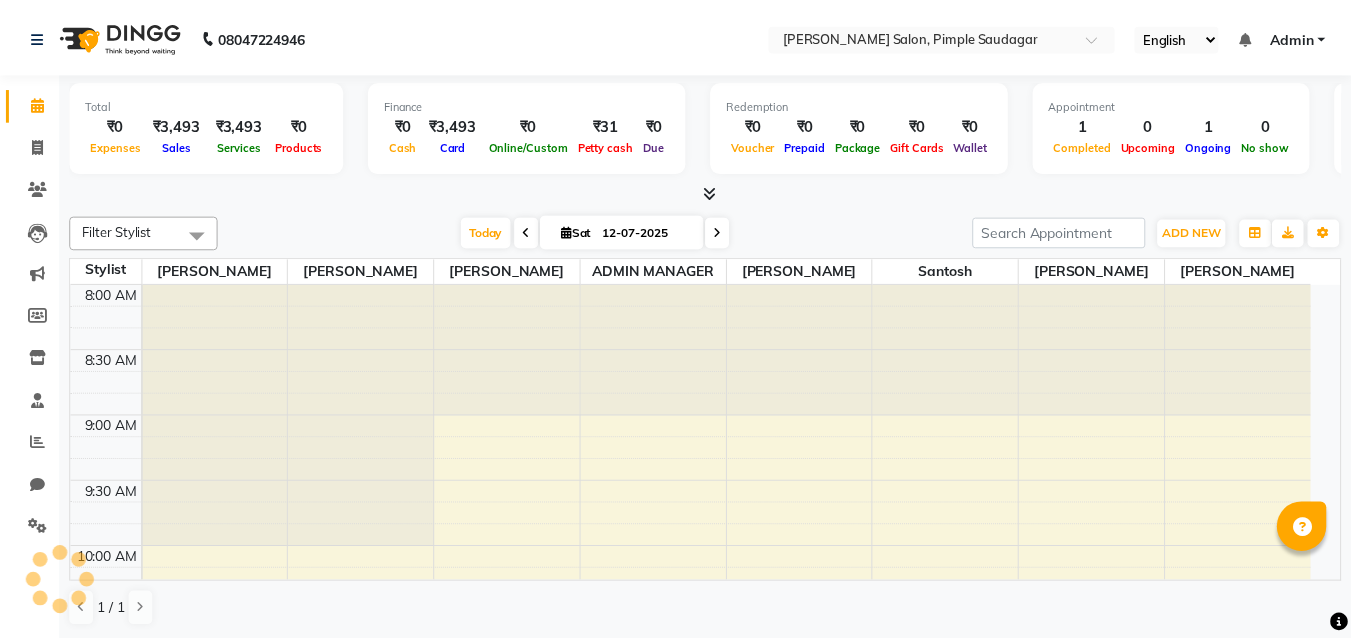 scroll, scrollTop: 0, scrollLeft: 0, axis: both 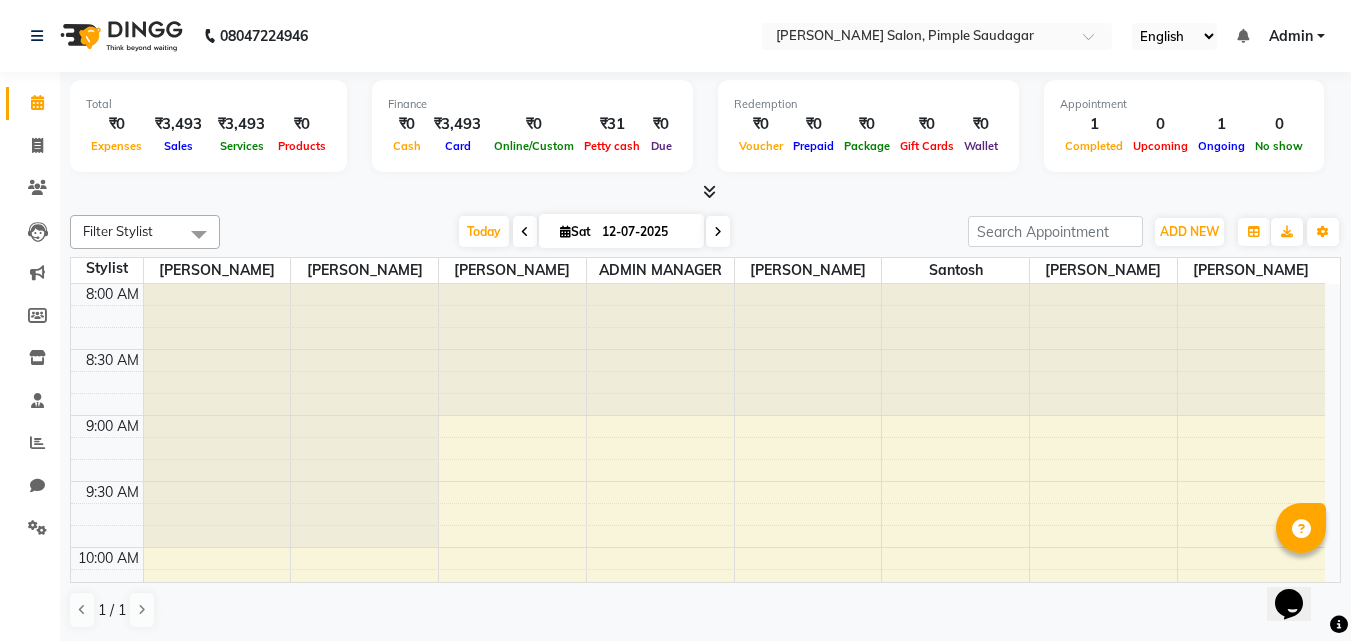 click at bounding box center (709, 191) 